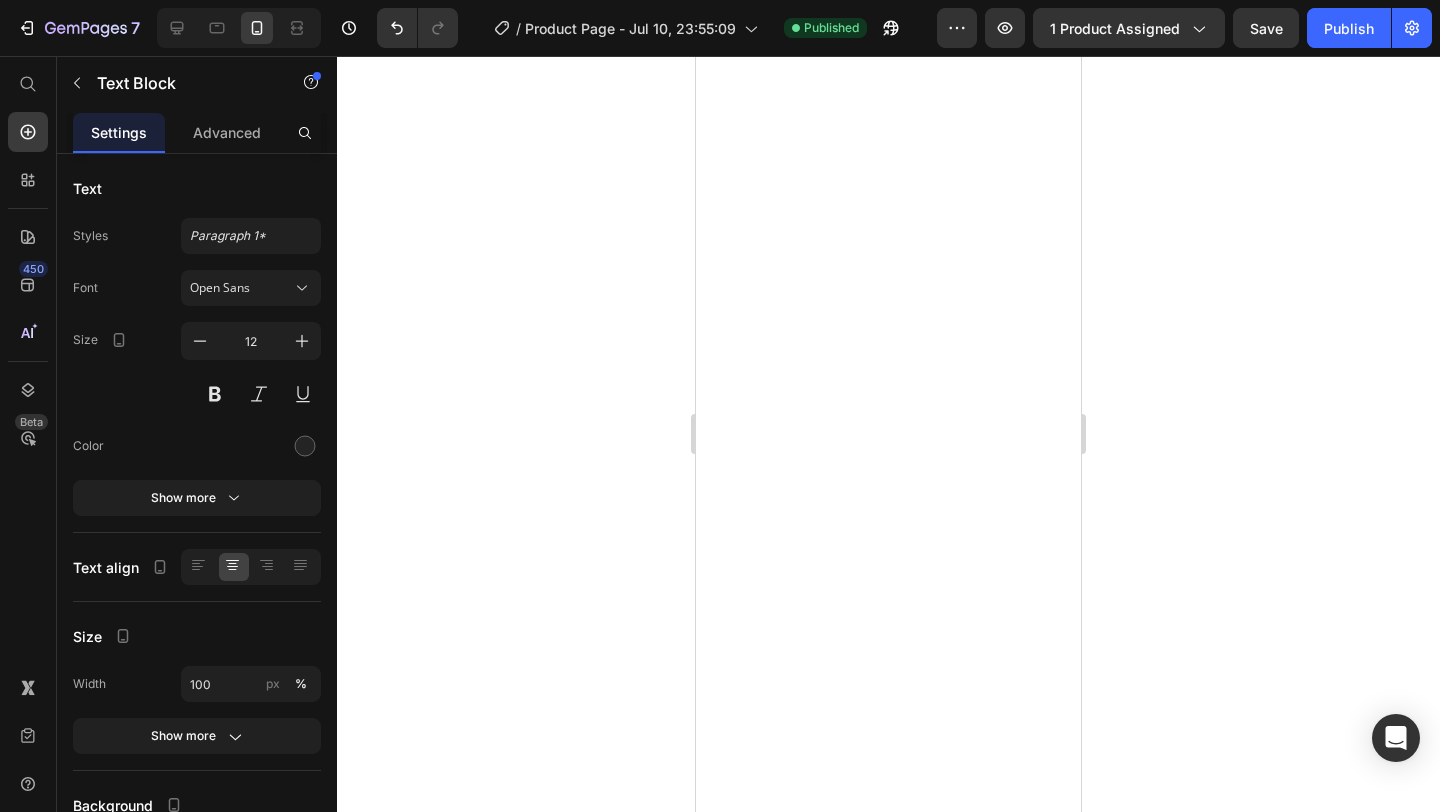 scroll, scrollTop: 0, scrollLeft: 0, axis: both 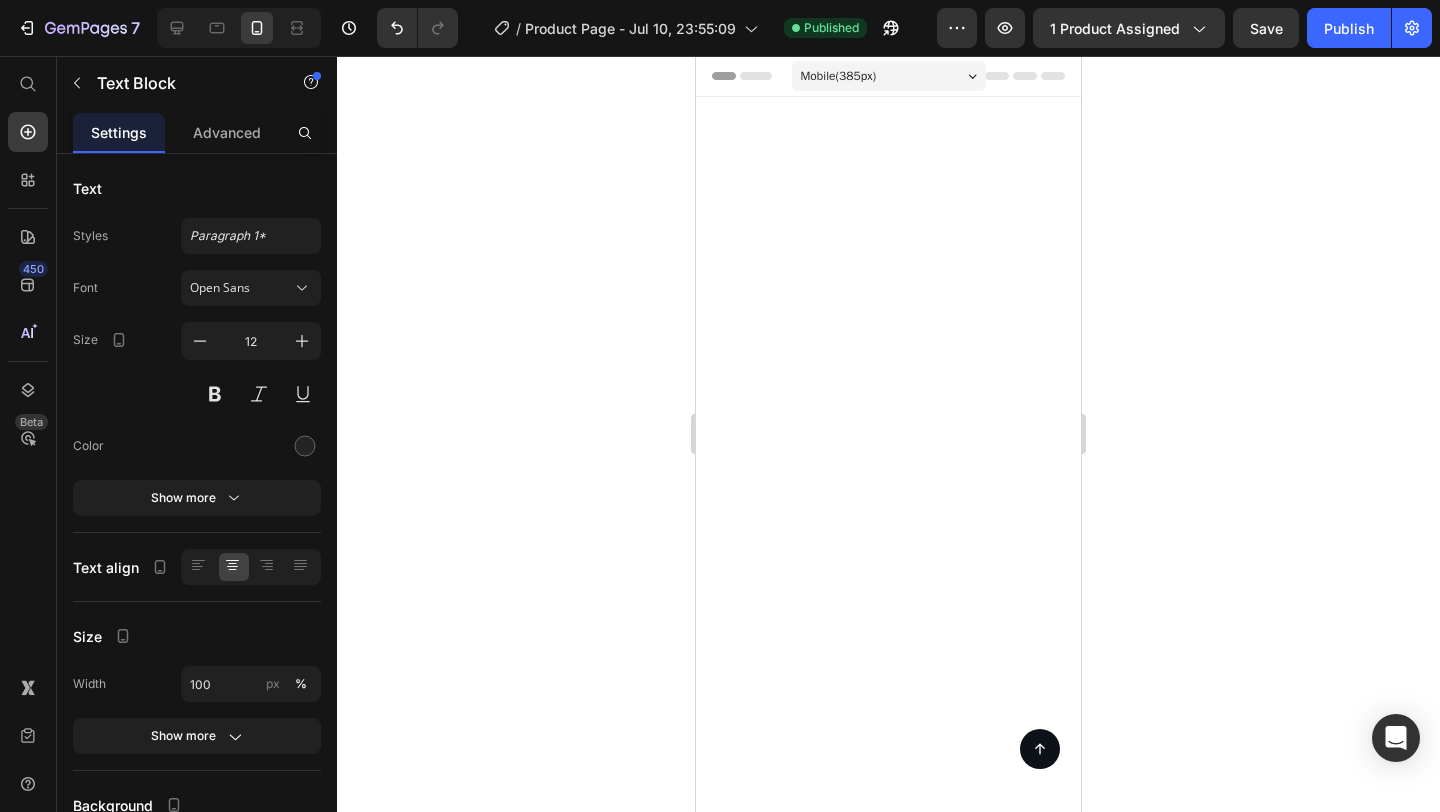 click on "Shop Now" at bounding box center [888, 8297] 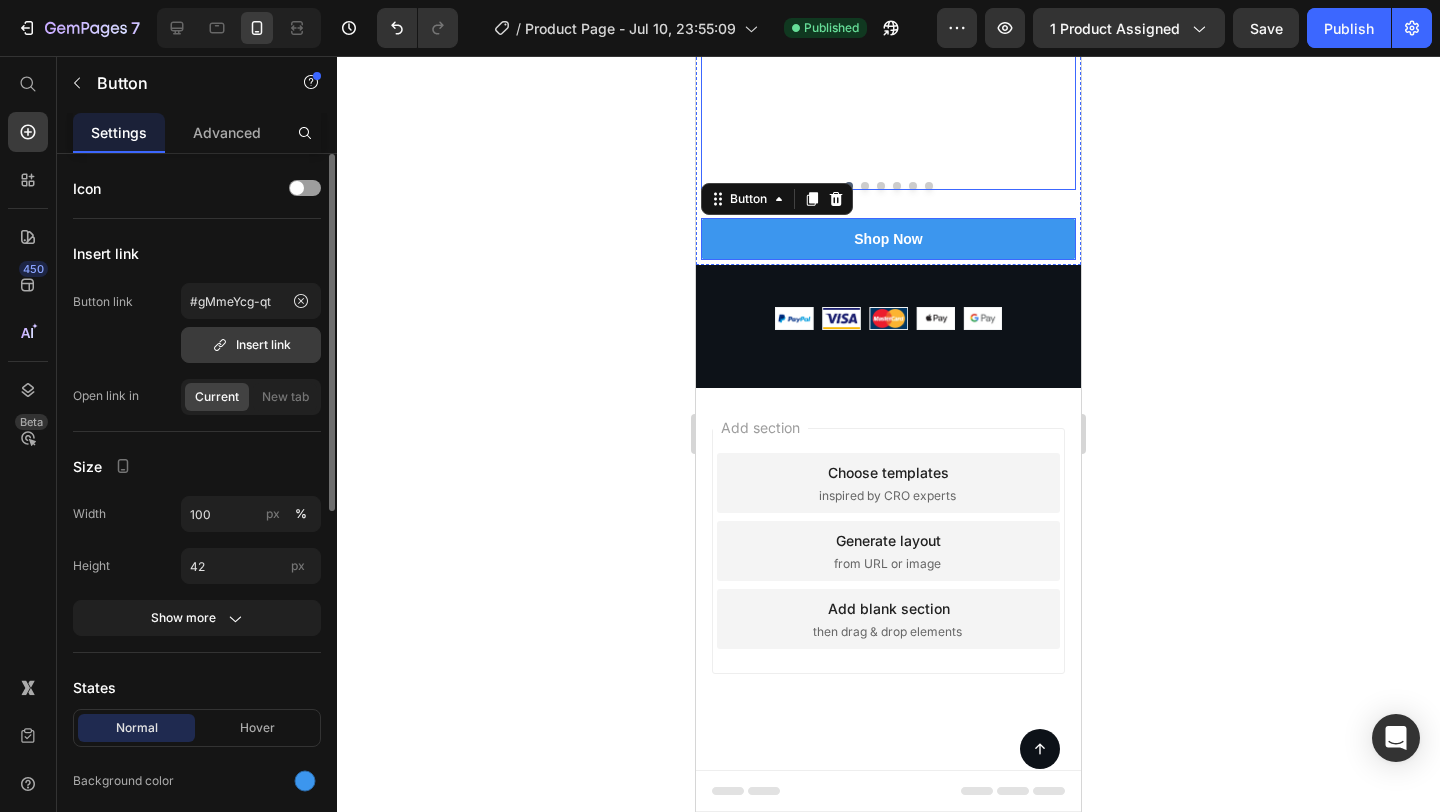 scroll, scrollTop: 0, scrollLeft: 0, axis: both 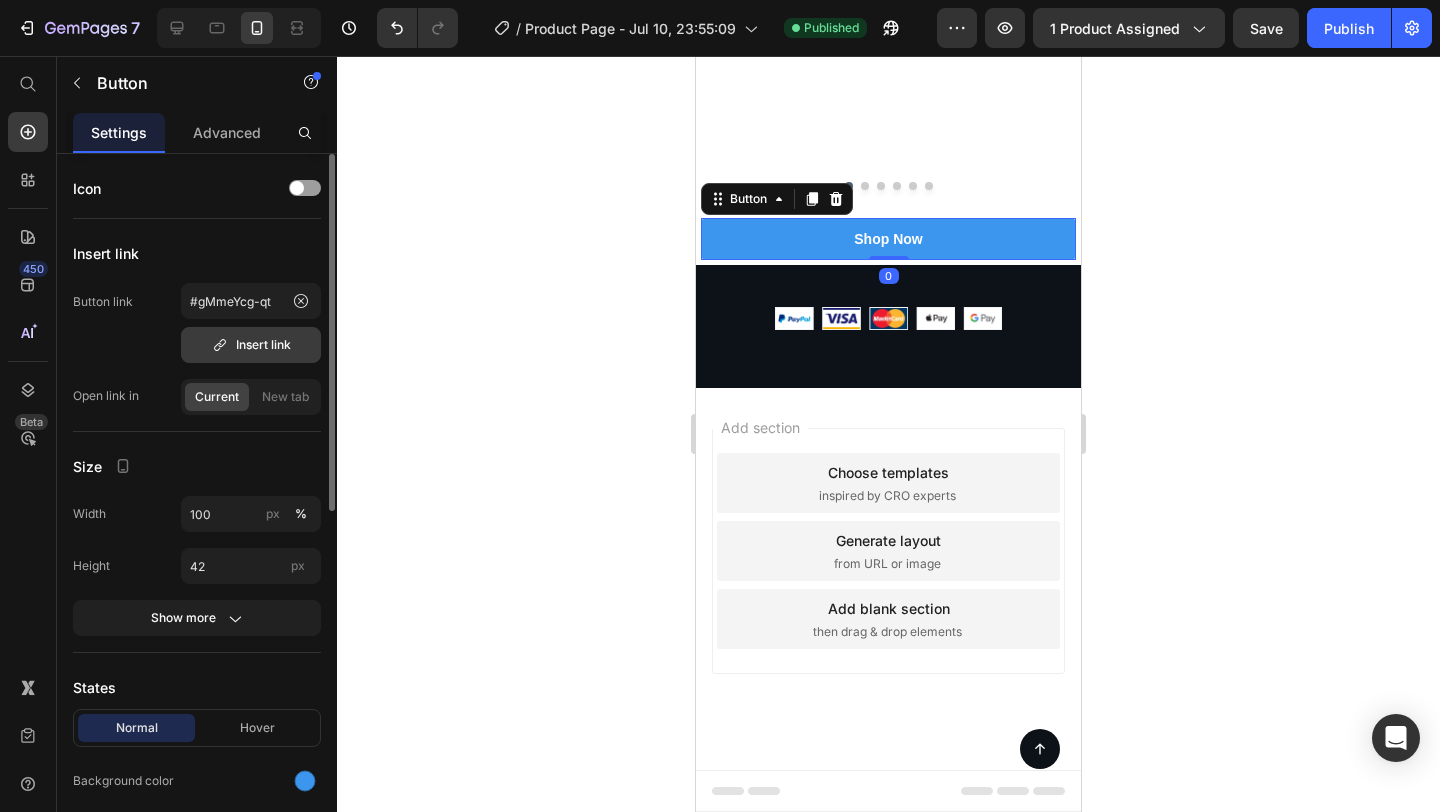 click on "Insert link" at bounding box center (251, 345) 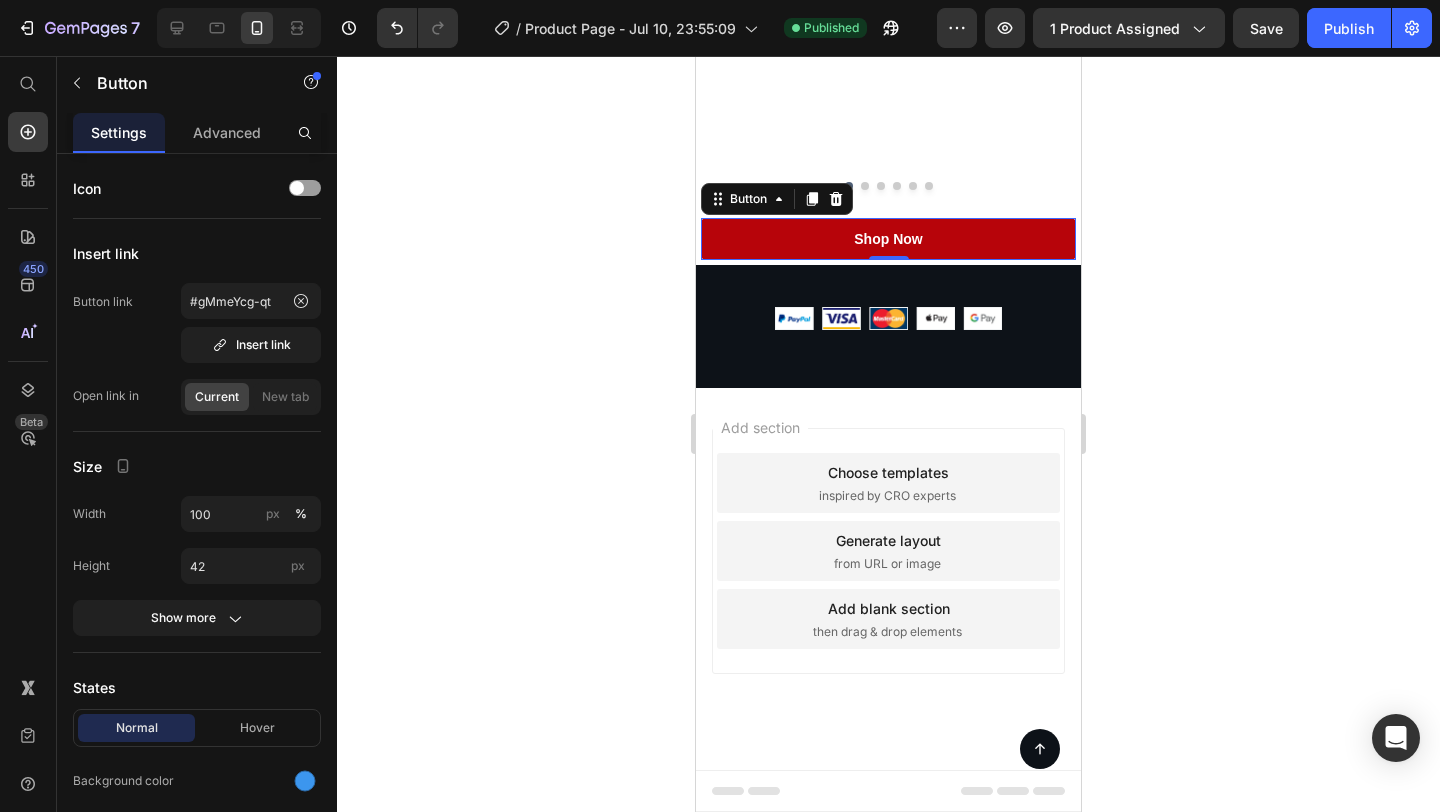 click on "Shop Now" at bounding box center [888, 239] 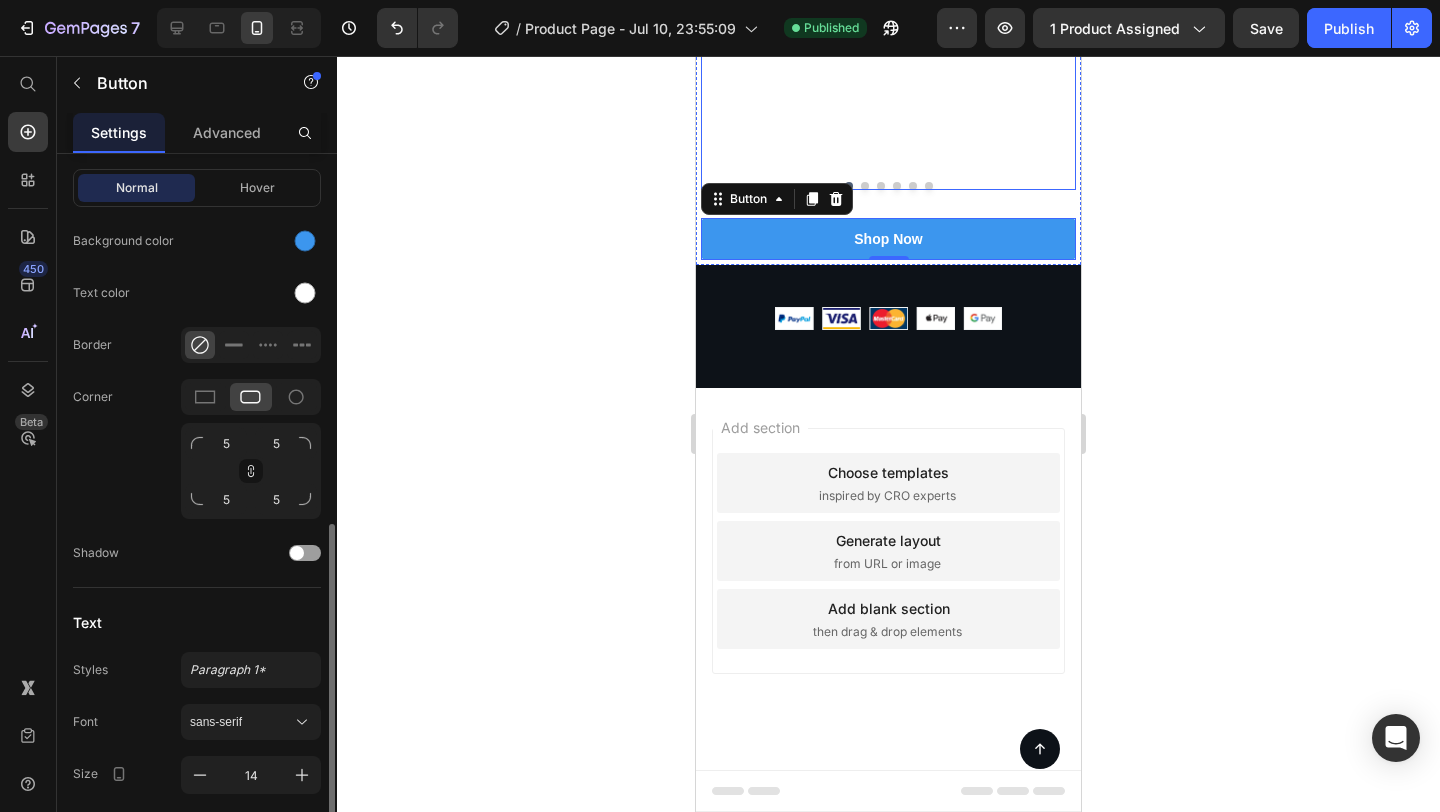 scroll, scrollTop: 607, scrollLeft: 0, axis: vertical 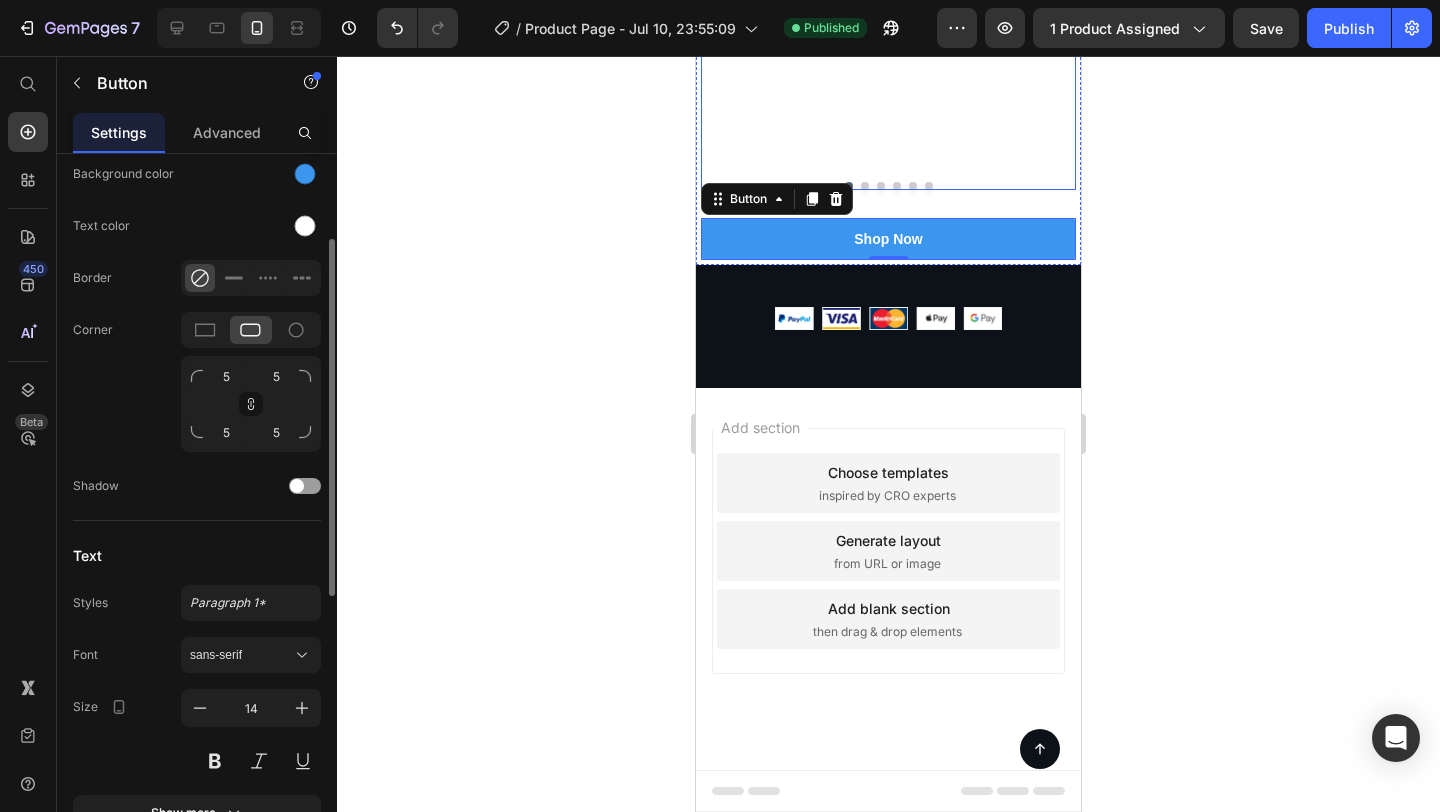 click on "Text Block [FIRST] [LAST] Text Block" at bounding box center [888, -90] 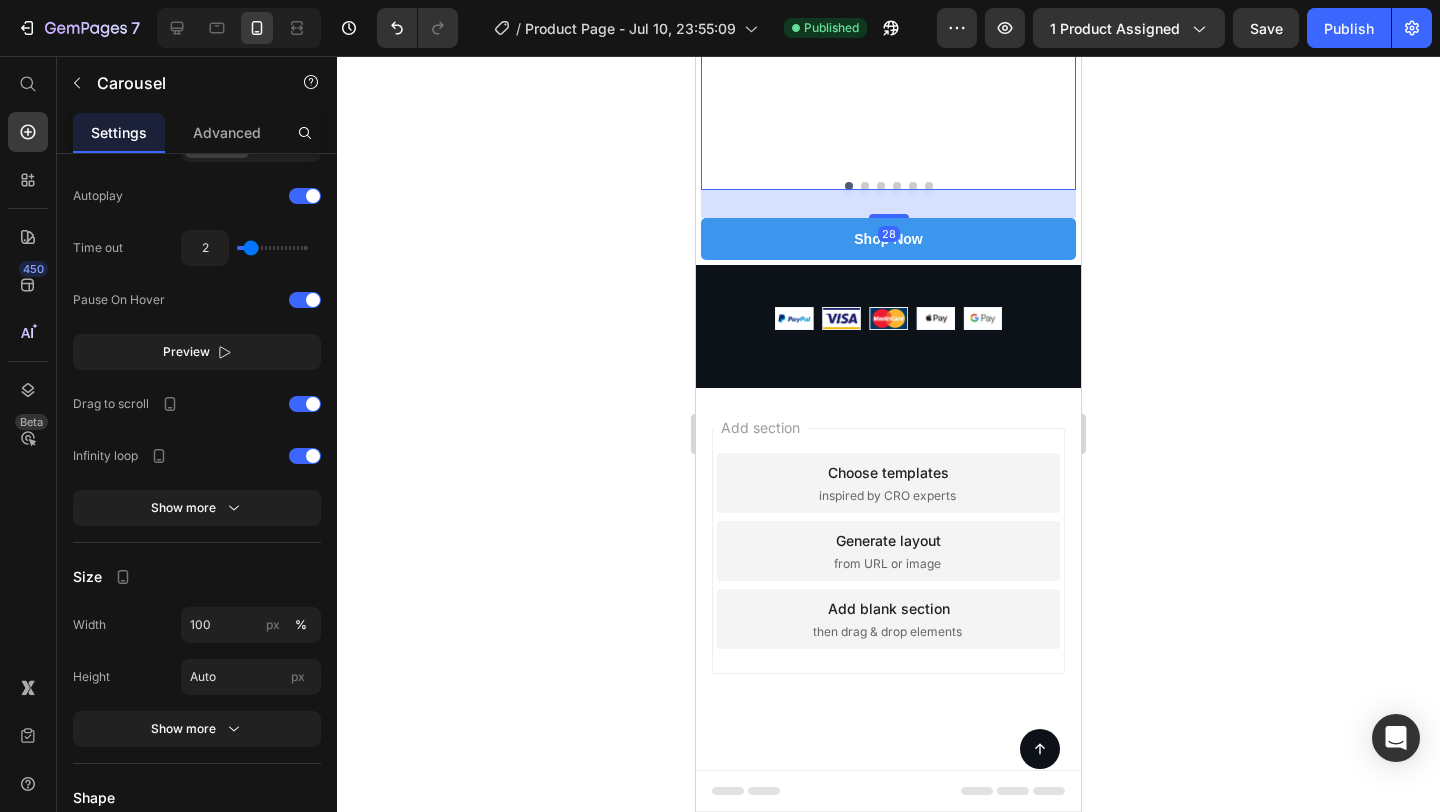 scroll, scrollTop: 1503, scrollLeft: 0, axis: vertical 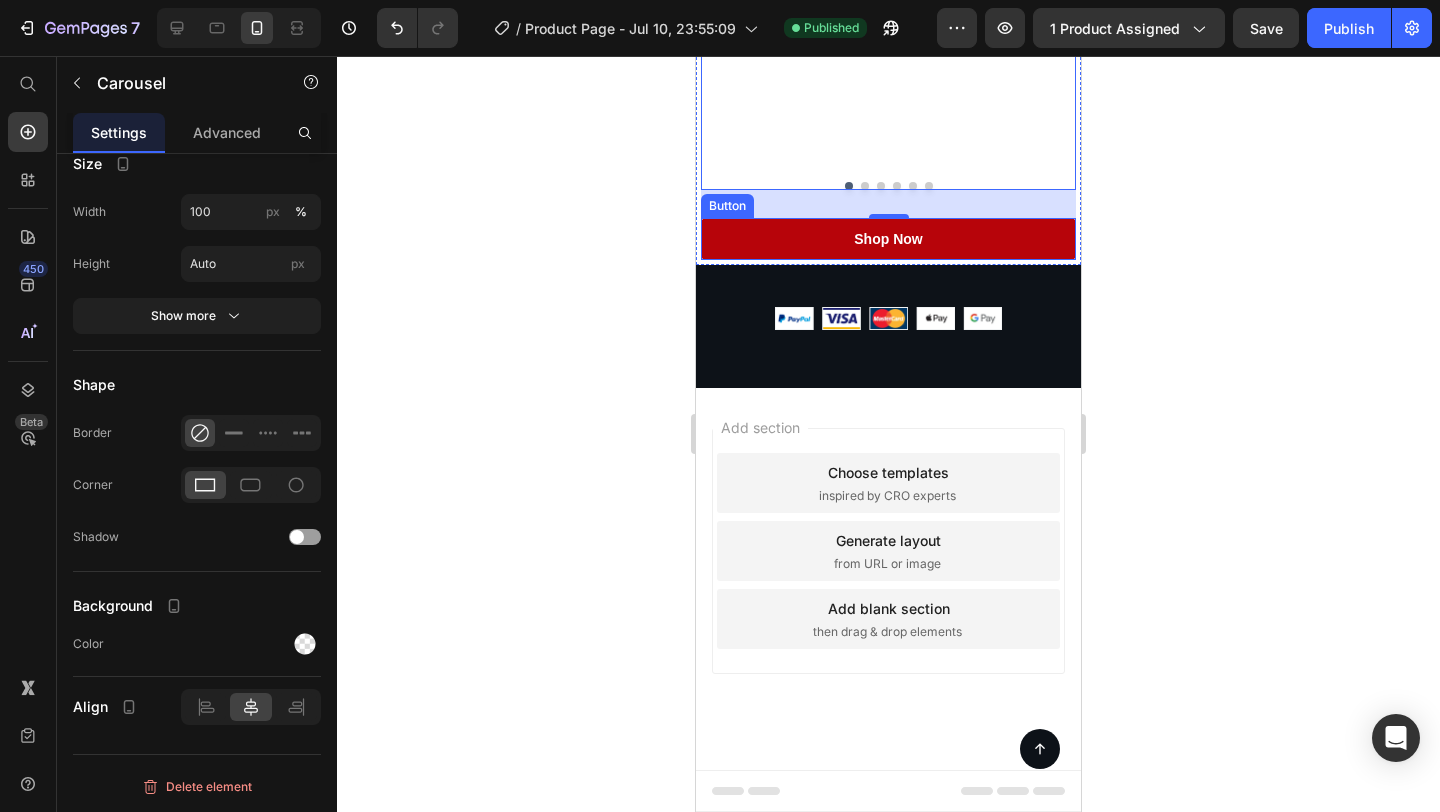 click on "Shop Now" at bounding box center (888, 239) 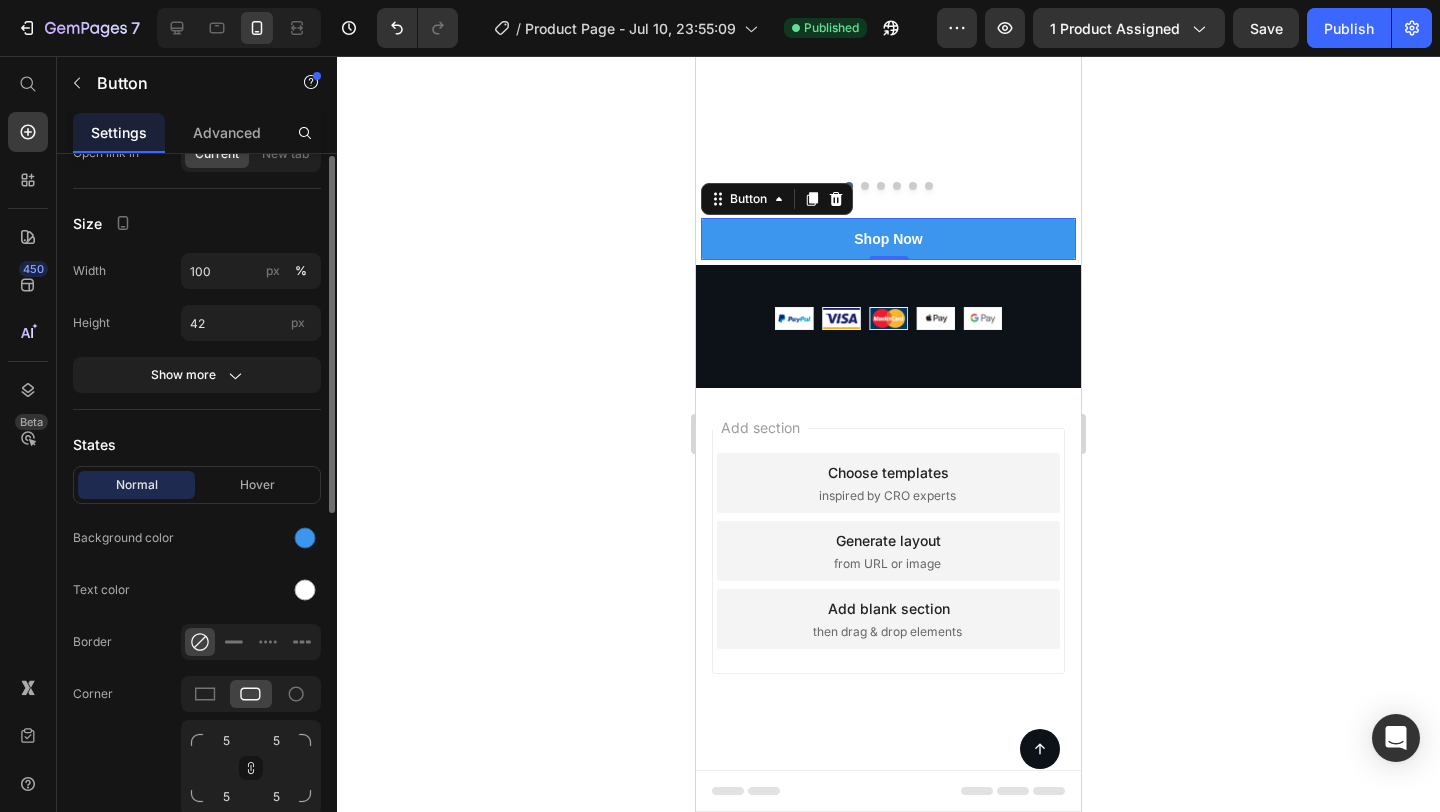 scroll, scrollTop: 0, scrollLeft: 0, axis: both 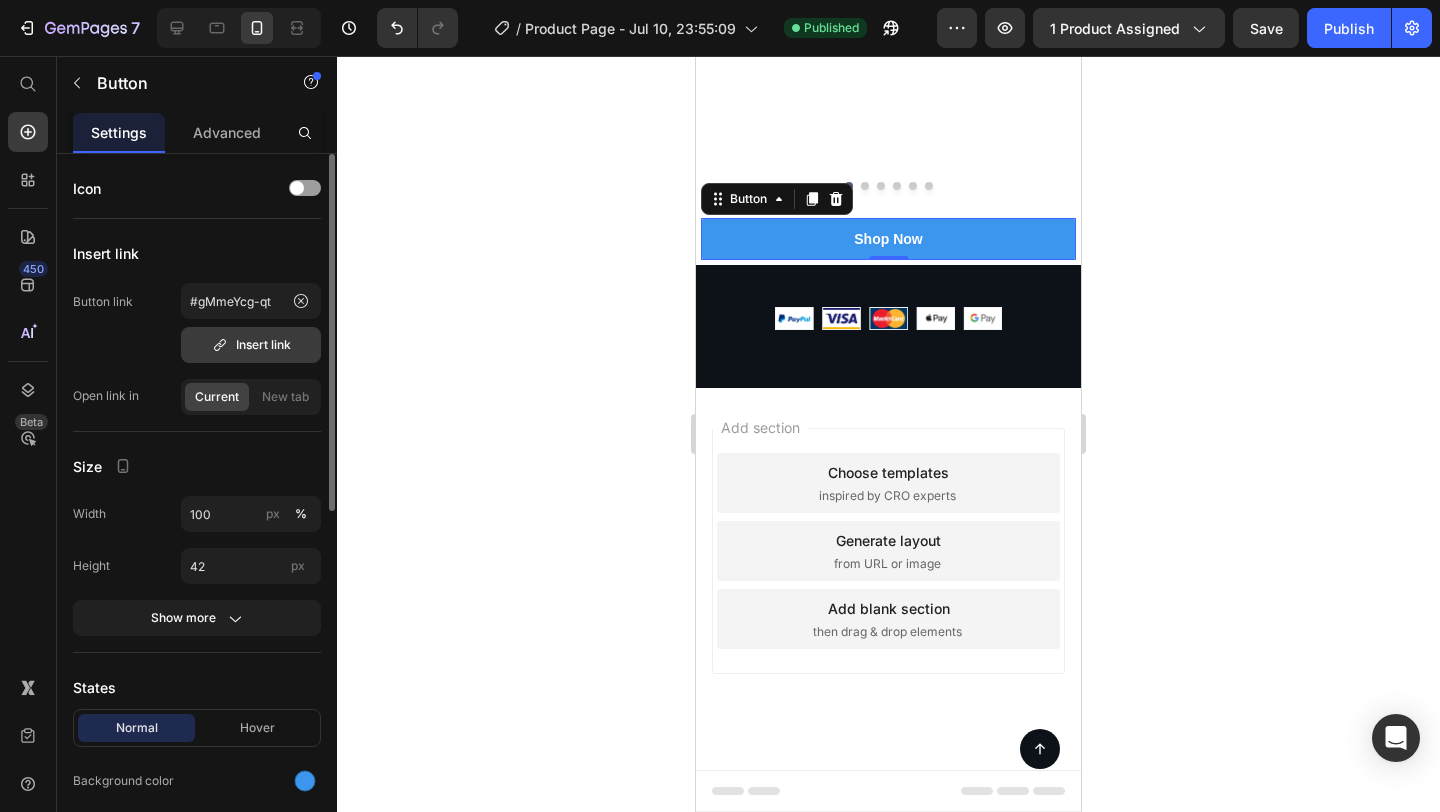 click on "Insert link" at bounding box center (251, 345) 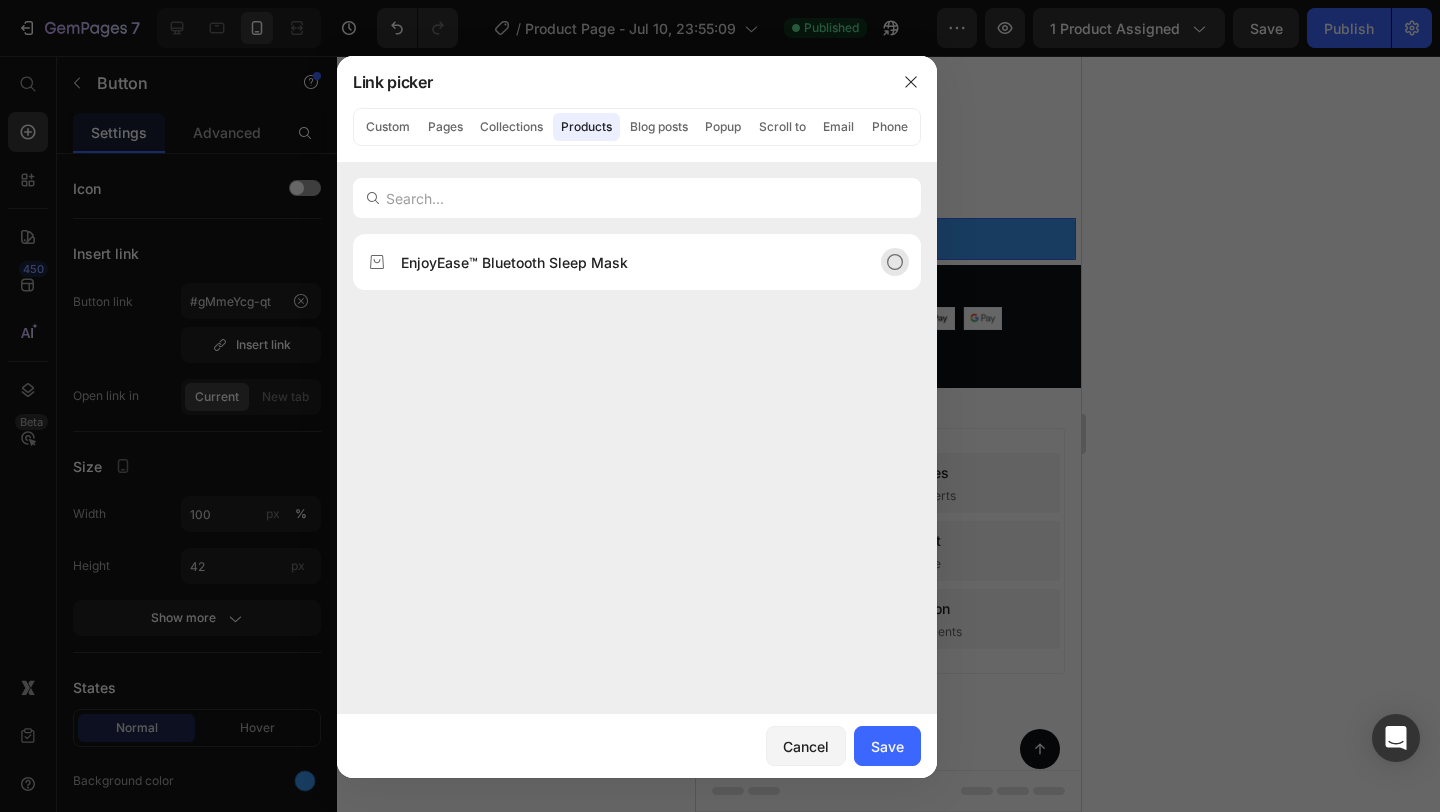 click on "EnjoyEase™ Bluetooth Sleep Mask" at bounding box center [621, 262] 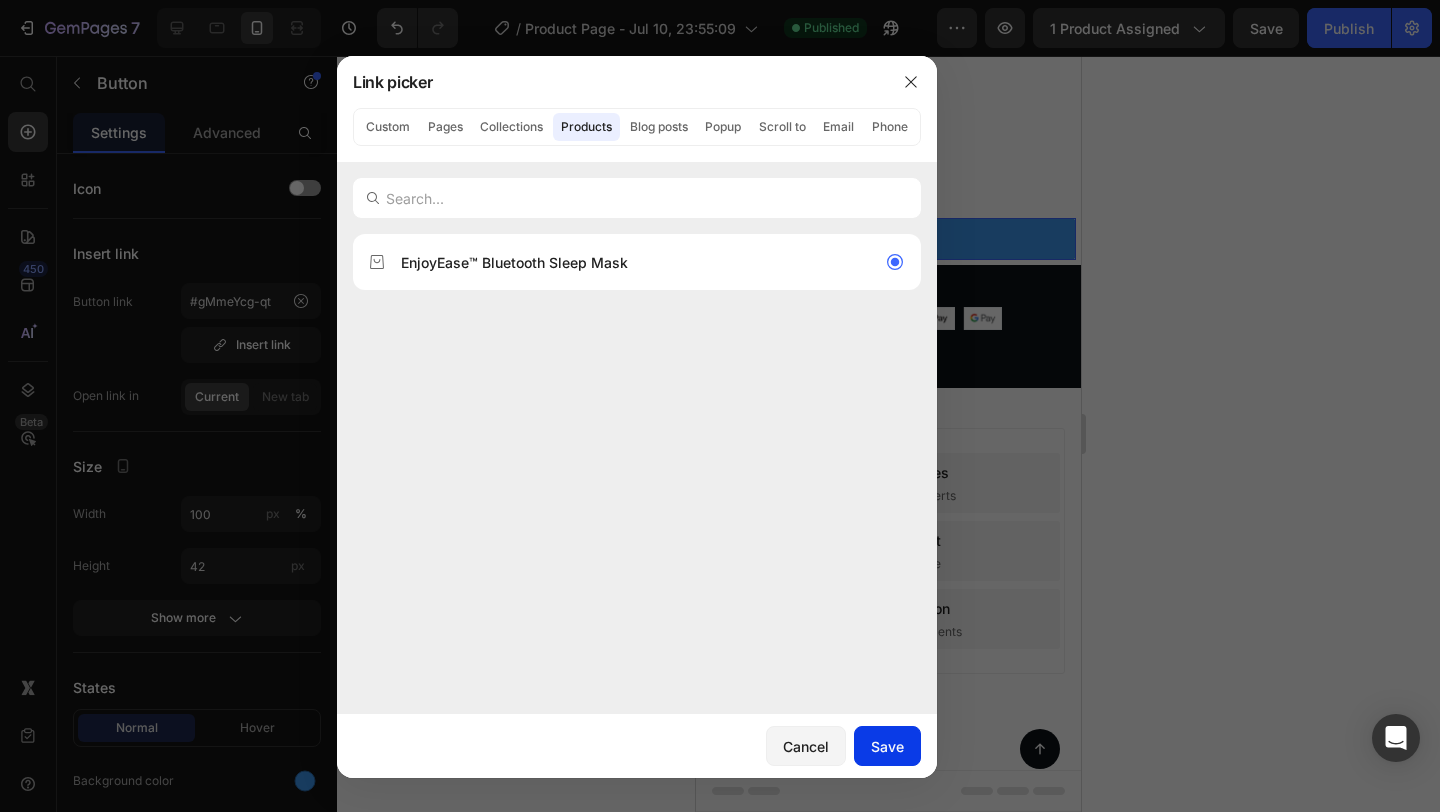 click on "Save" at bounding box center [887, 746] 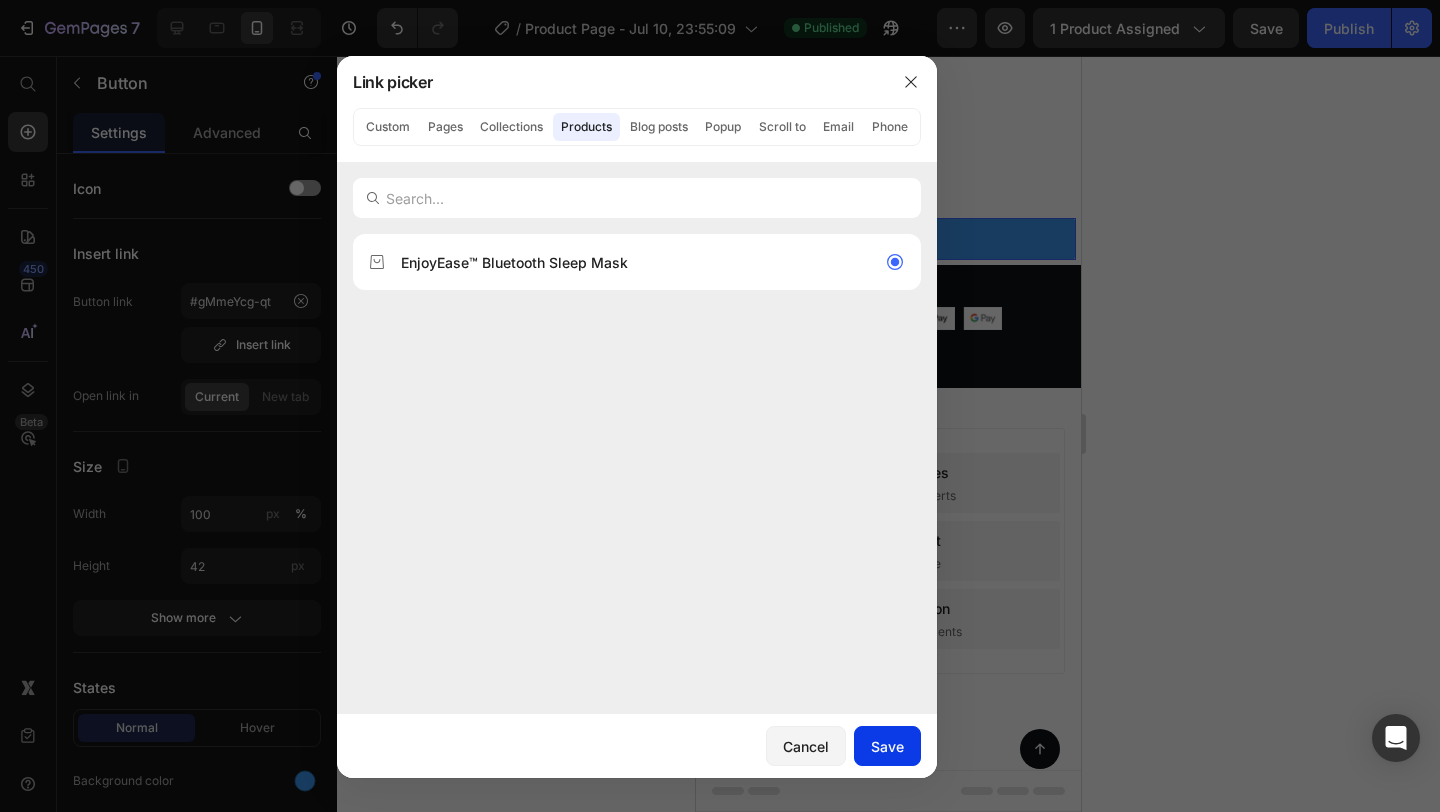 click at bounding box center (888, 319) 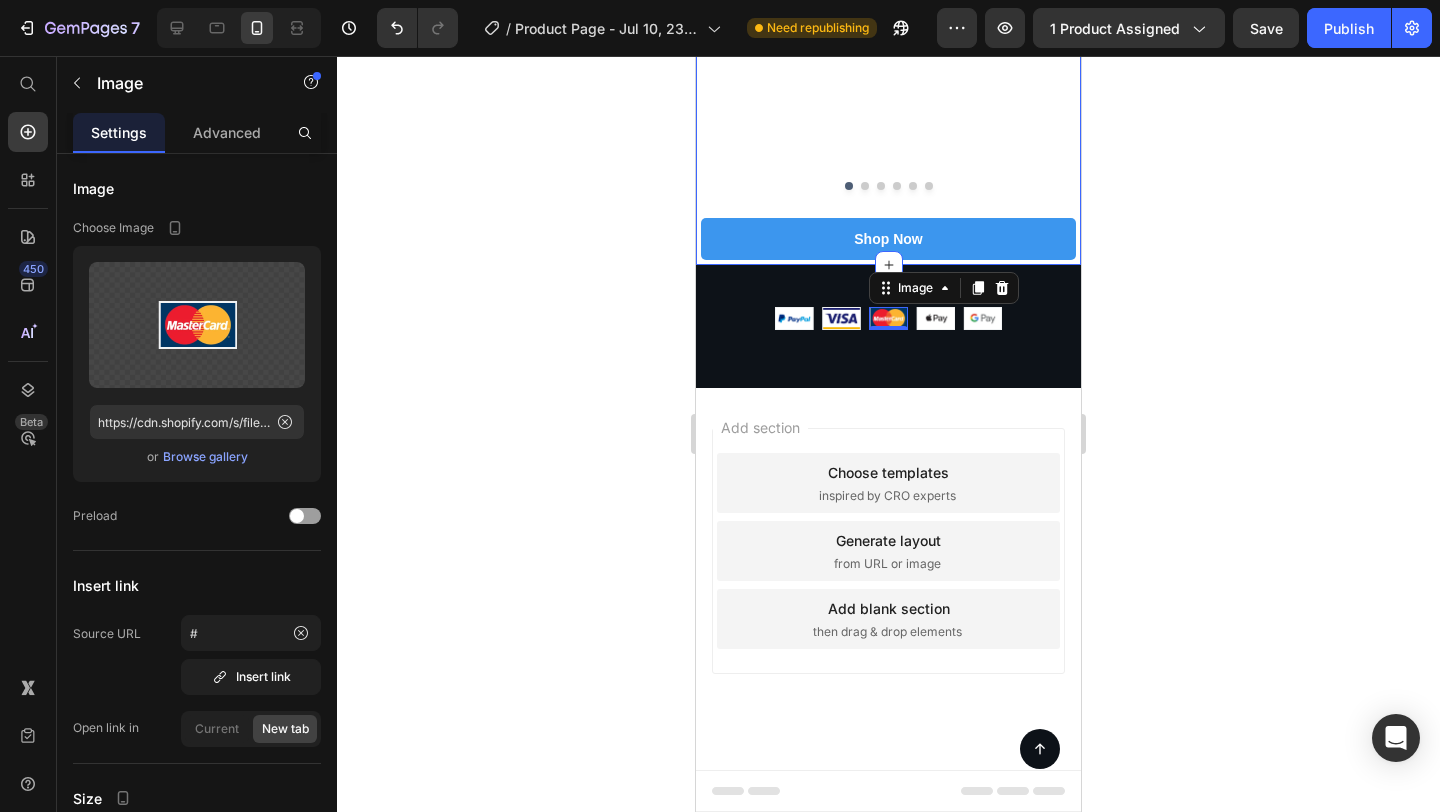 scroll, scrollTop: 12453, scrollLeft: 0, axis: vertical 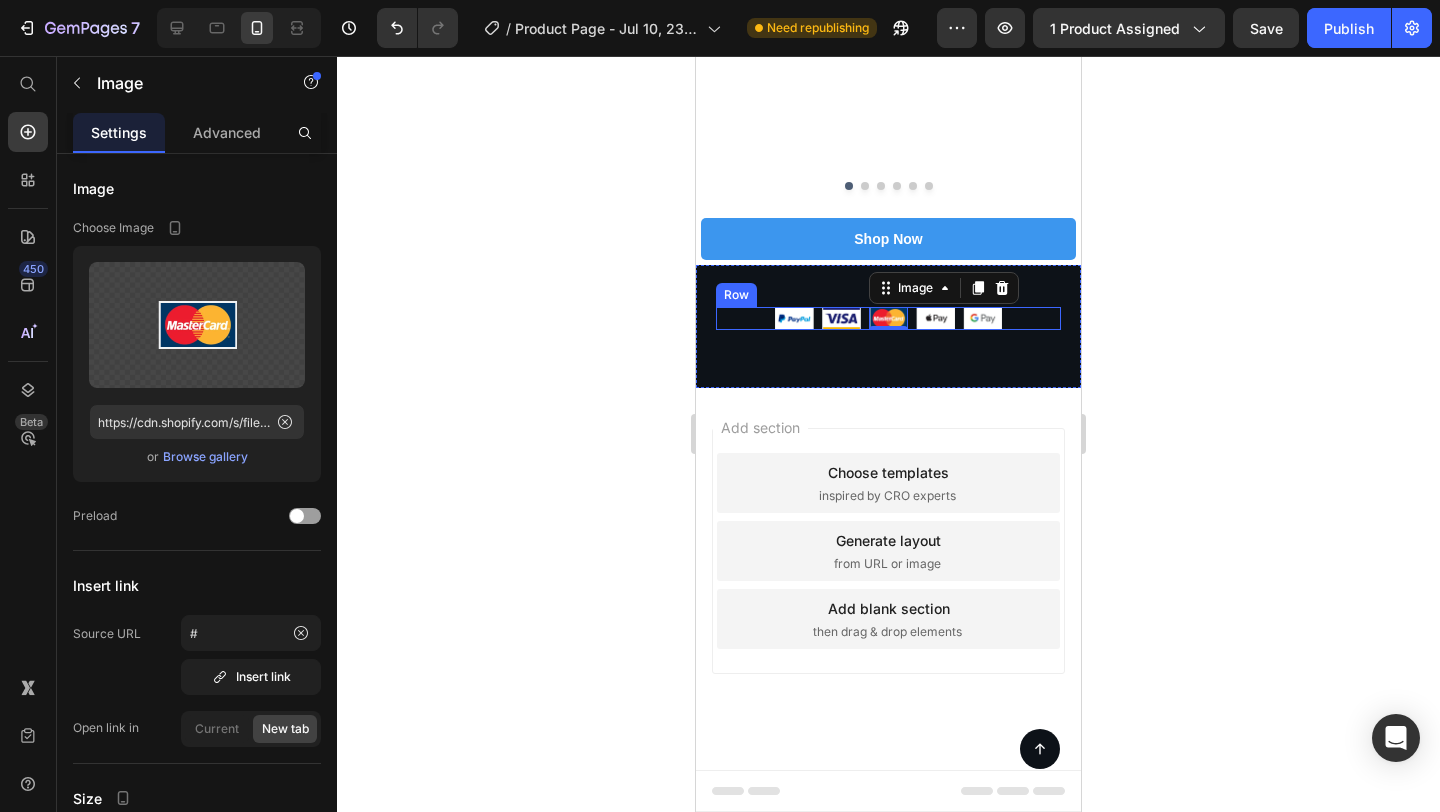 click on "Image Image Image   0 Image Image Row" at bounding box center (888, 319) 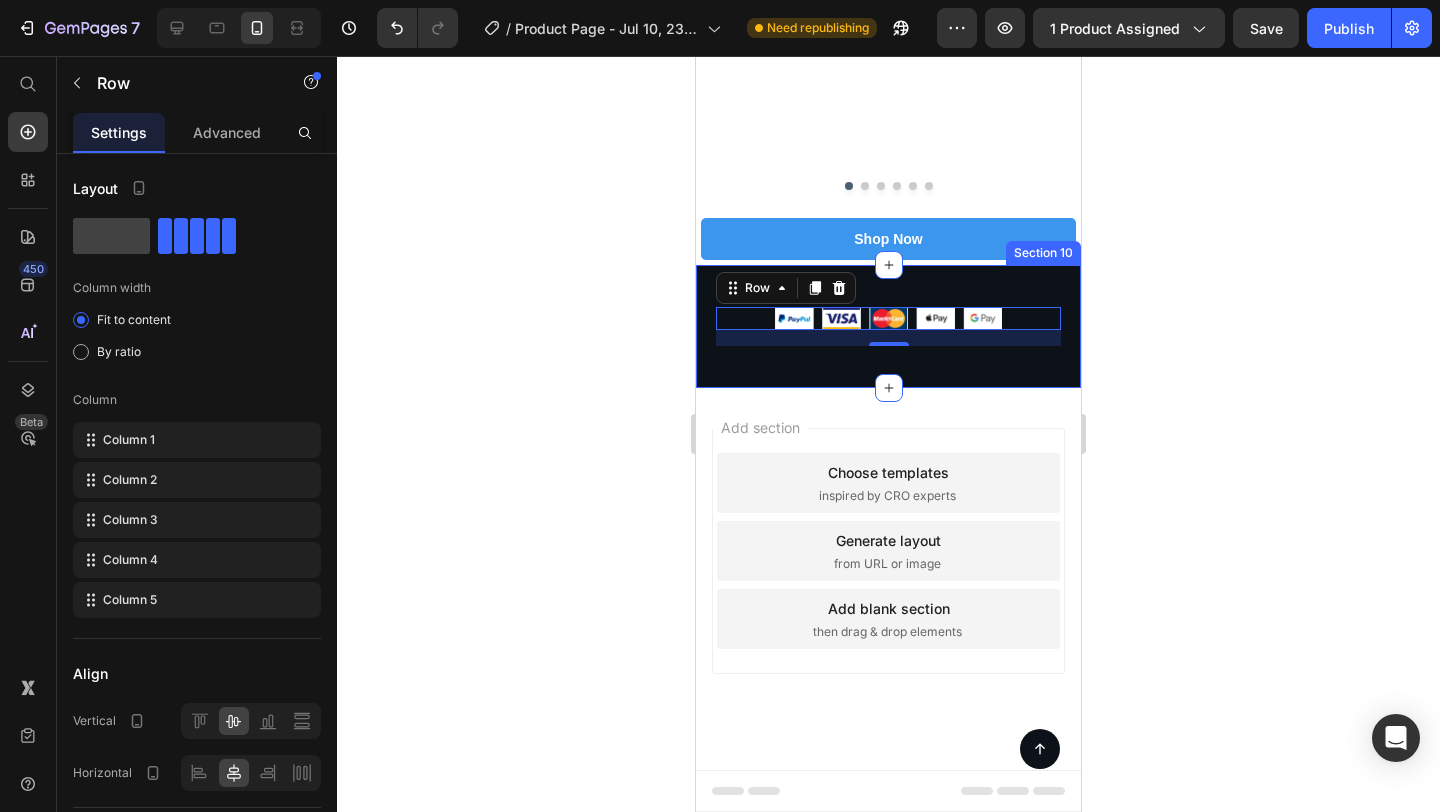 scroll, scrollTop: 12134, scrollLeft: 0, axis: vertical 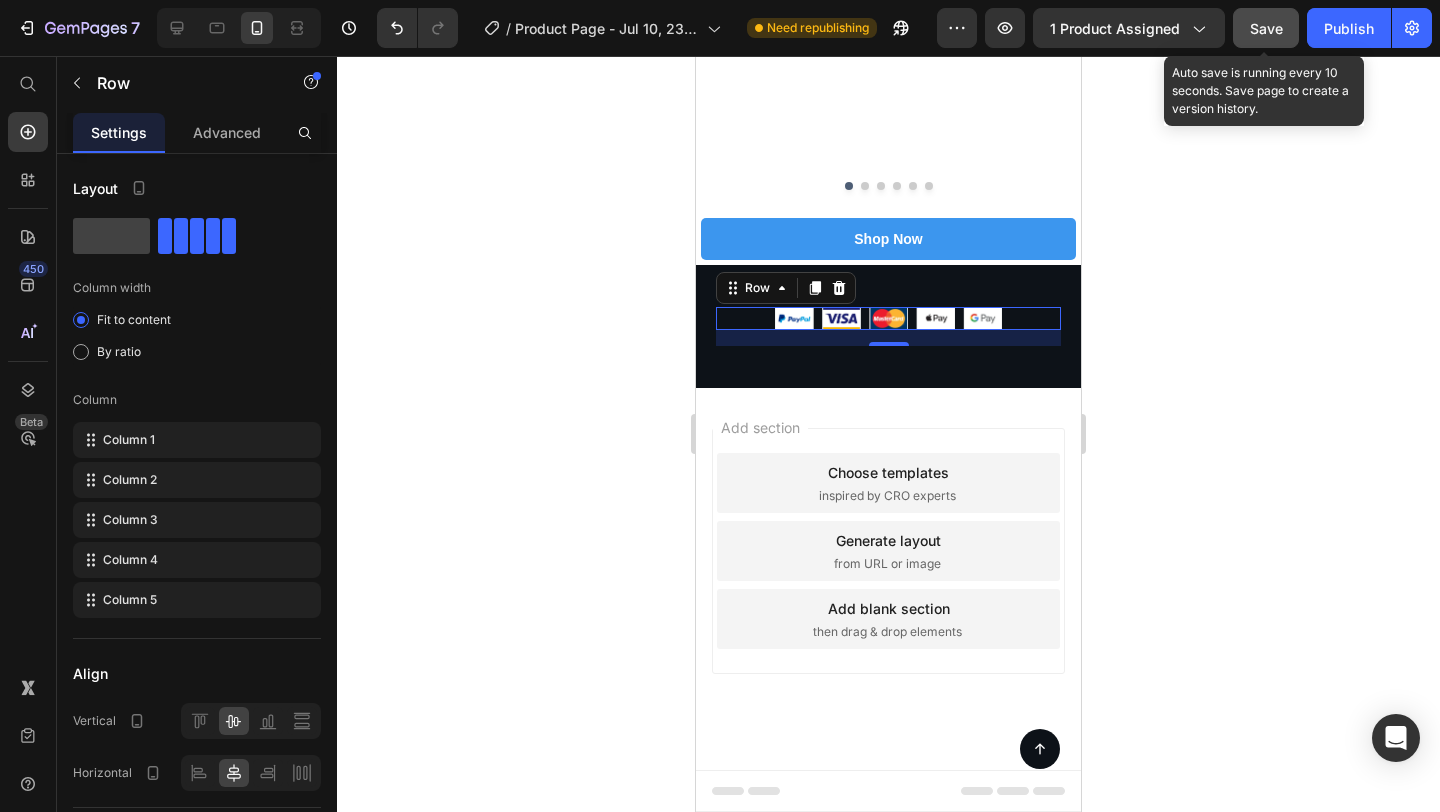 click on "Save" at bounding box center (1266, 28) 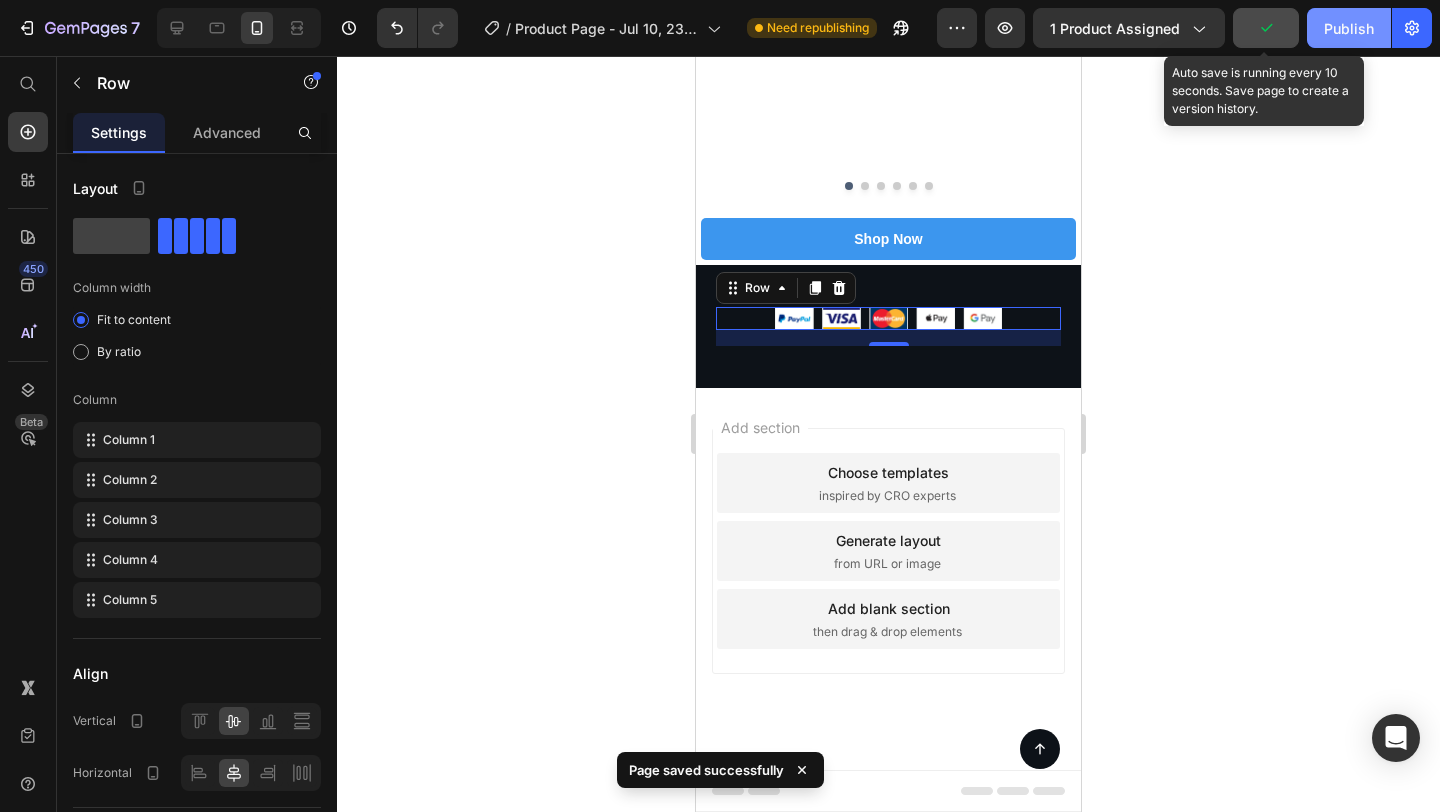 click on "Publish" at bounding box center (1349, 28) 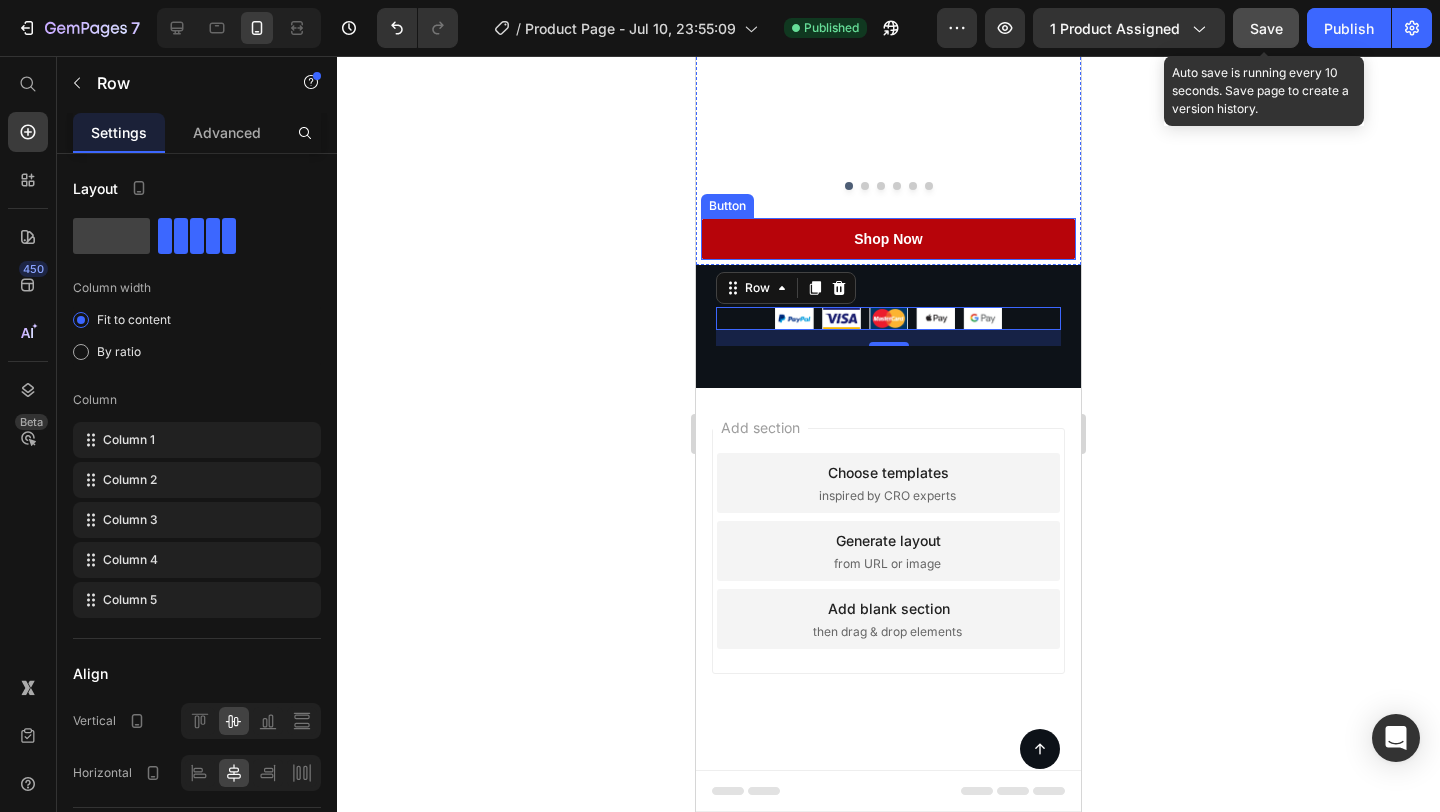 click on "Shop Now" at bounding box center [888, 239] 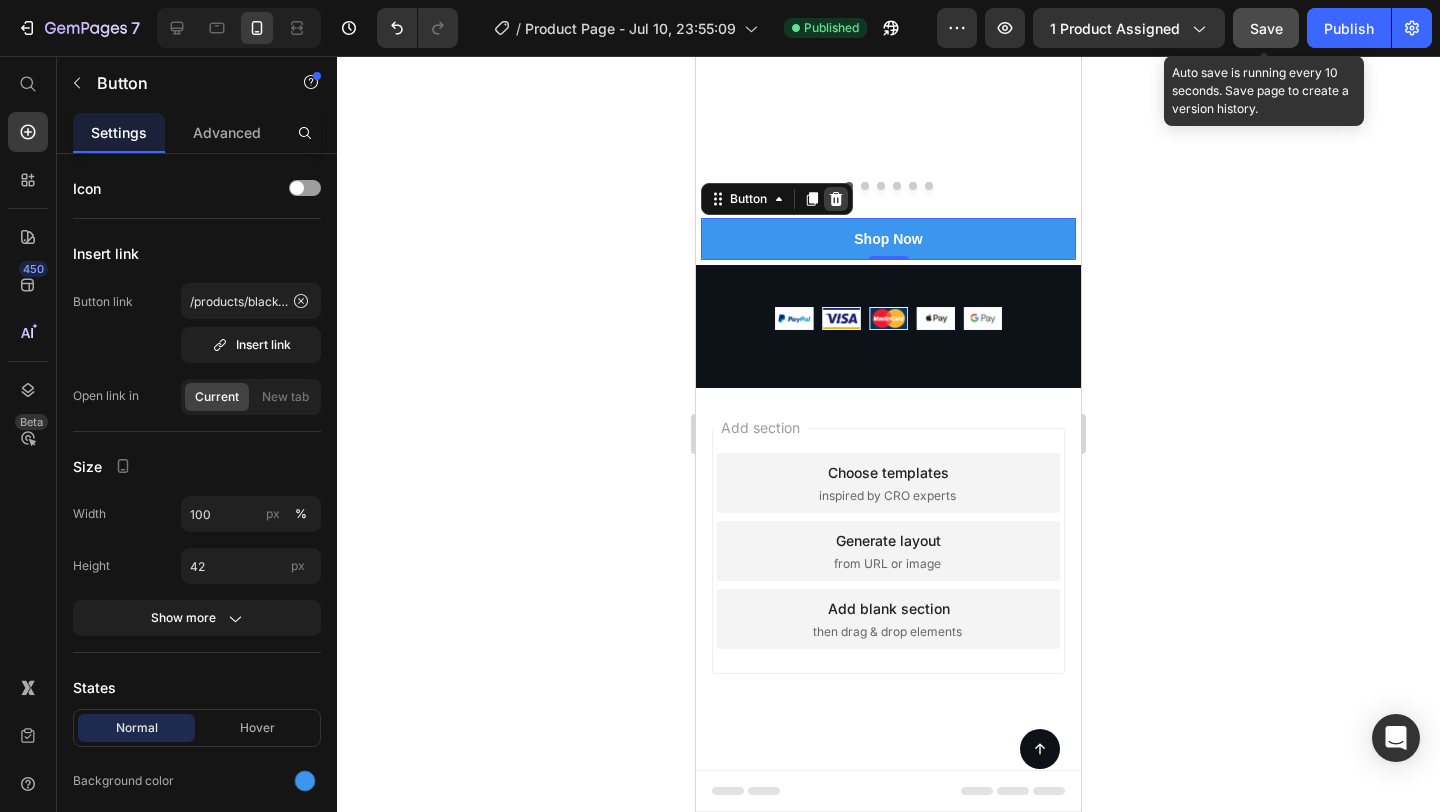 click 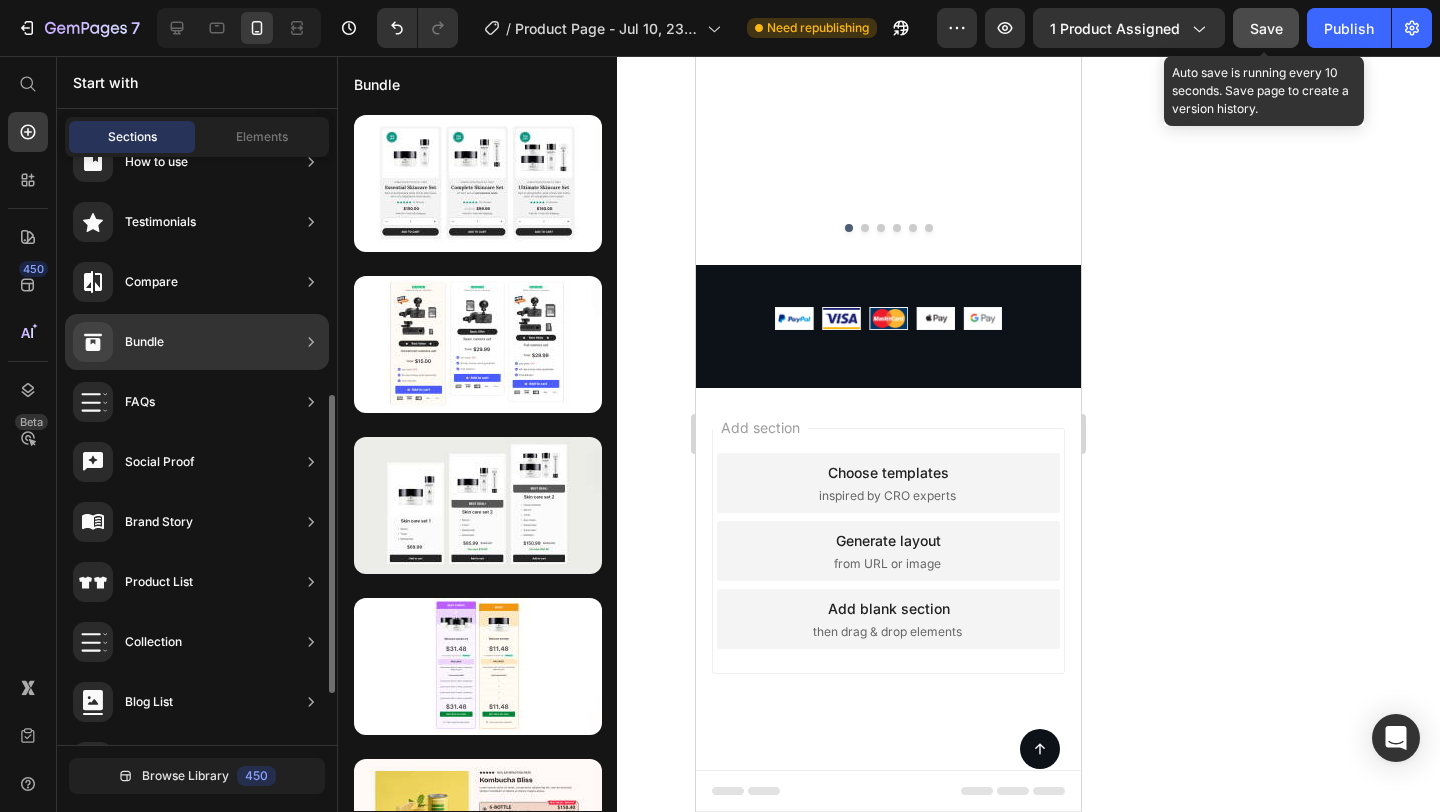 scroll, scrollTop: 572, scrollLeft: 0, axis: vertical 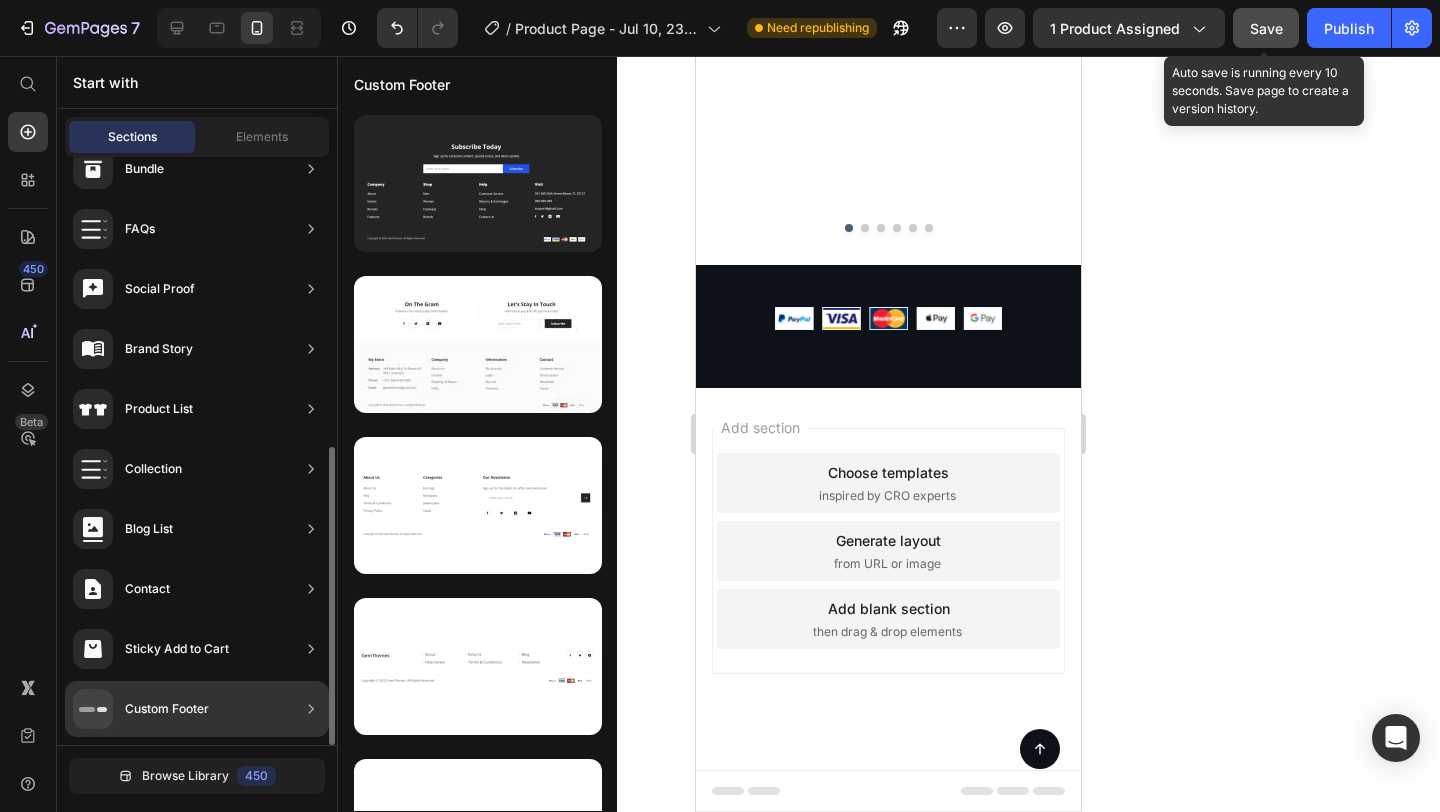 click on "Sticky Add to Cart" at bounding box center (177, 649) 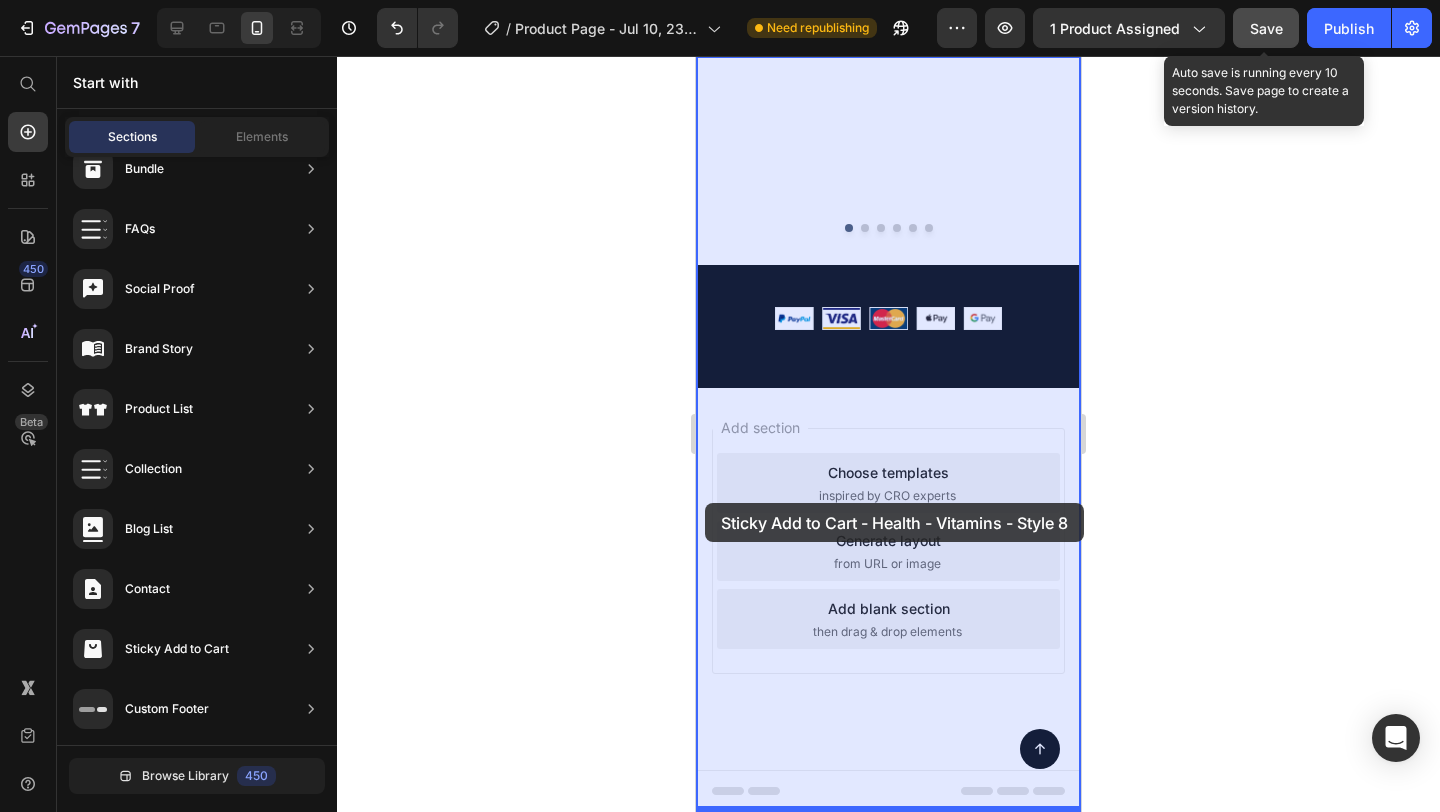 drag, startPoint x: 1157, startPoint y: 251, endPoint x: 705, endPoint y: 503, distance: 517.5017 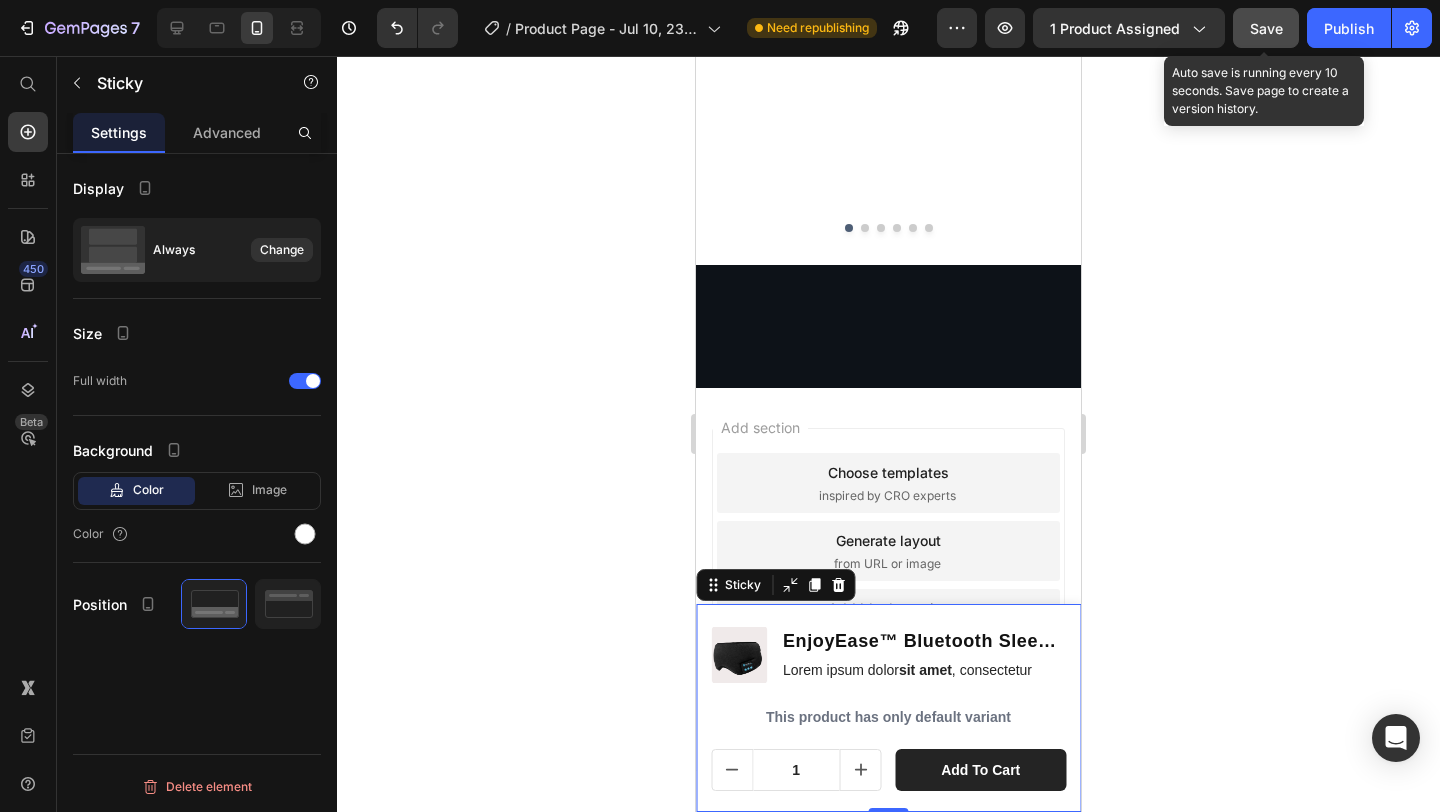 scroll, scrollTop: 11318, scrollLeft: 0, axis: vertical 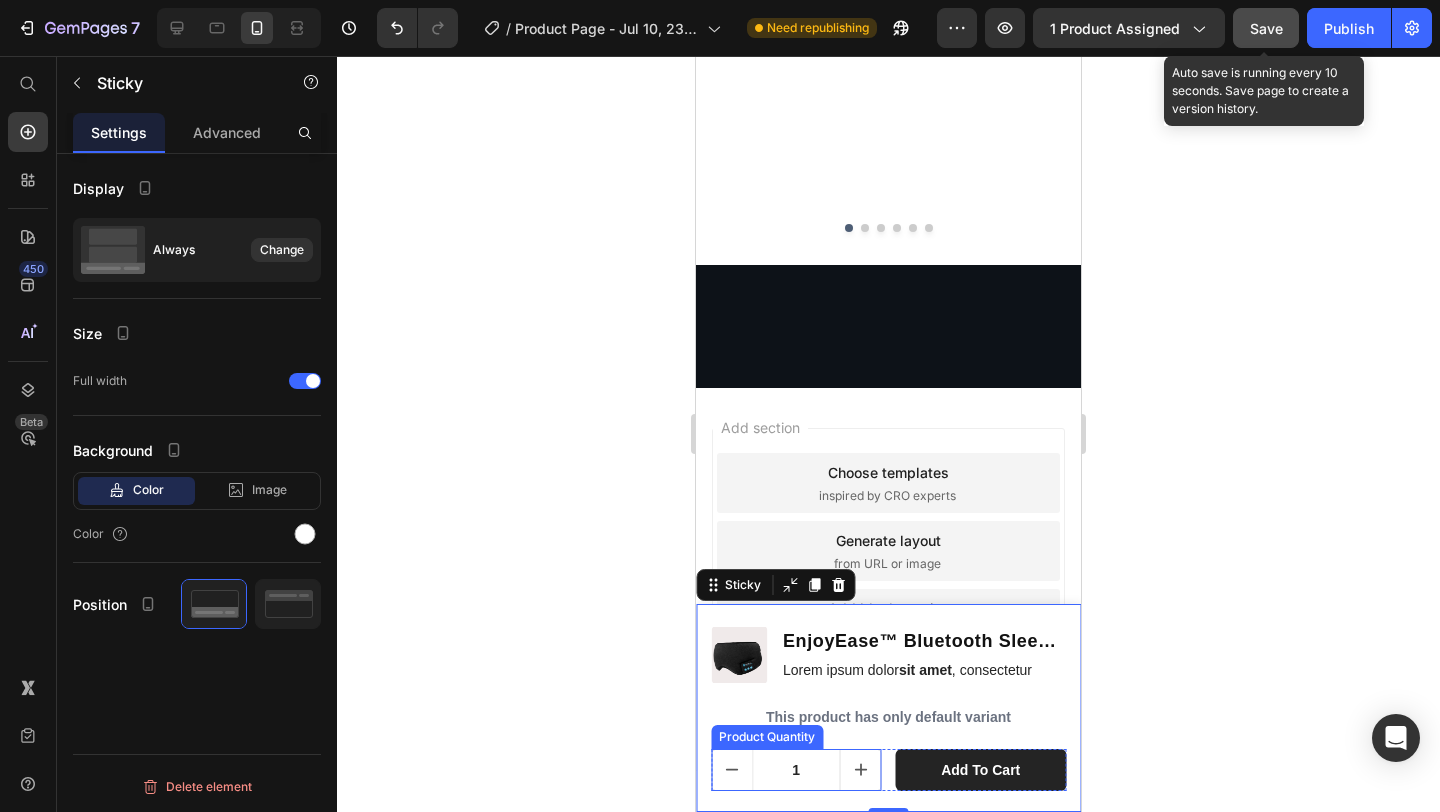 click 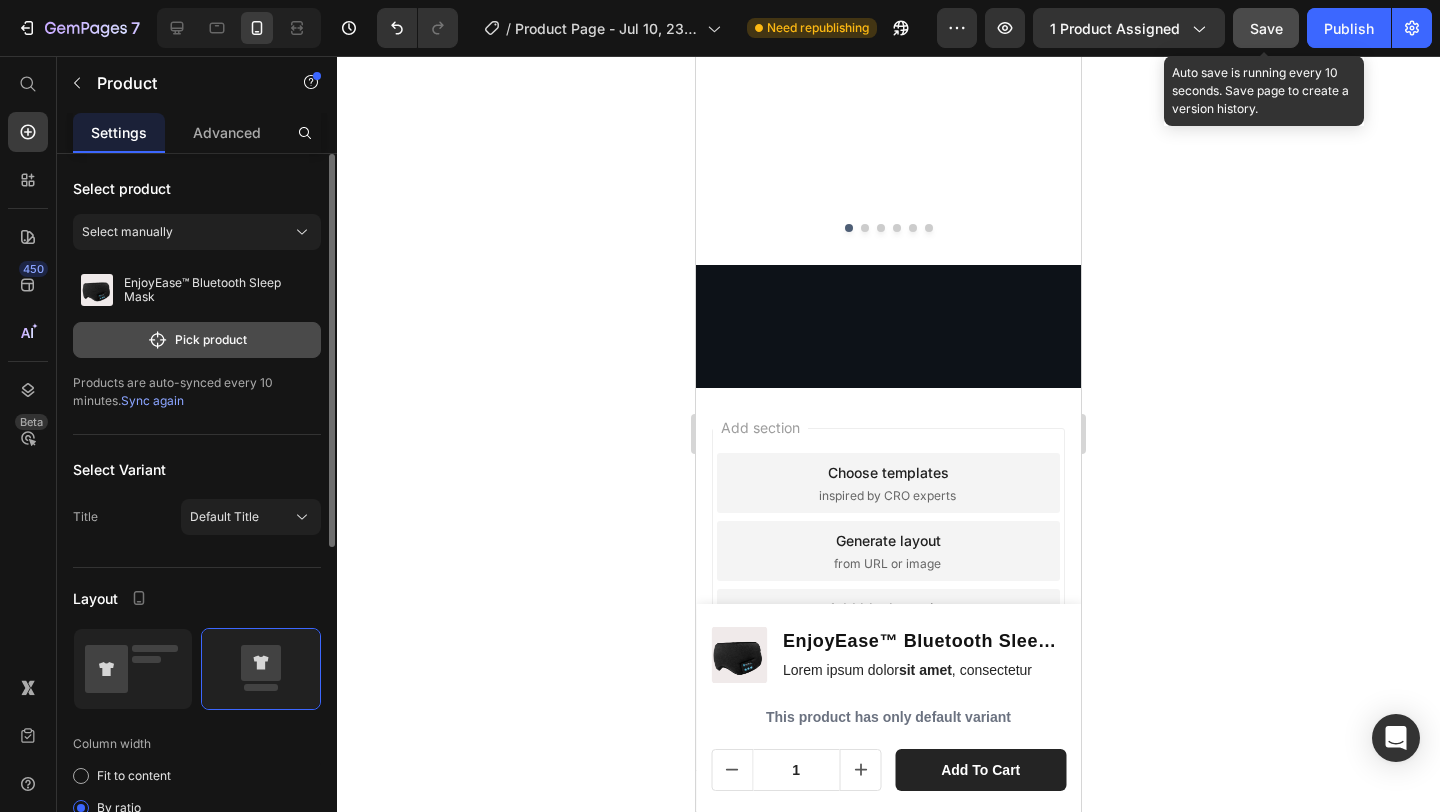 click on "Pick product" at bounding box center (197, 340) 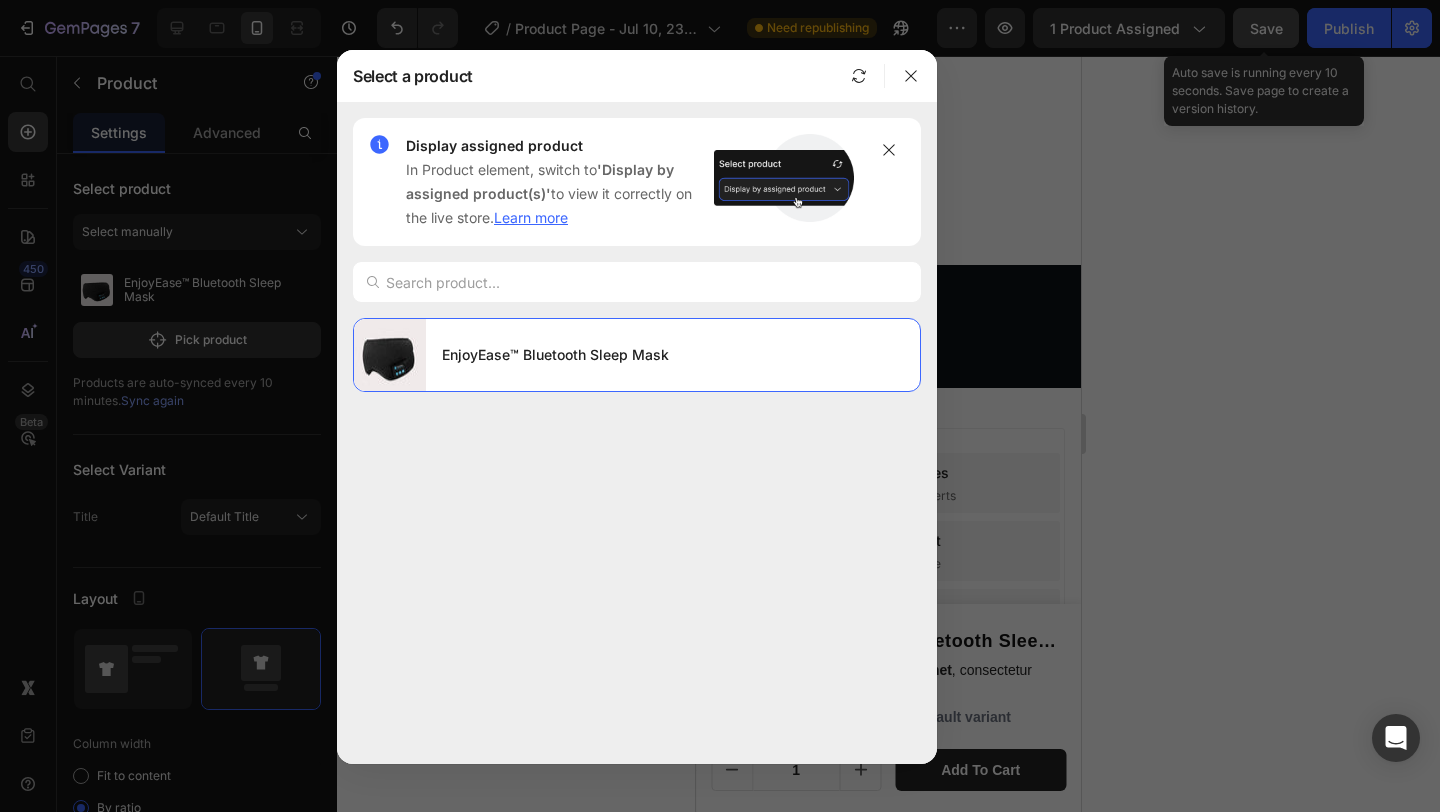 click on "EnjoyEase™ Bluetooth Sleep Mask" at bounding box center (637, 533) 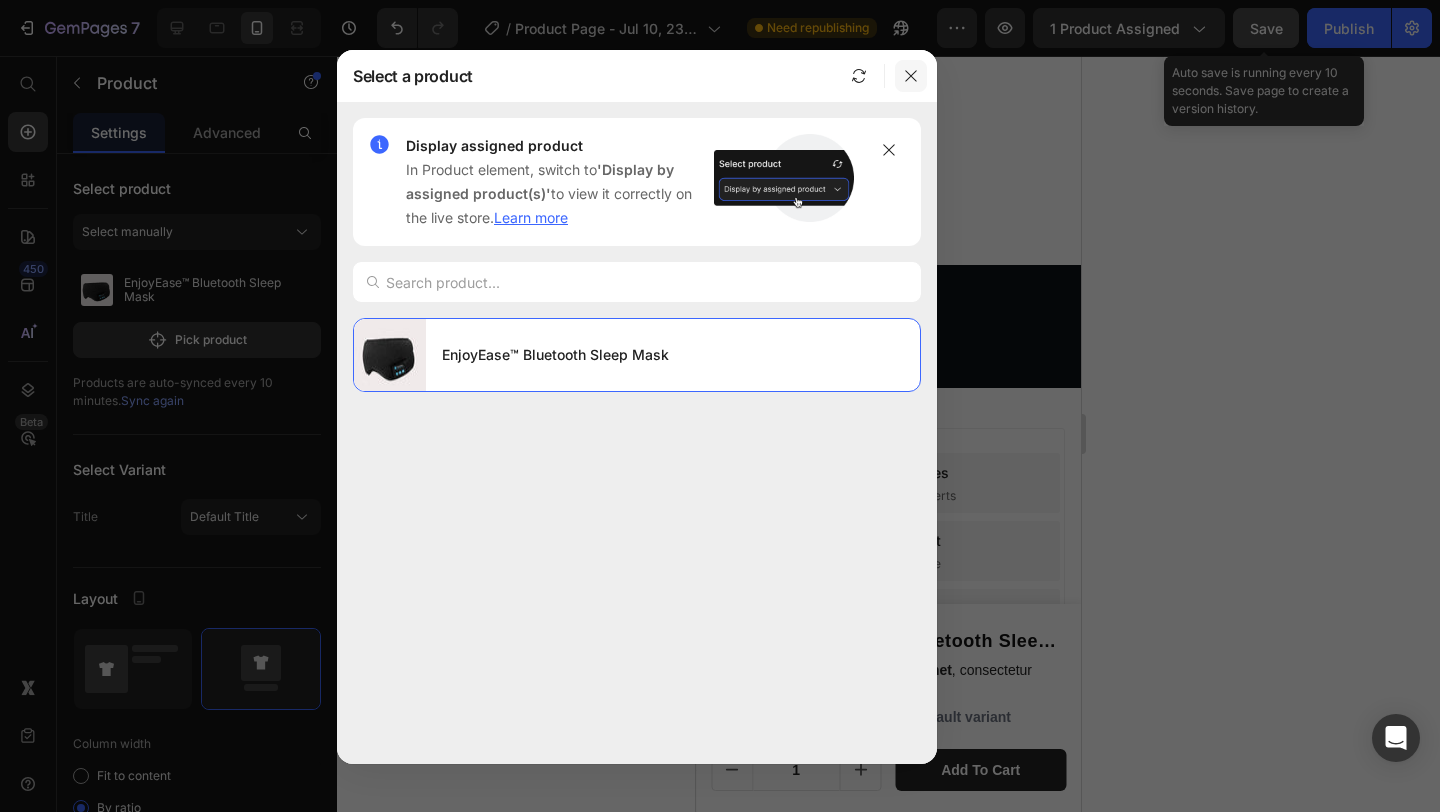 click 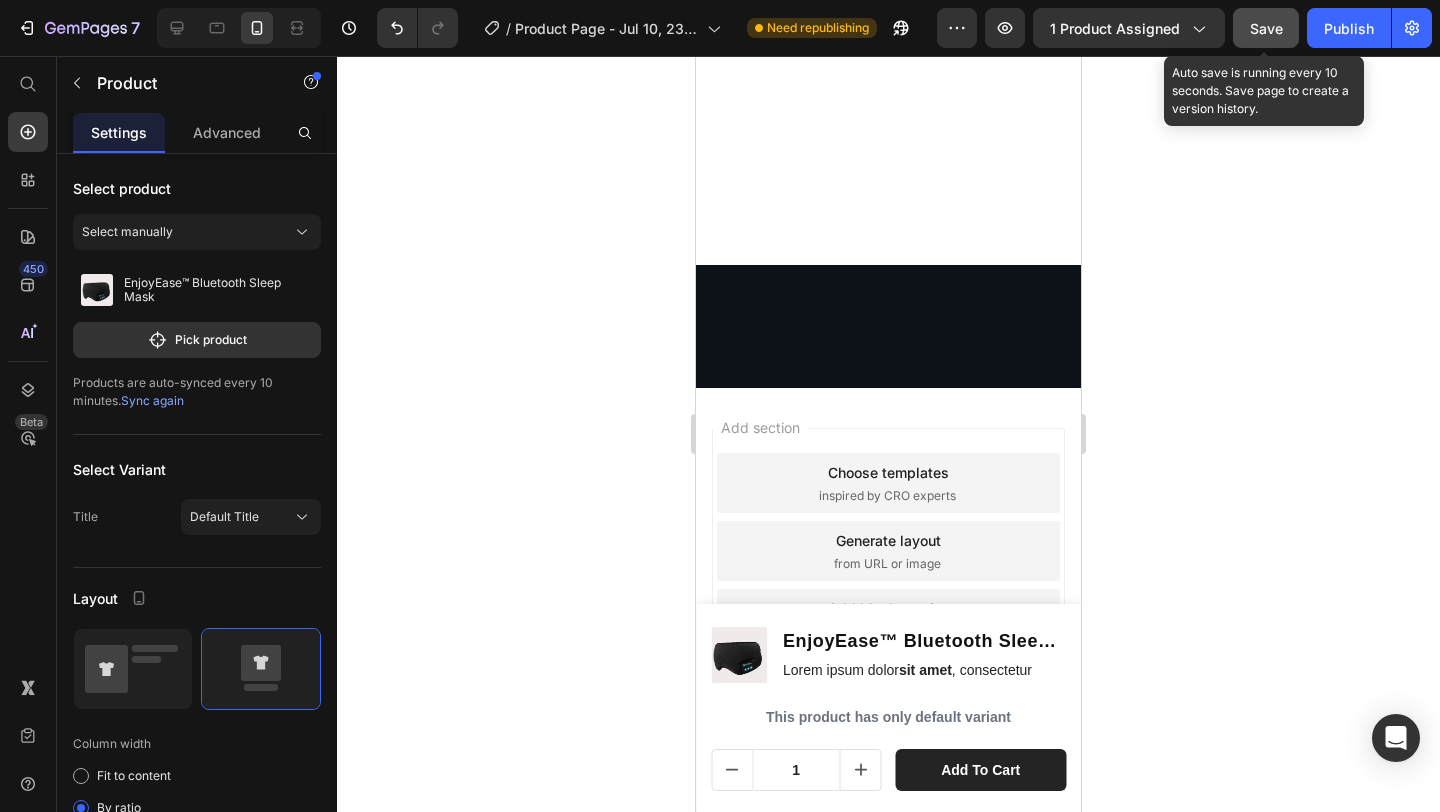 scroll, scrollTop: 7689, scrollLeft: 0, axis: vertical 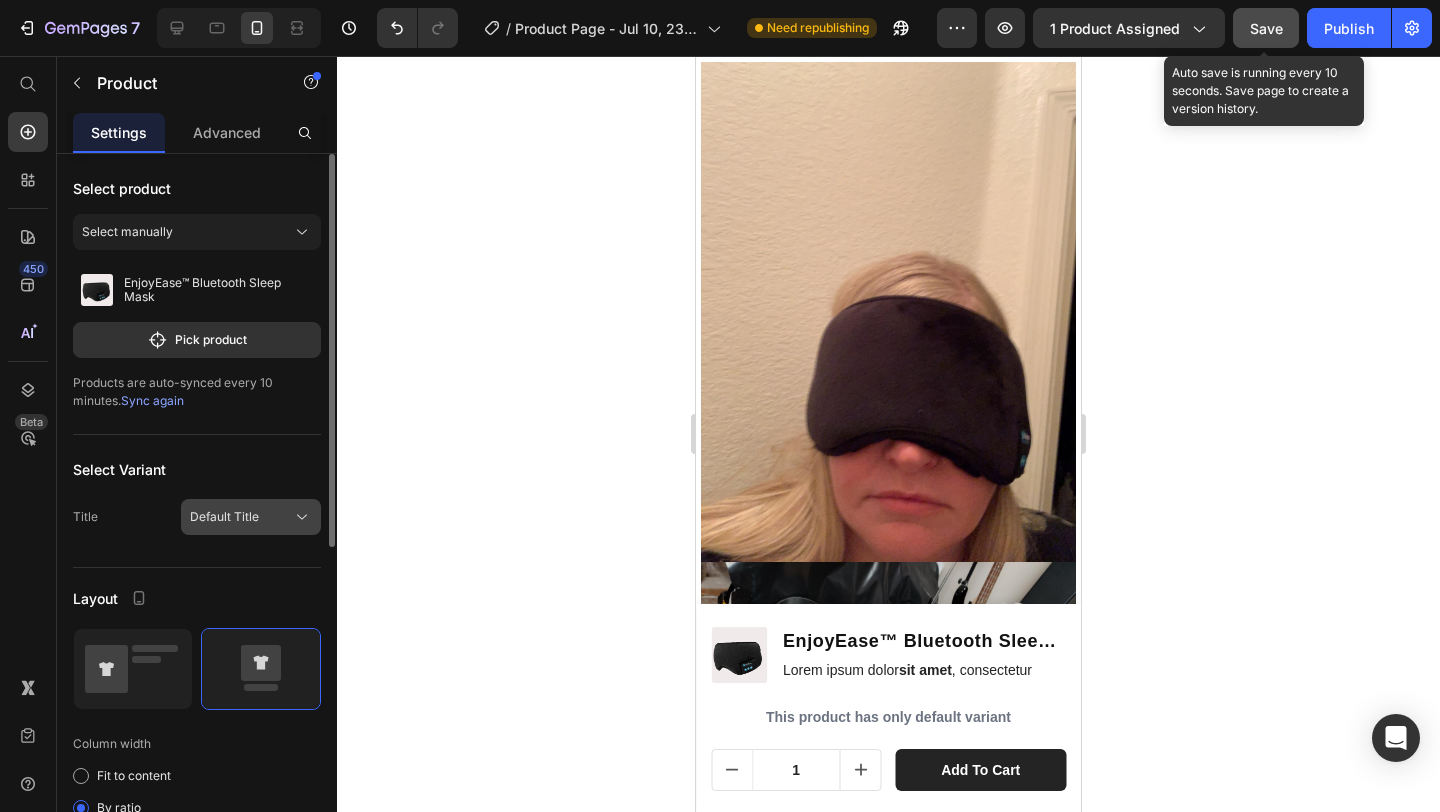 click on "Default Title" 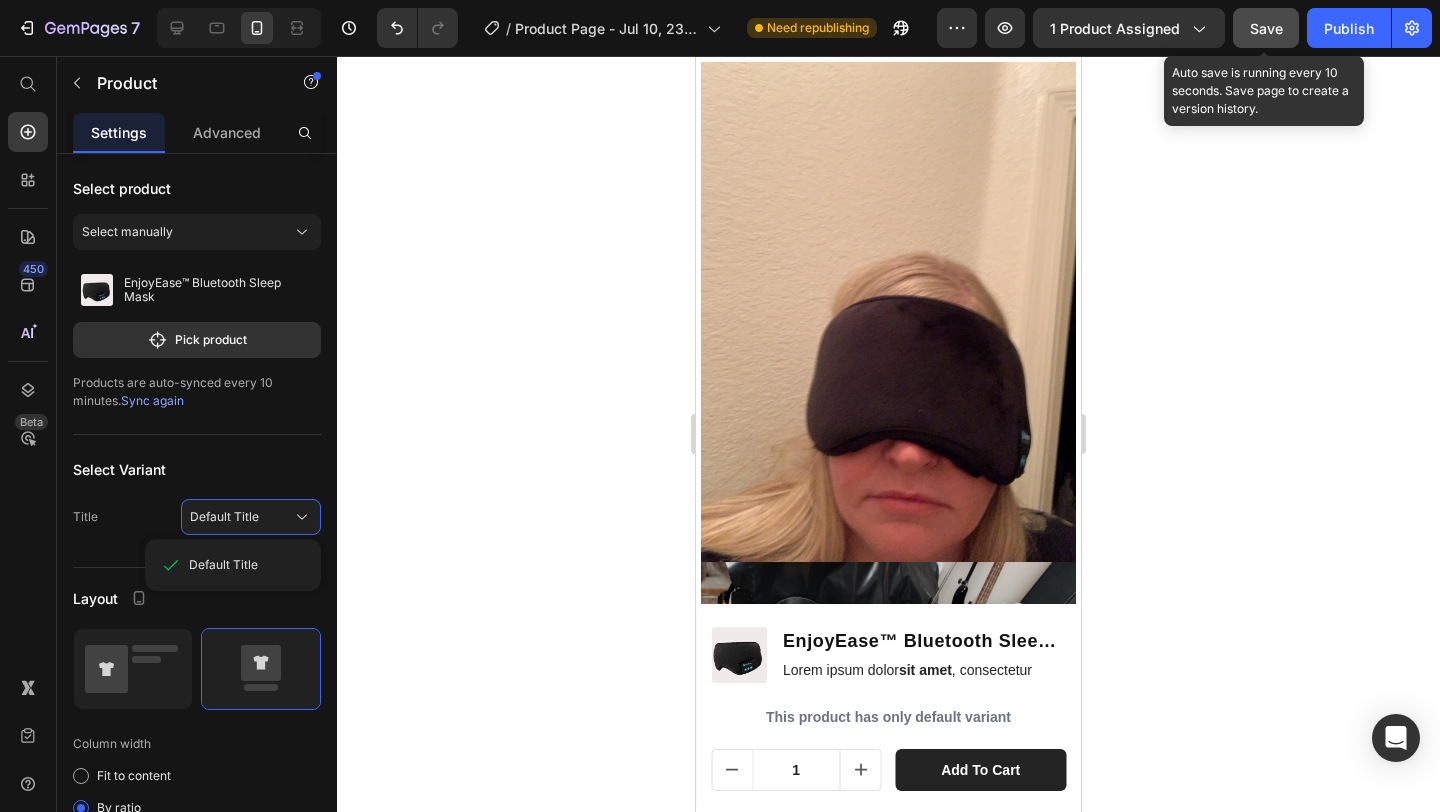click 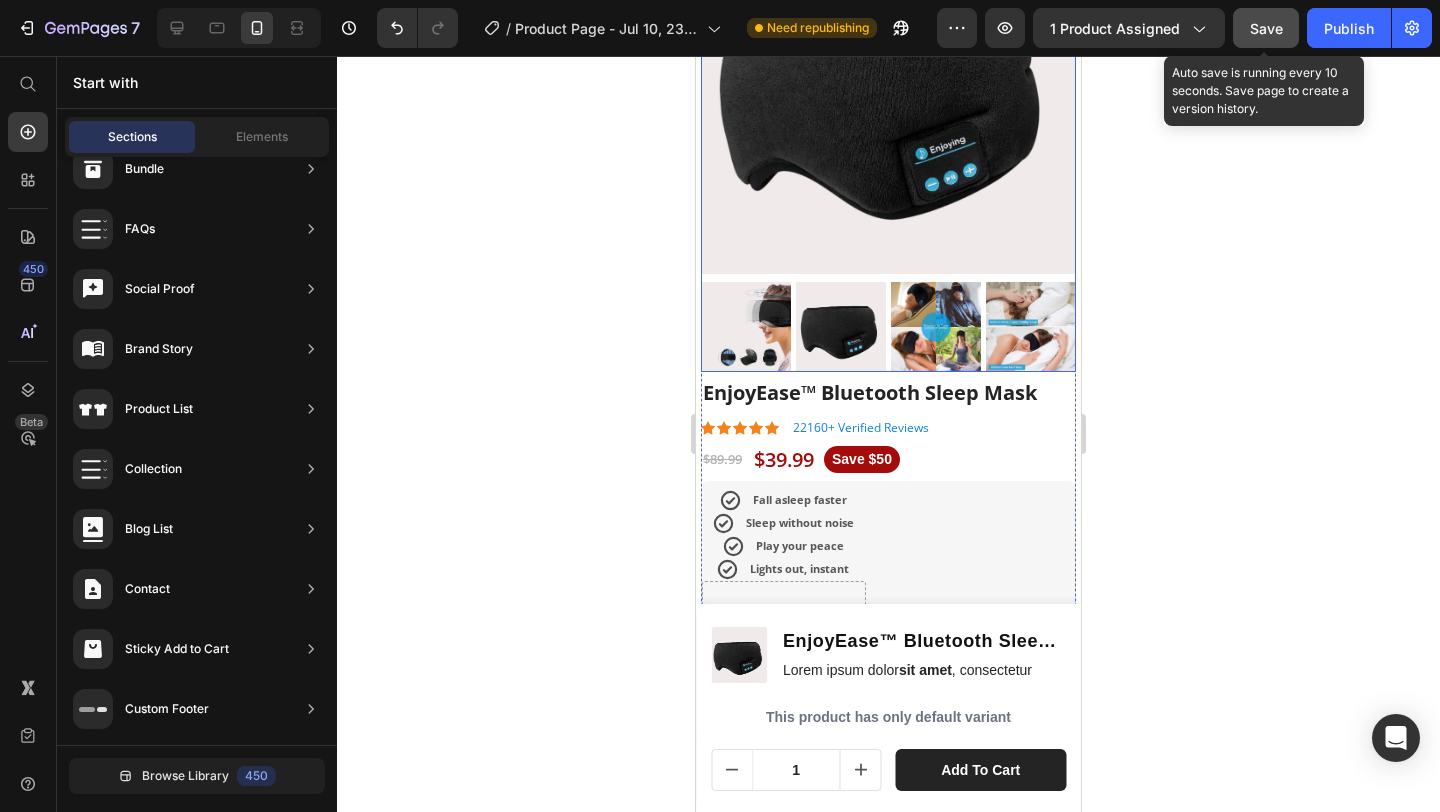 scroll, scrollTop: 208, scrollLeft: 0, axis: vertical 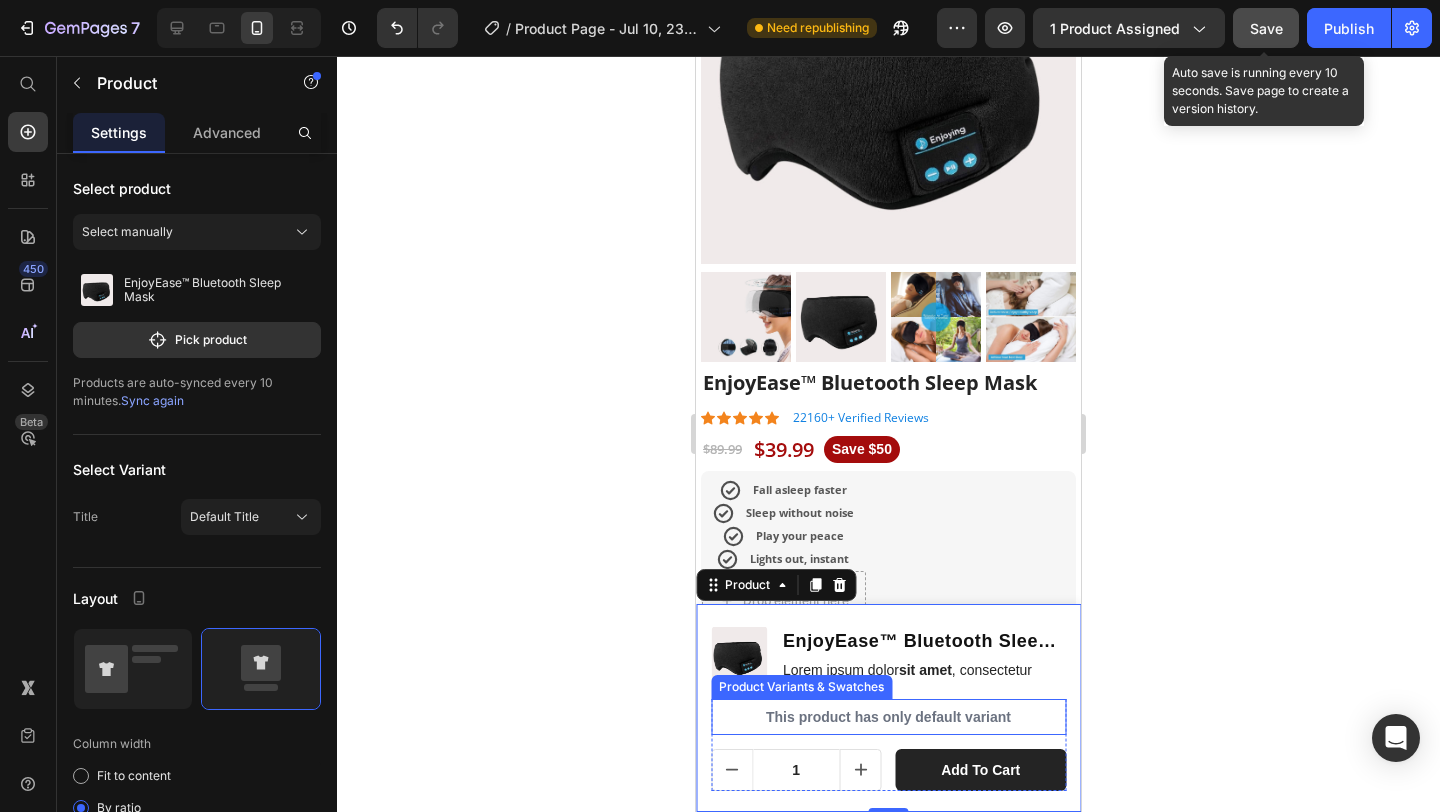 click on "This product has only default variant" at bounding box center (888, 717) 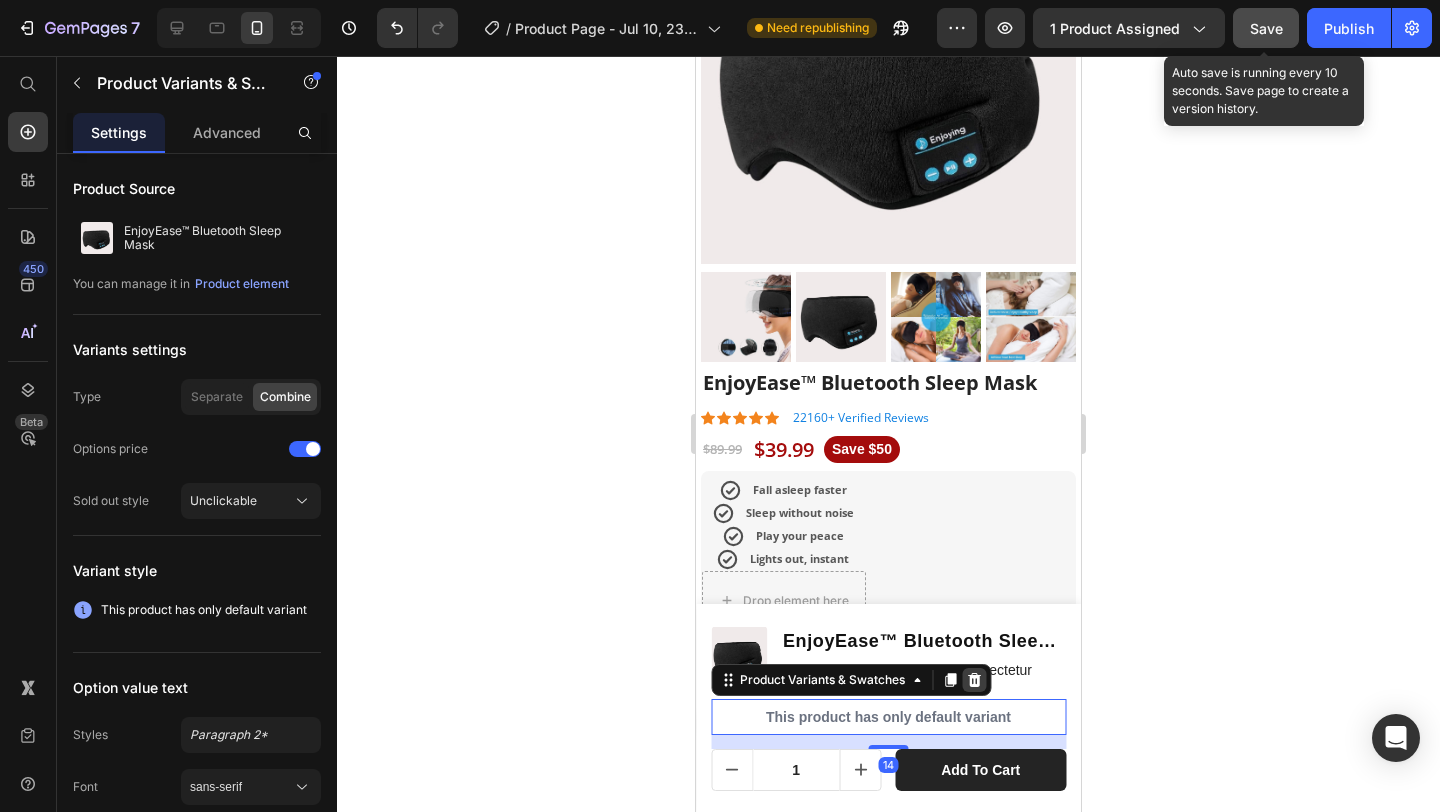 click 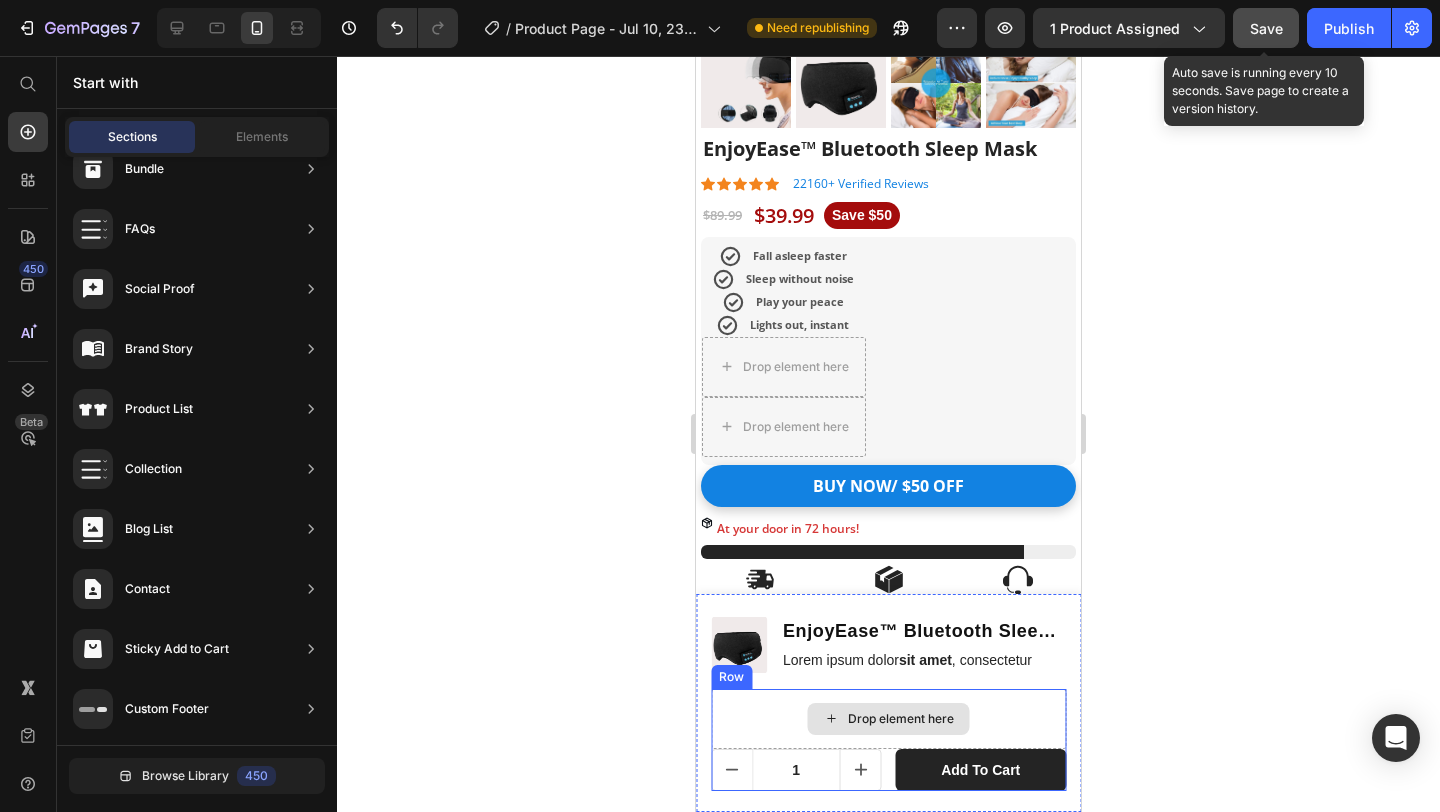 scroll, scrollTop: 455, scrollLeft: 0, axis: vertical 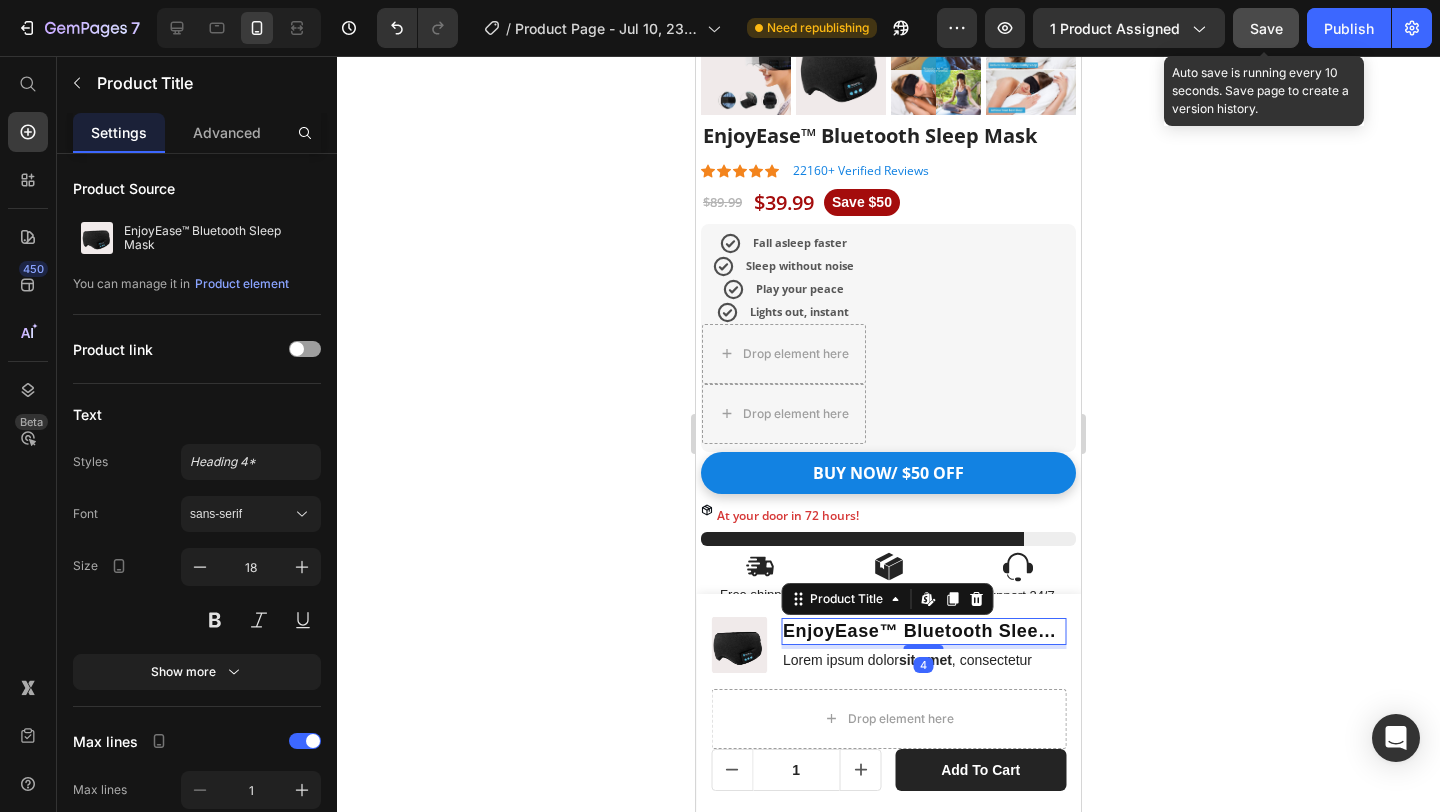 click on "Product Images EnjoyEase™ Bluetooth Sleep Mask Product Title   Edit content in Shopify 4 Lorem ipsum dolor  sit amet , consectetur  Text Block Row
Drop element here 1 Product Quantity add to cart Product Cart Button Row Row Product" at bounding box center [888, 703] 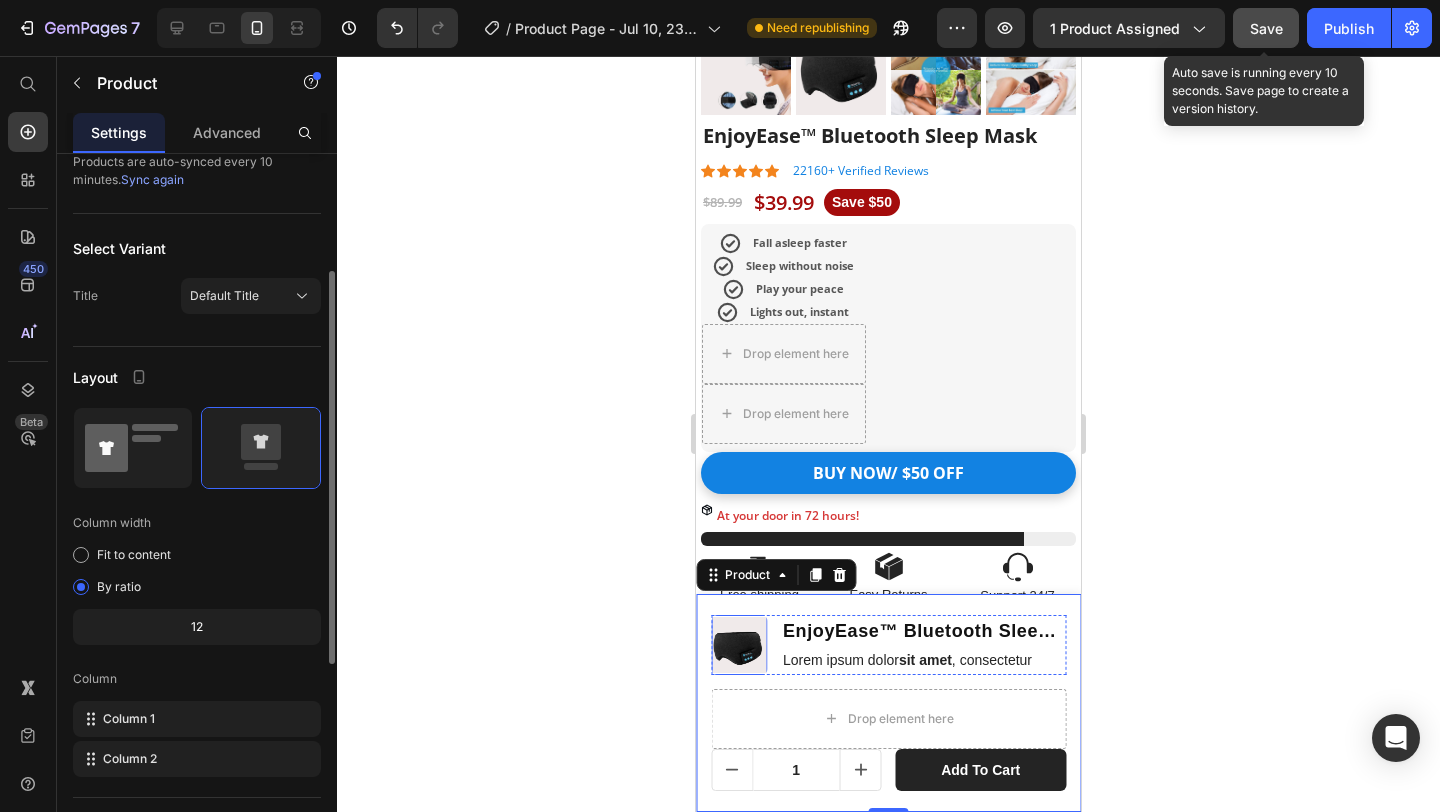scroll, scrollTop: 225, scrollLeft: 0, axis: vertical 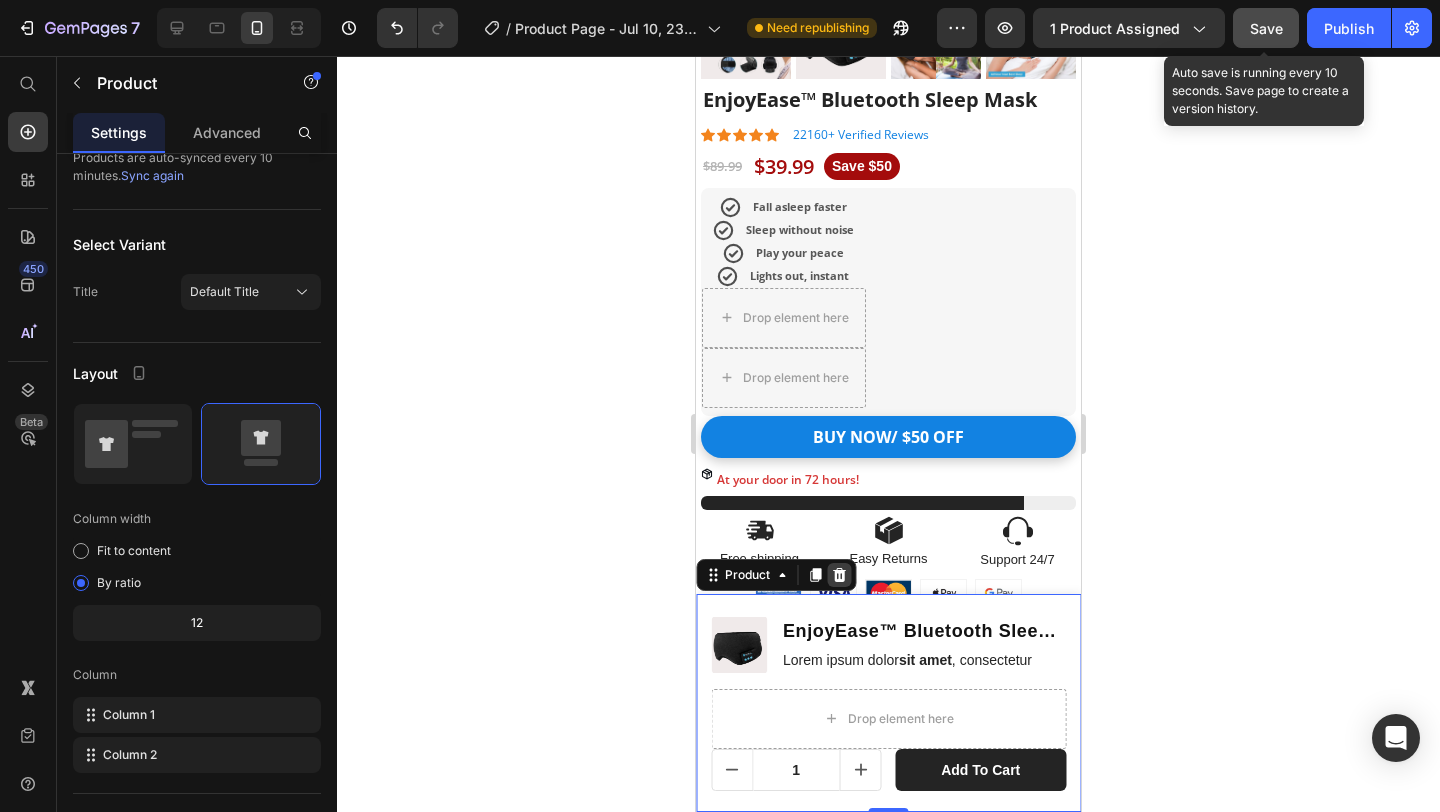 click 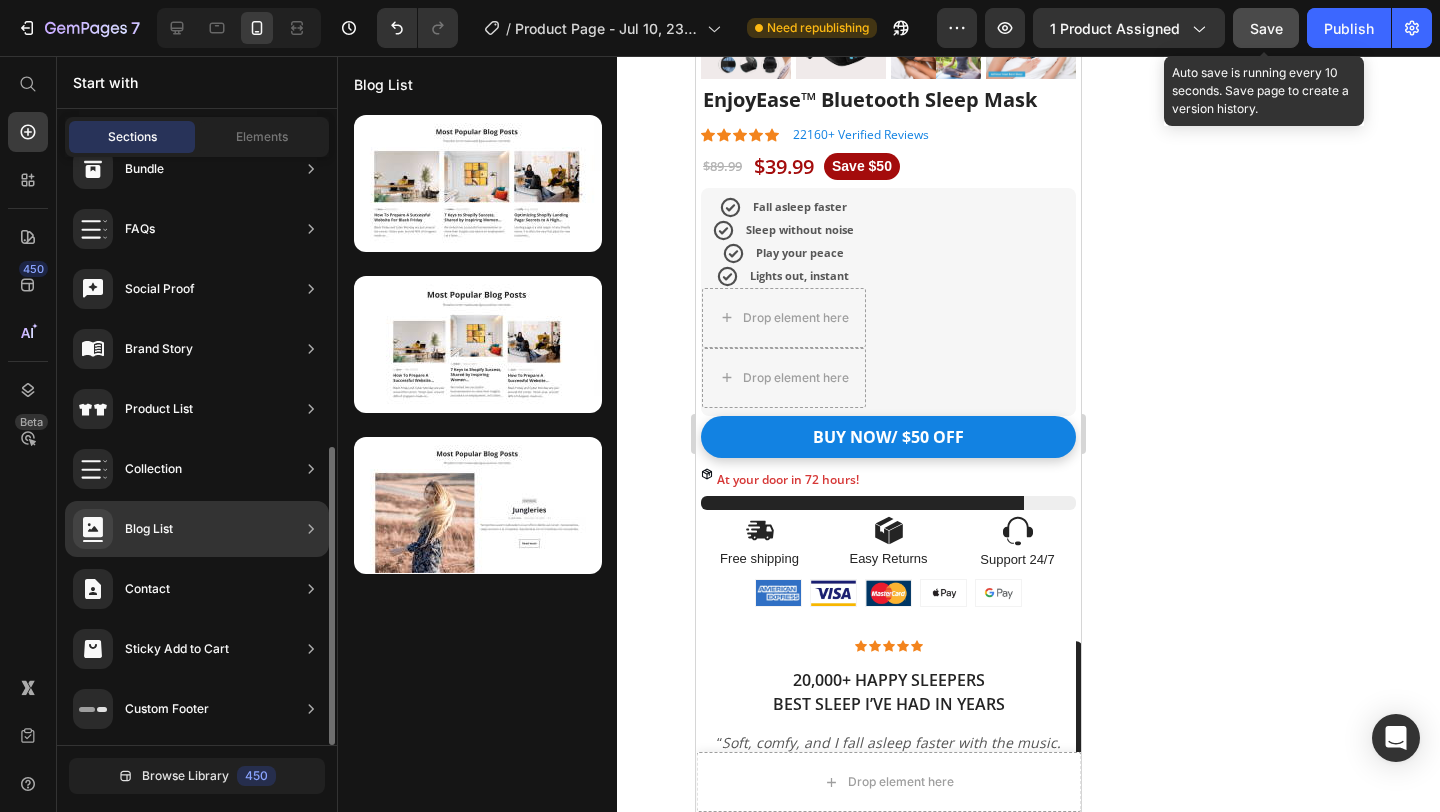 scroll, scrollTop: 0, scrollLeft: 0, axis: both 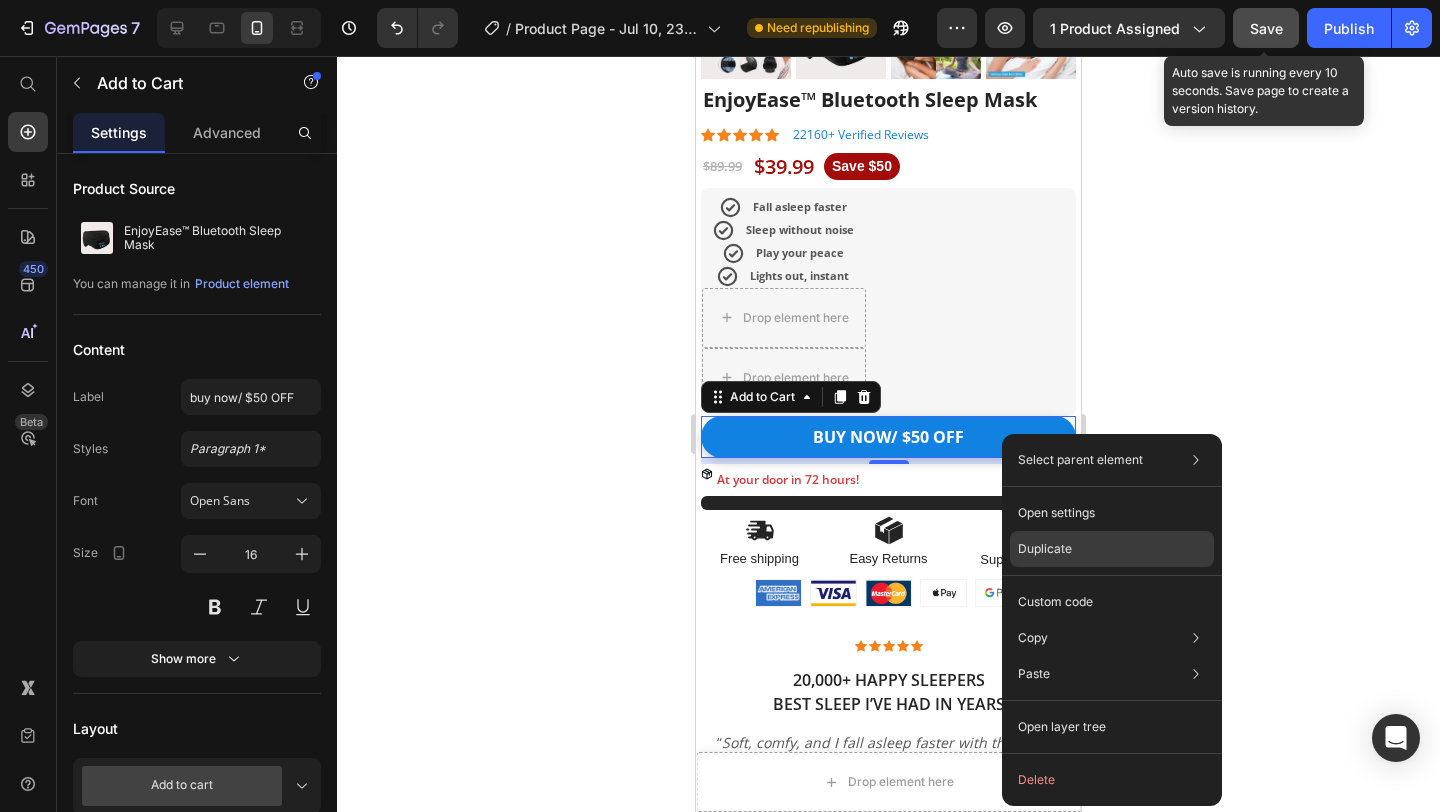 click on "Duplicate" at bounding box center [1045, 549] 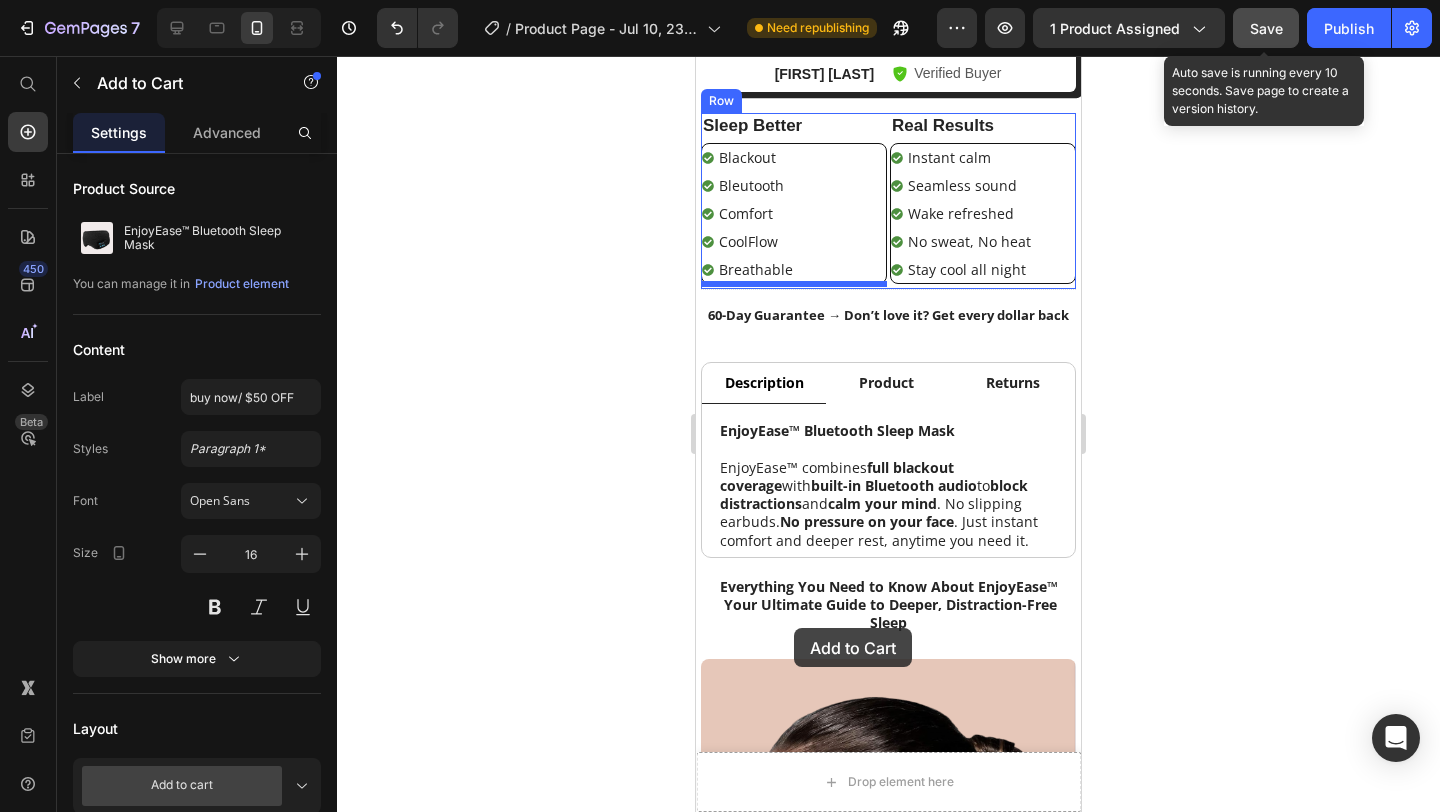 scroll, scrollTop: 1415, scrollLeft: 0, axis: vertical 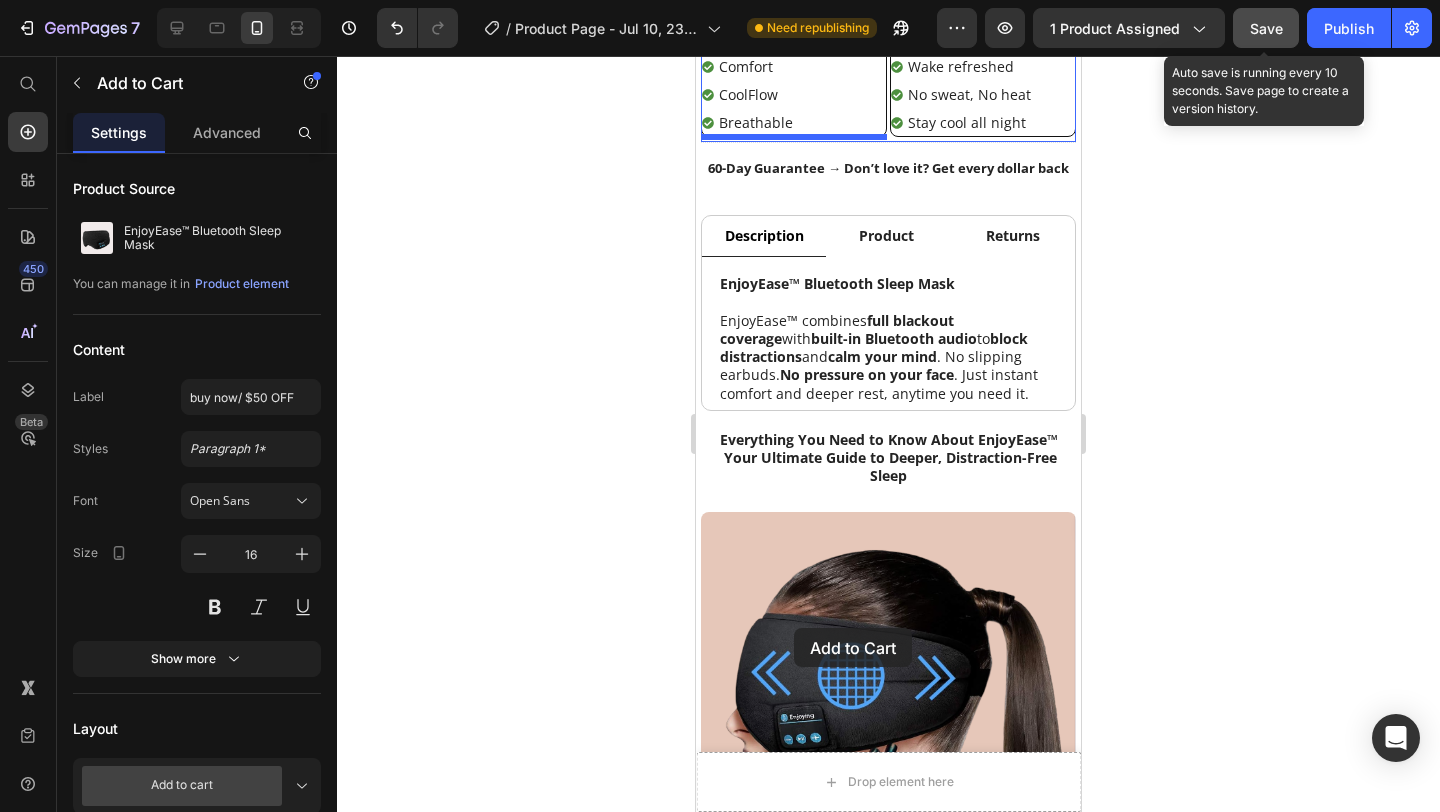 drag, startPoint x: 998, startPoint y: 476, endPoint x: 794, endPoint y: 628, distance: 254.40126 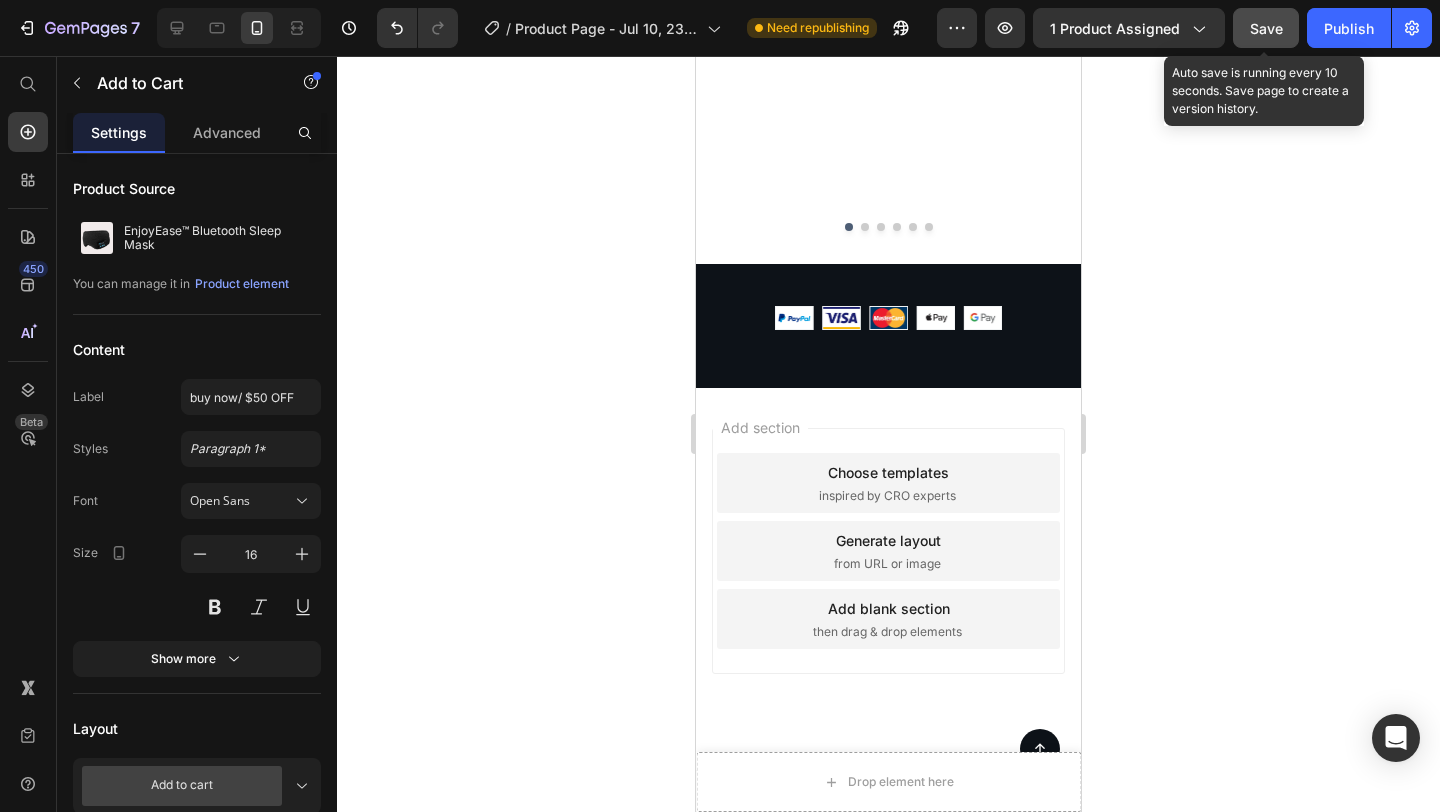 scroll, scrollTop: 12435, scrollLeft: 0, axis: vertical 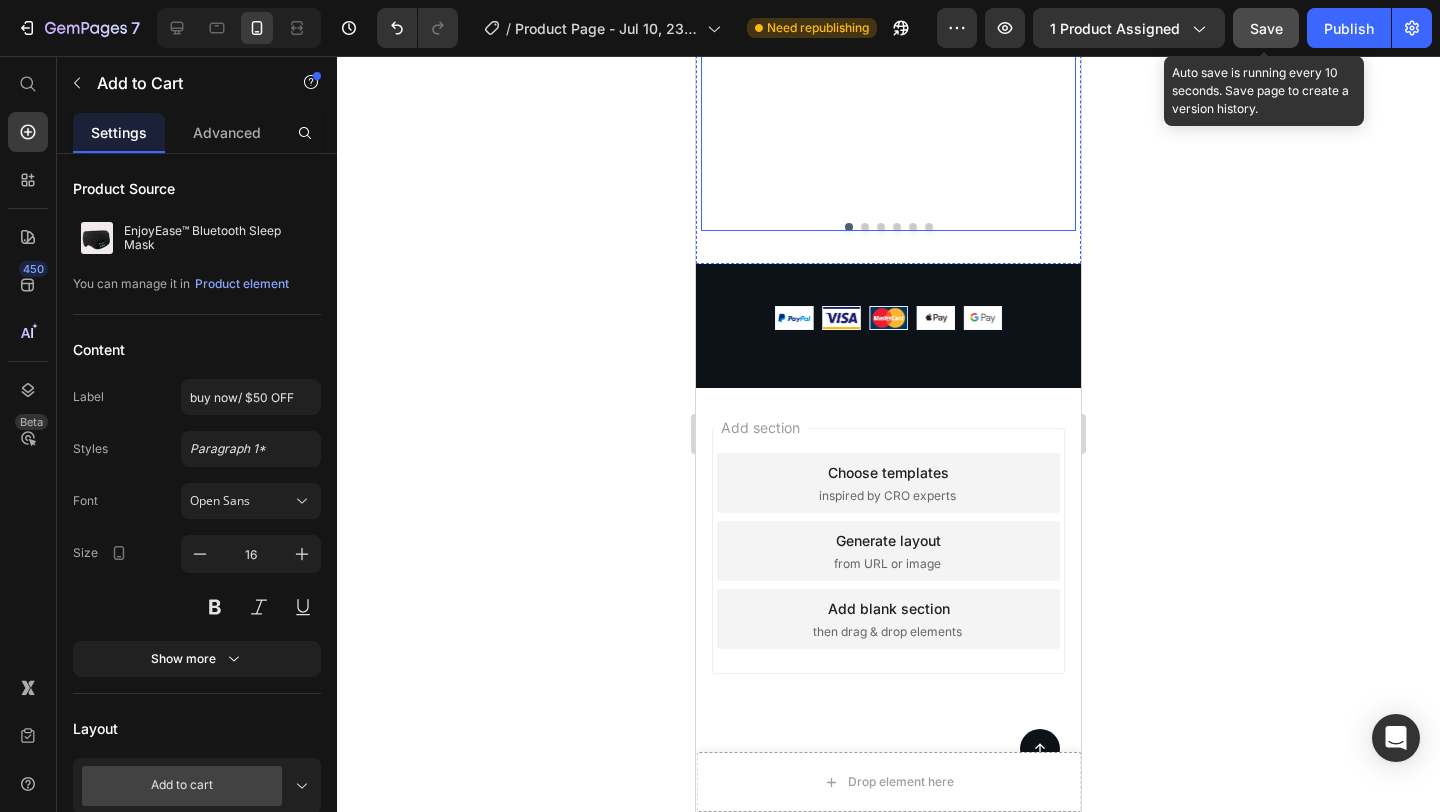 click on "Text Block [FIRST] [LAST] Text Block" at bounding box center (888, -48) 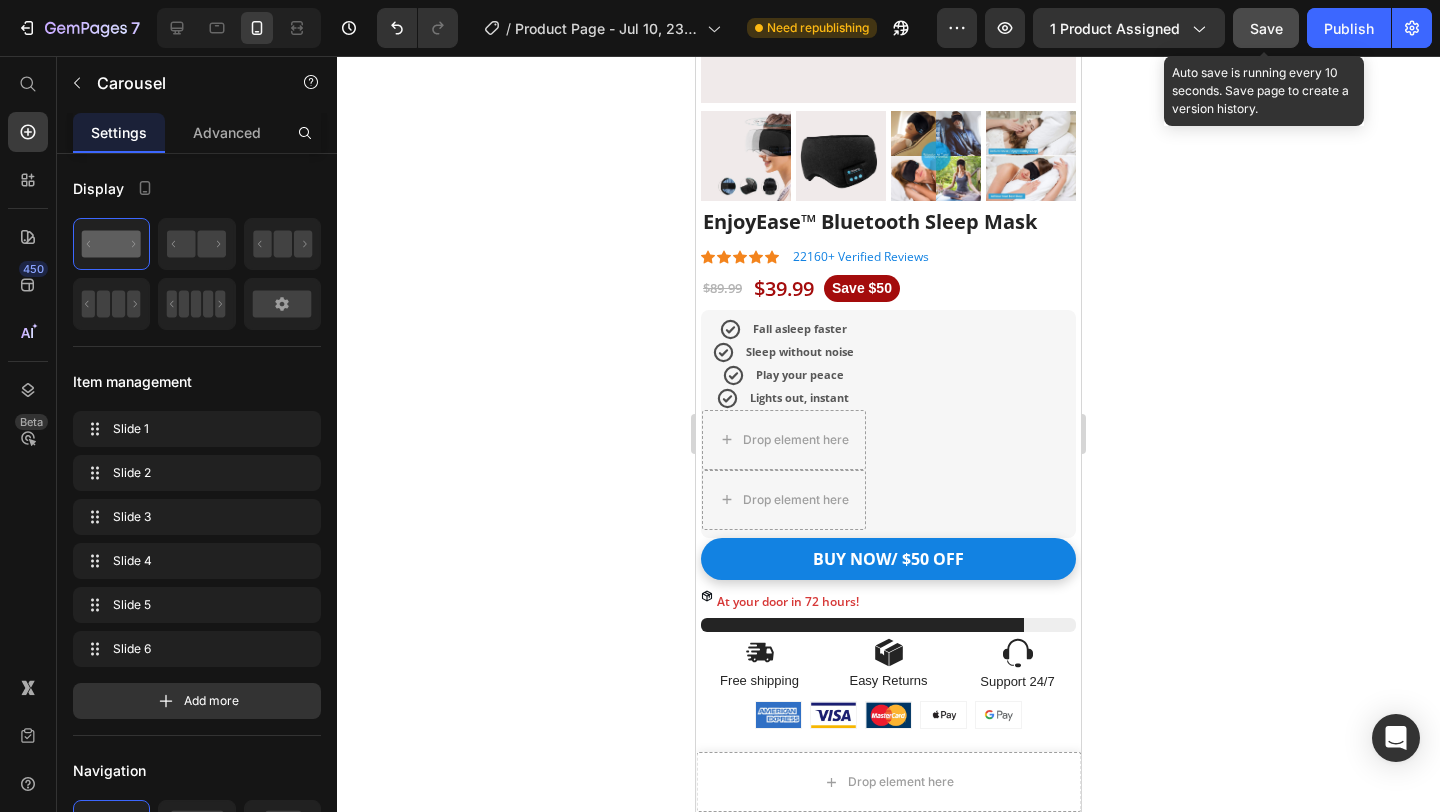 scroll, scrollTop: 1159, scrollLeft: 0, axis: vertical 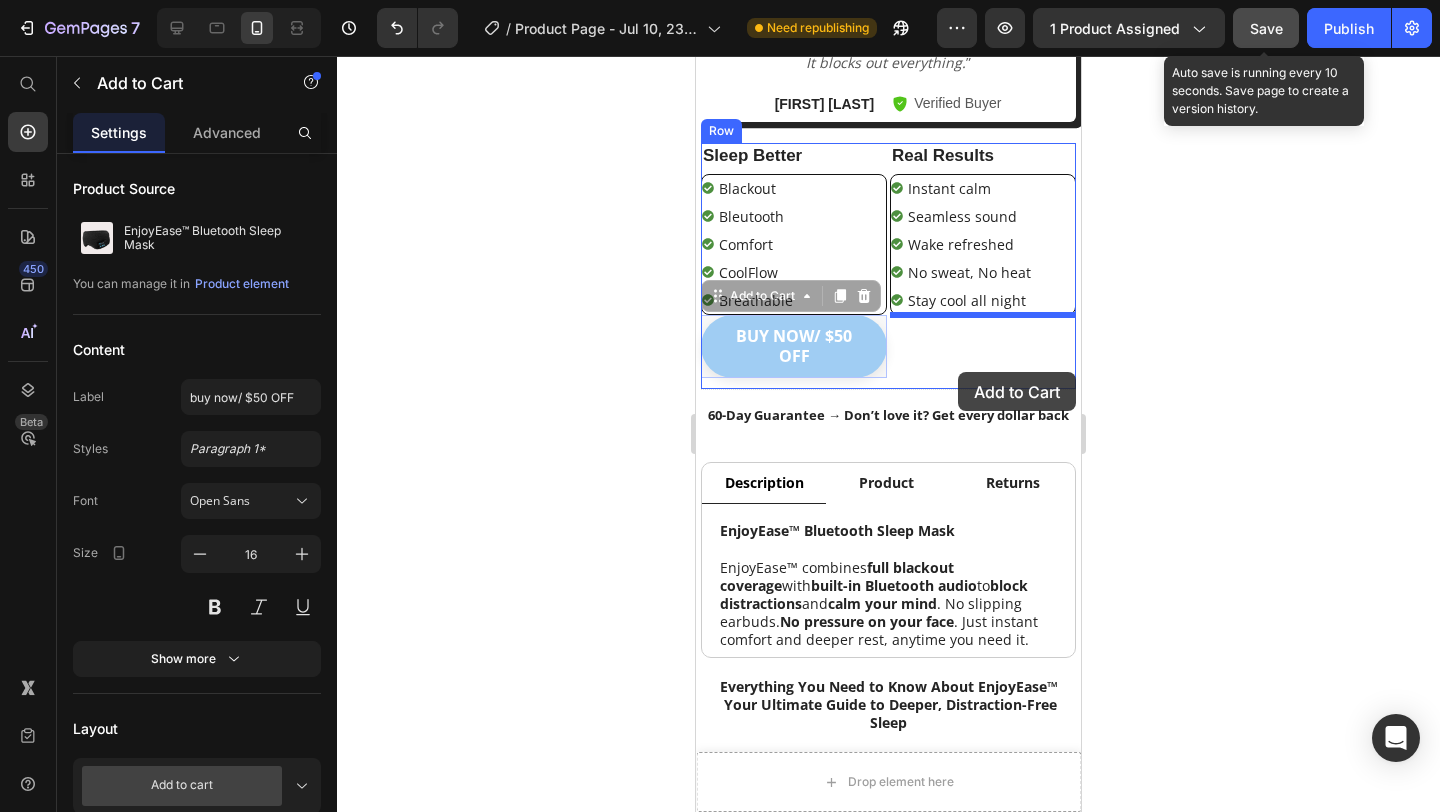 drag, startPoint x: 874, startPoint y: 391, endPoint x: 958, endPoint y: 372, distance: 86.12201 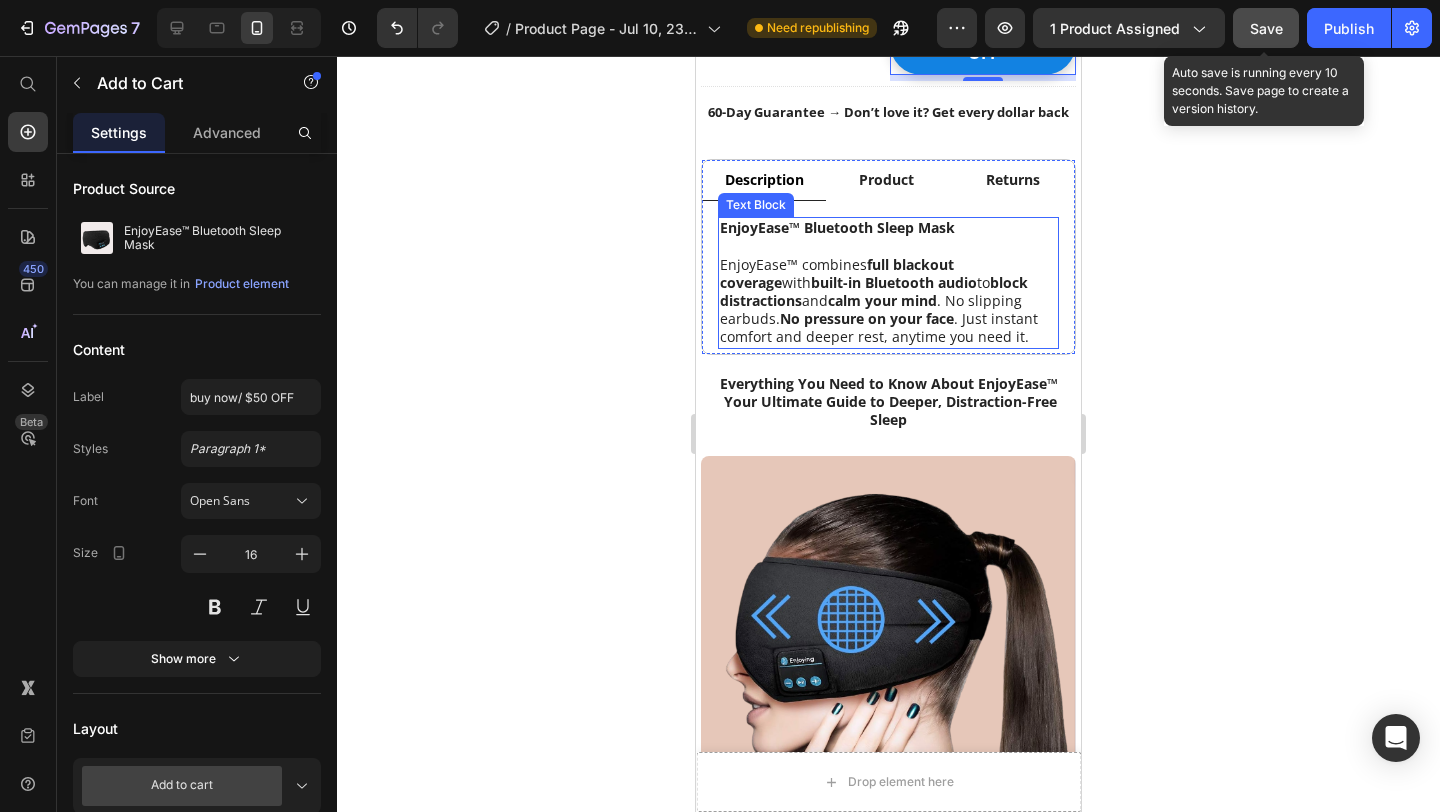 scroll, scrollTop: 1447, scrollLeft: 0, axis: vertical 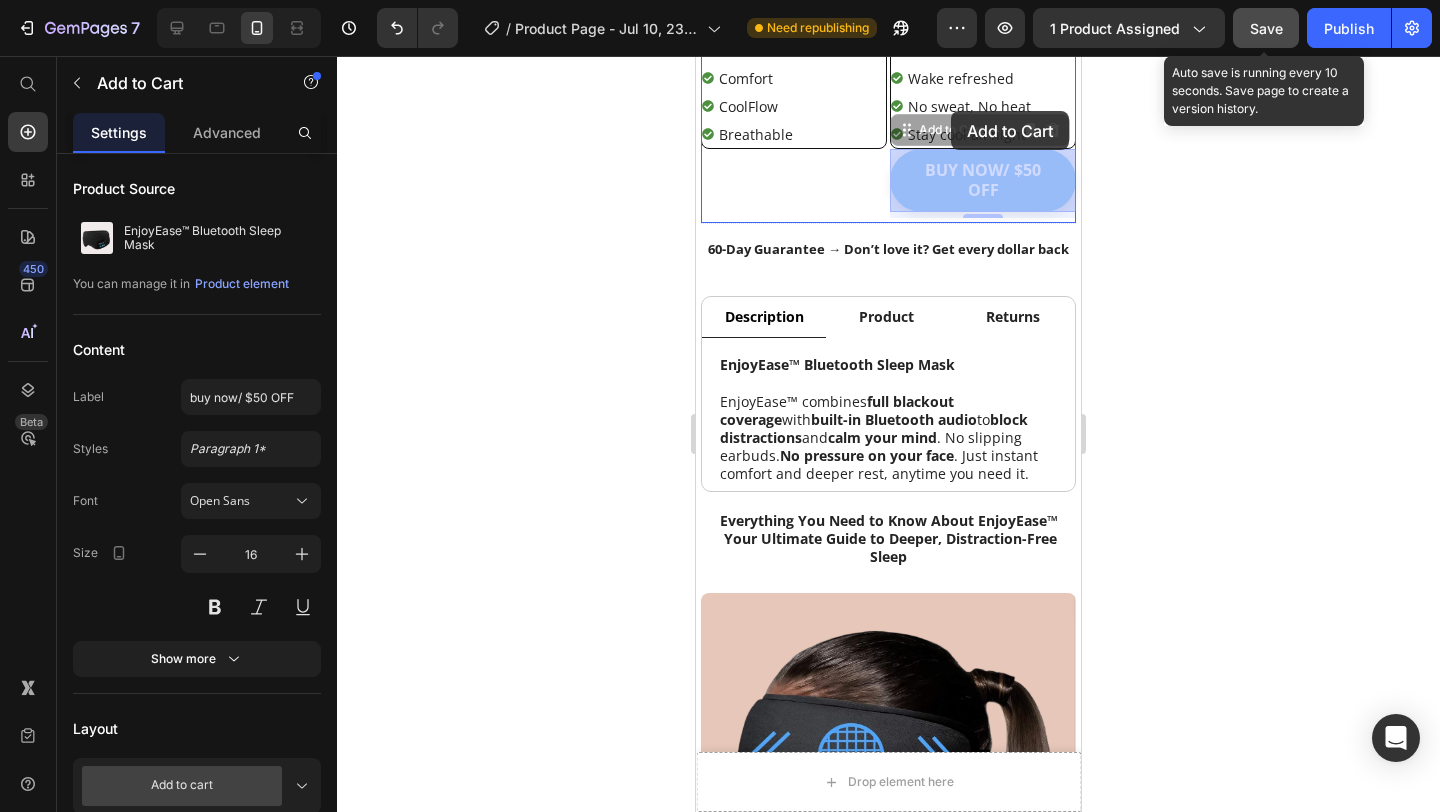 drag, startPoint x: 905, startPoint y: 87, endPoint x: 943, endPoint y: 205, distance: 123.967735 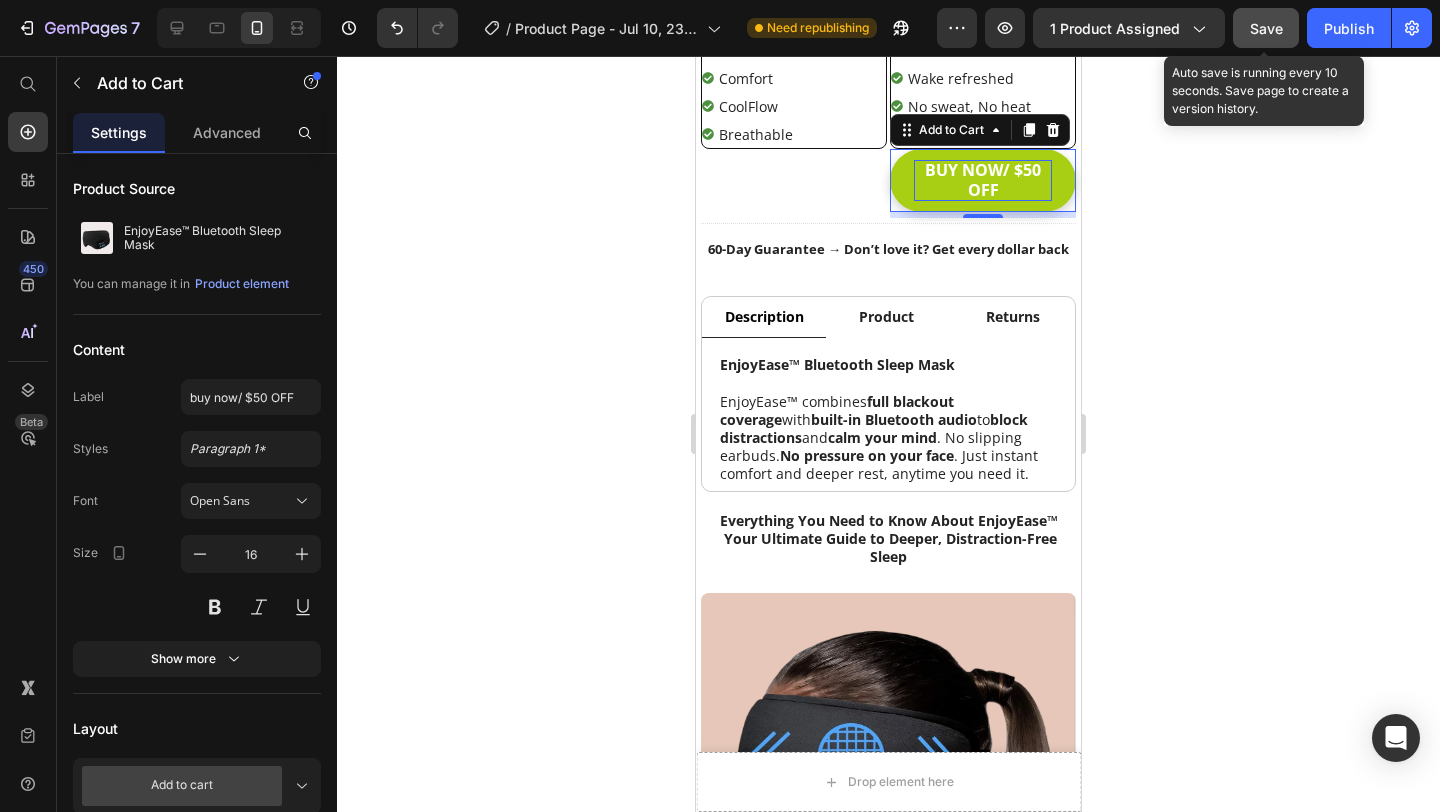 scroll, scrollTop: 1331, scrollLeft: 0, axis: vertical 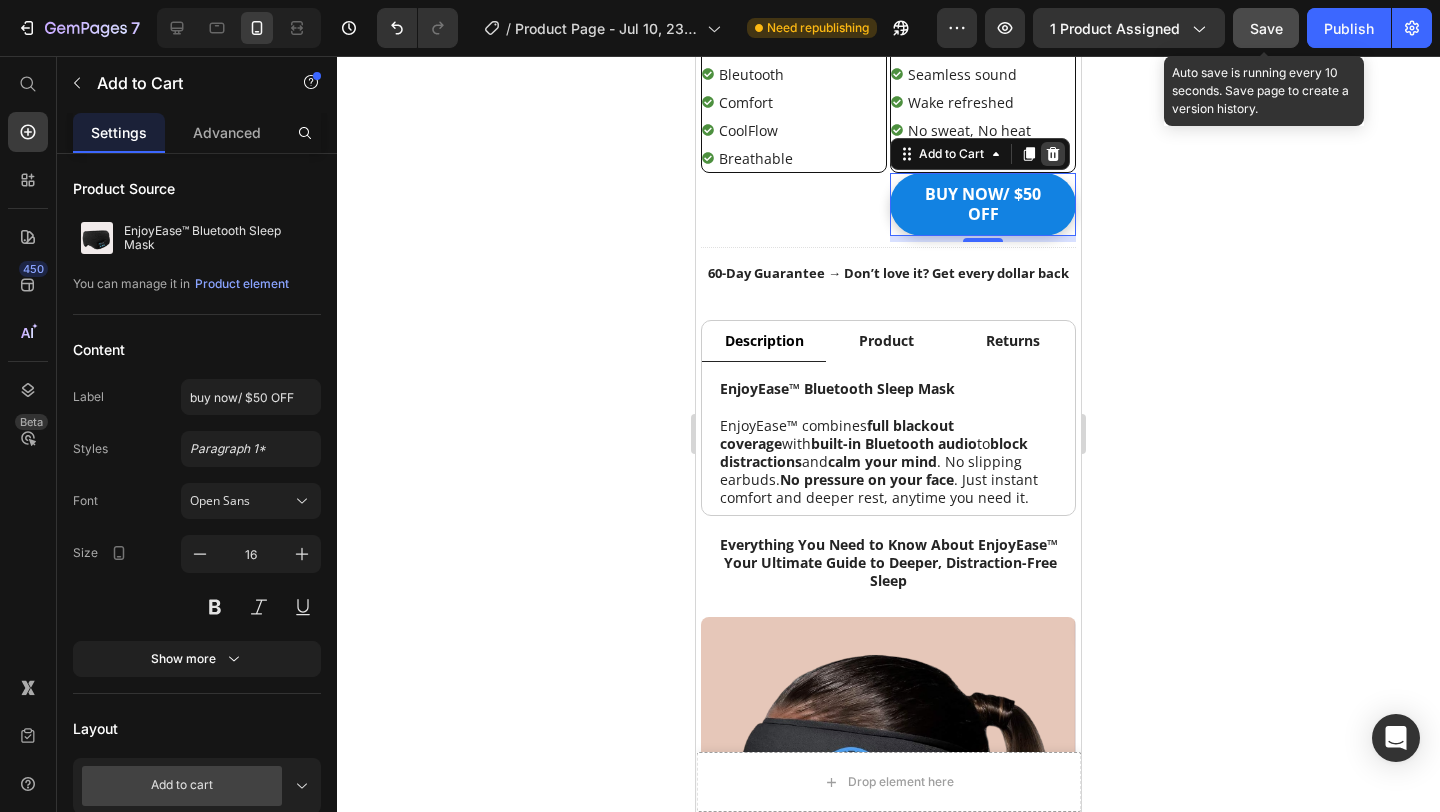 click 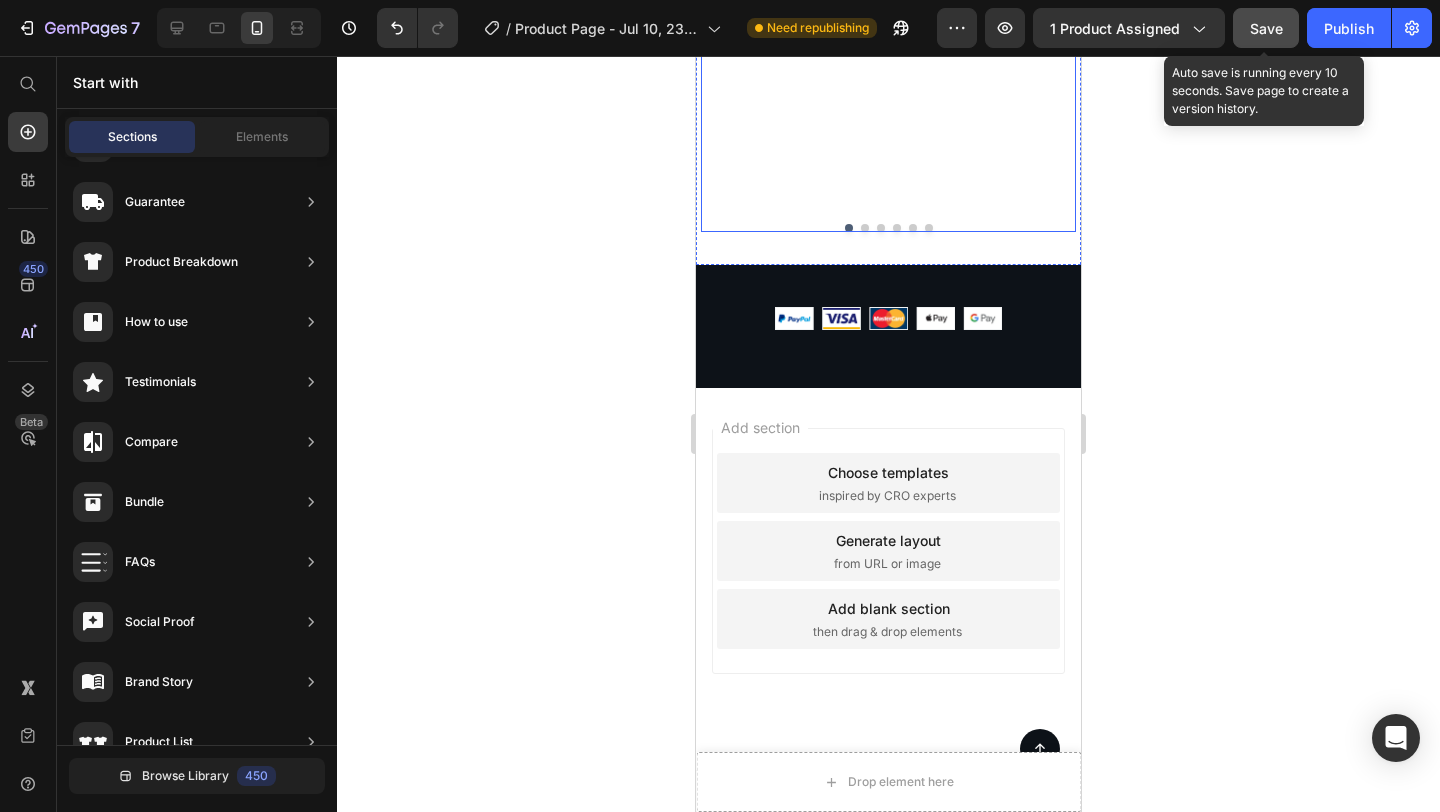 scroll, scrollTop: 12578, scrollLeft: 0, axis: vertical 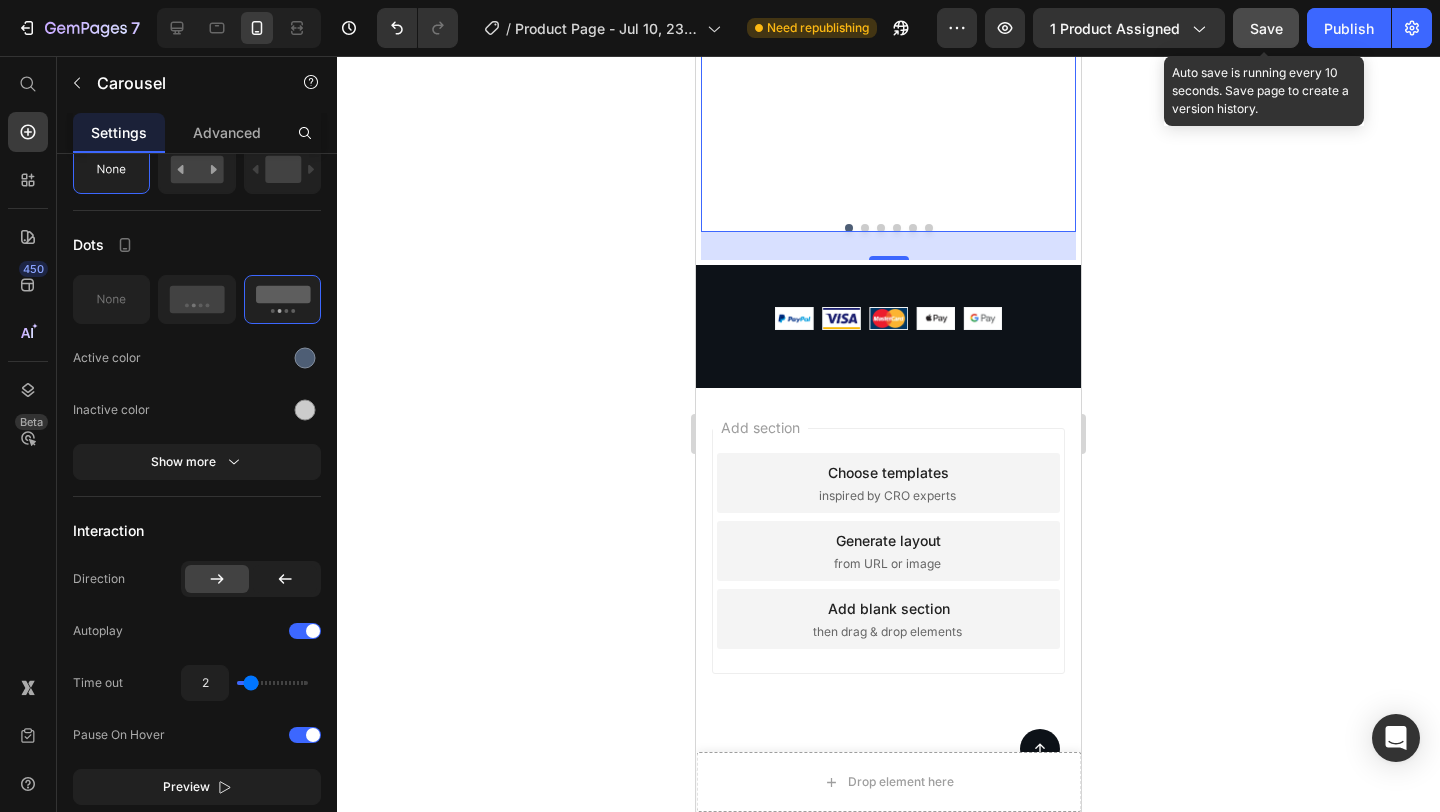 click on "28" at bounding box center [888, 246] 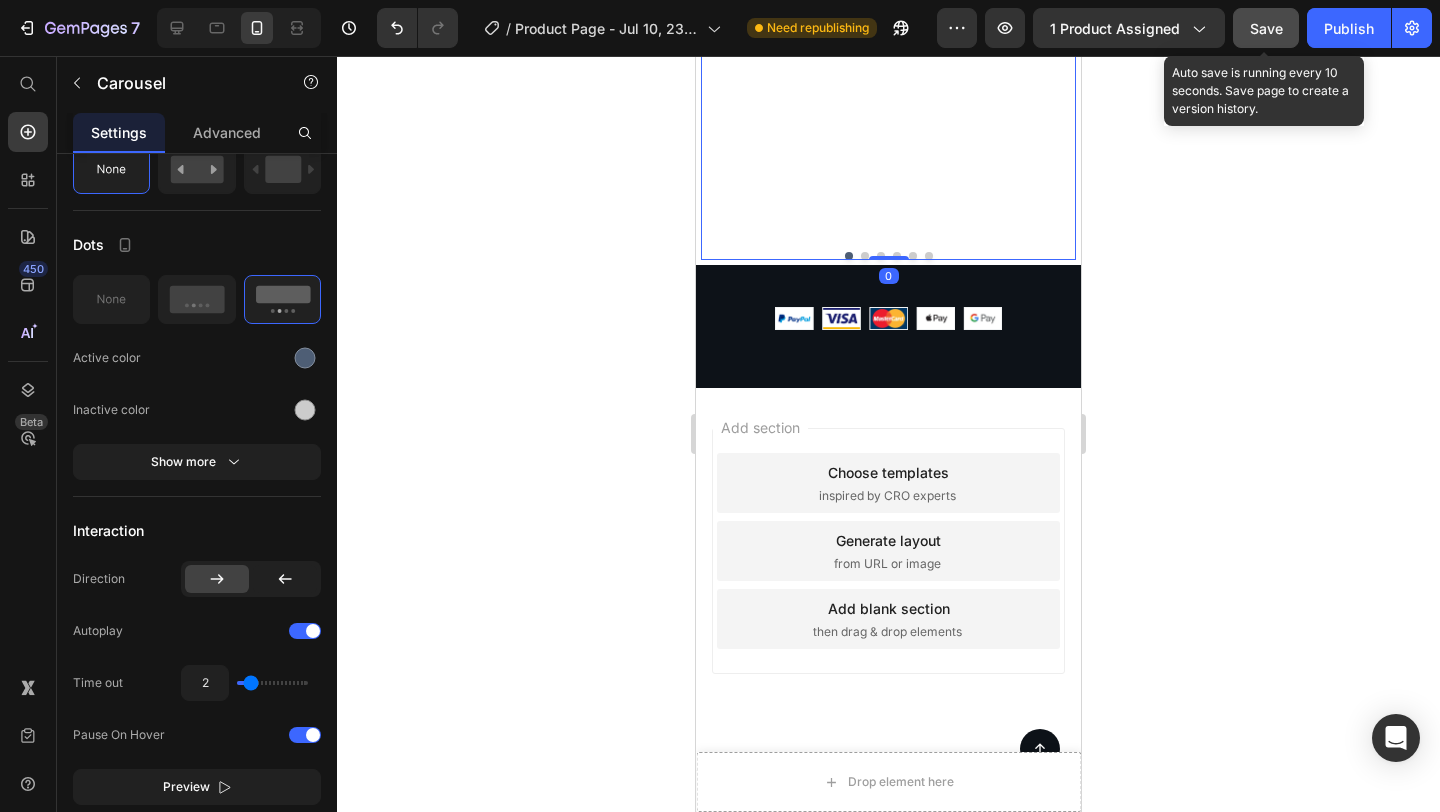 drag, startPoint x: 877, startPoint y: 461, endPoint x: 745, endPoint y: 402, distance: 144.58562 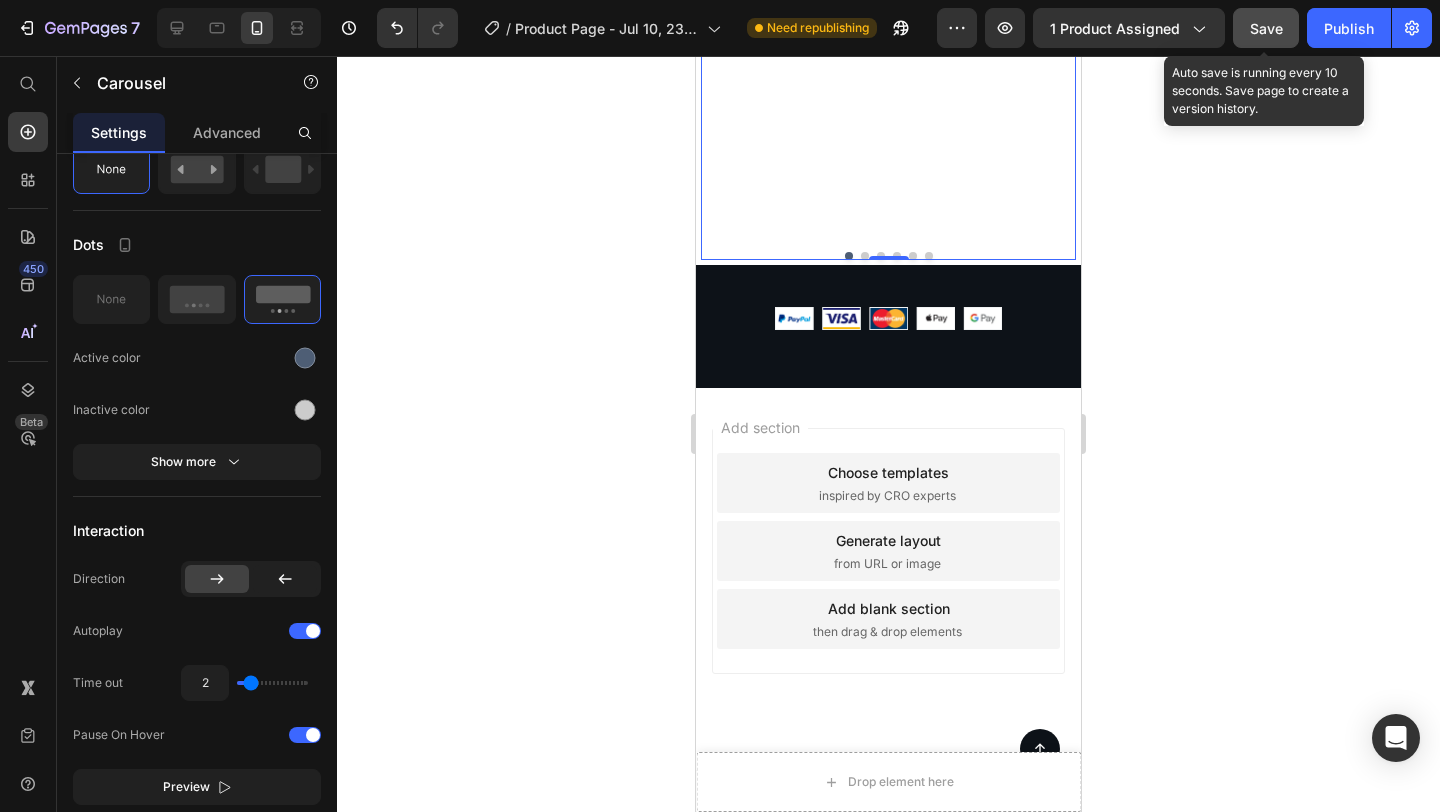 click on "Text Block [FIRST] [LAST] Text Block" at bounding box center (888, -20) 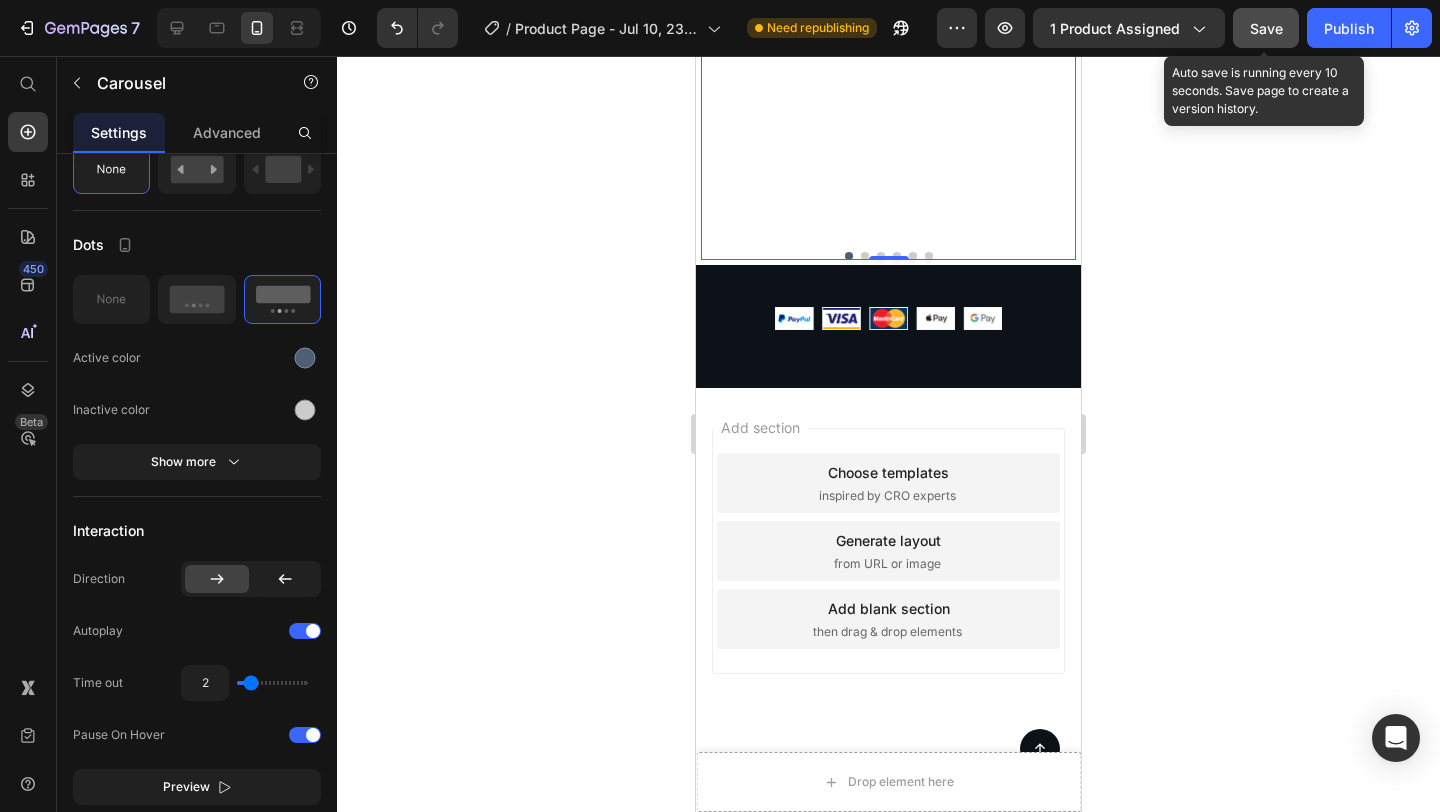 click 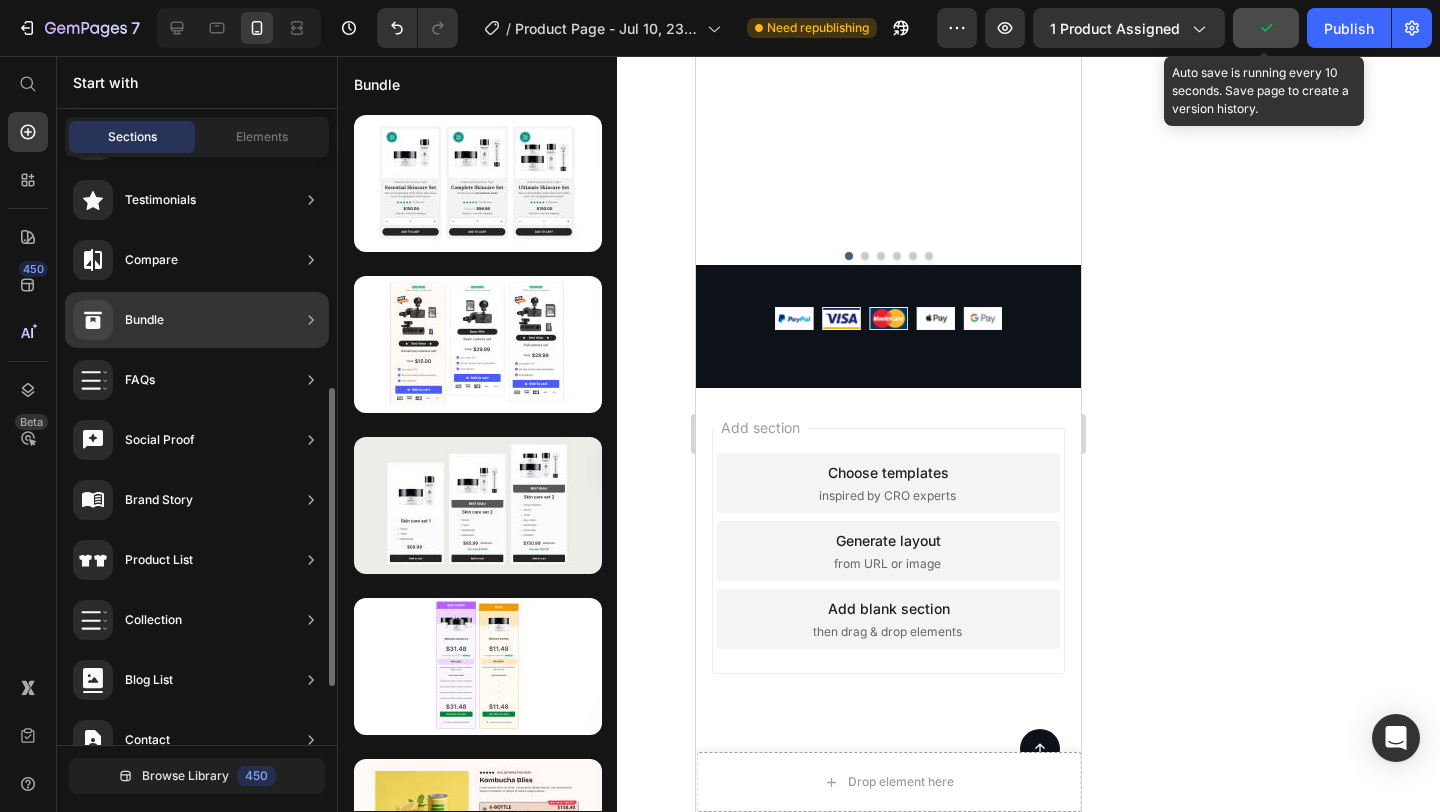scroll, scrollTop: 434, scrollLeft: 0, axis: vertical 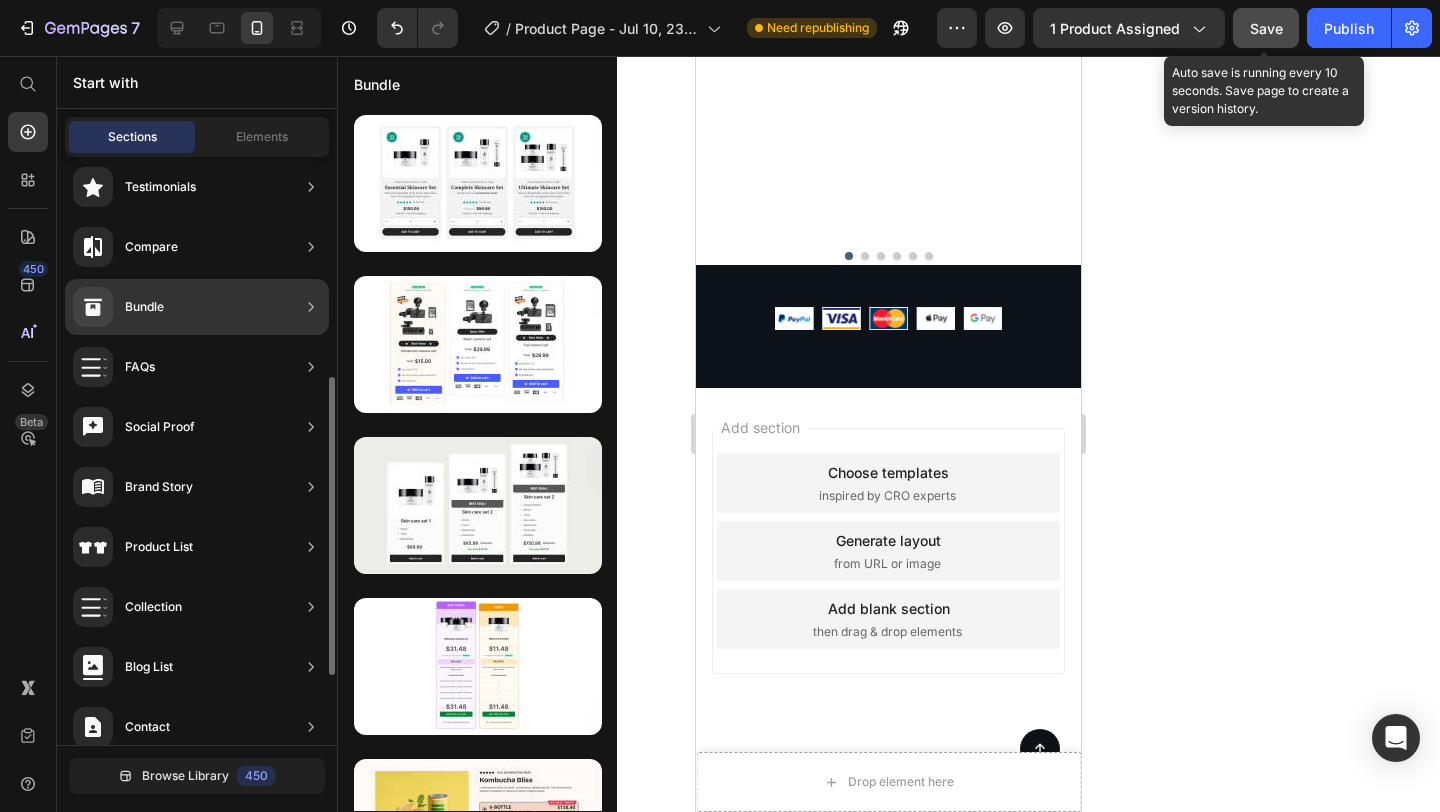 click on "Bundle" at bounding box center [118, 307] 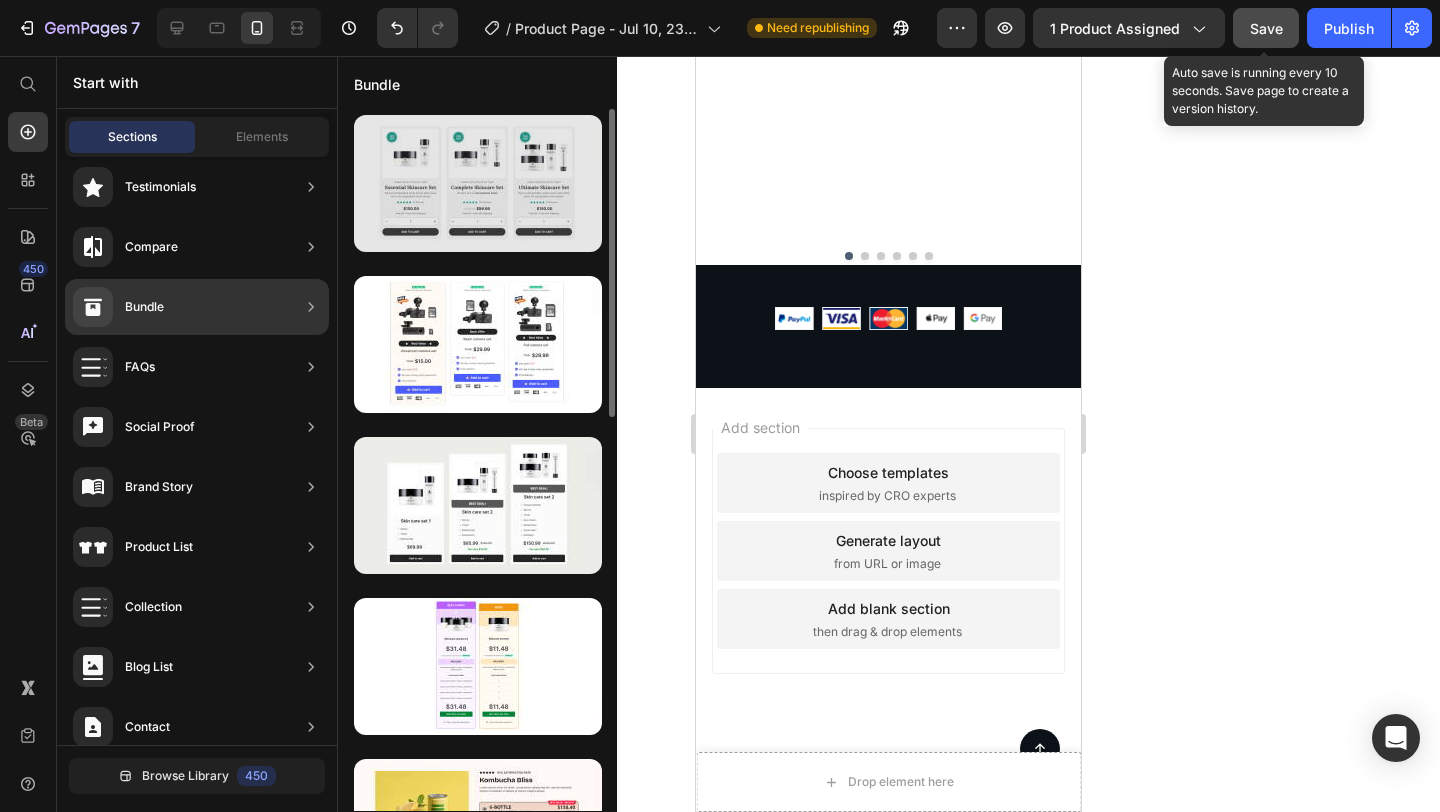 click at bounding box center (478, 183) 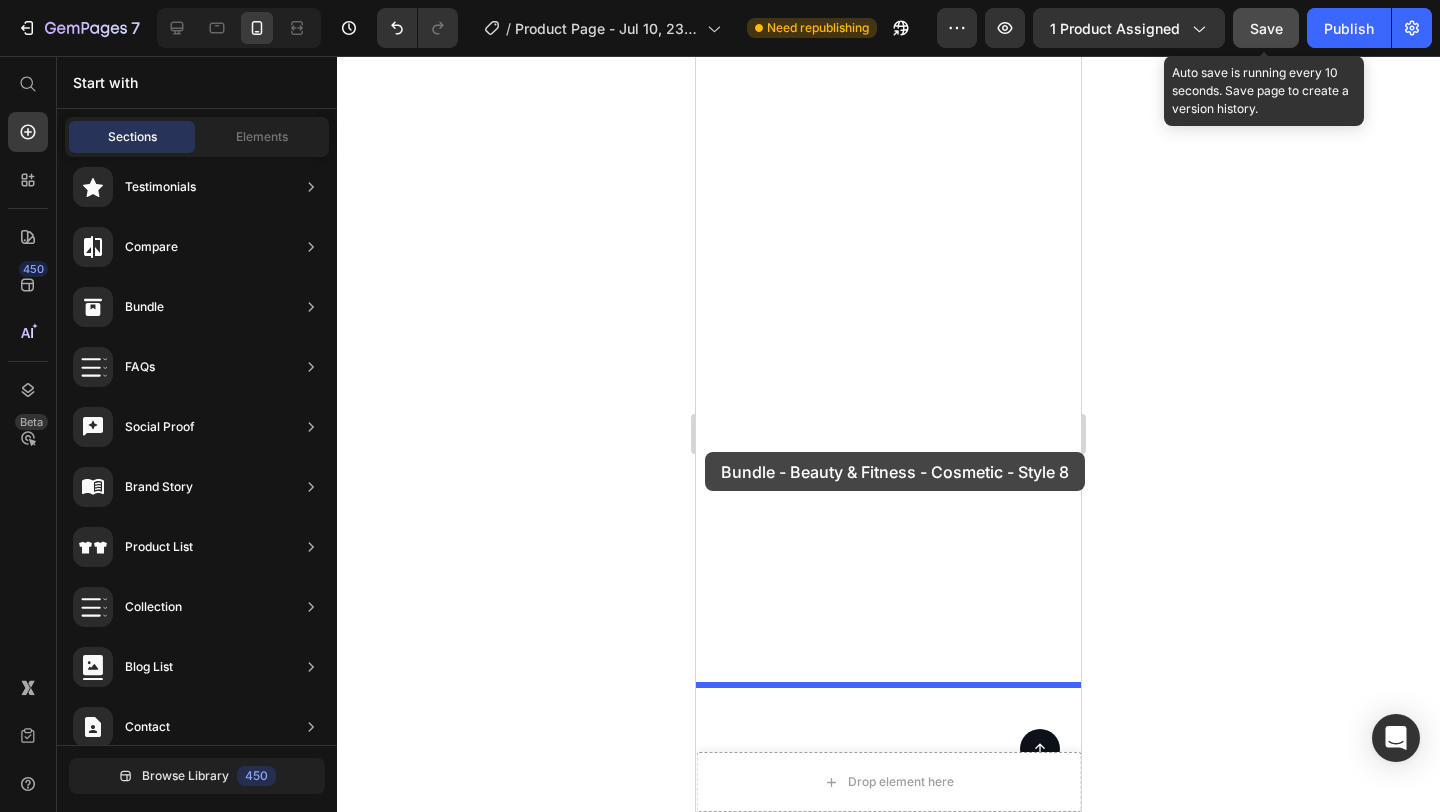drag, startPoint x: 1153, startPoint y: 277, endPoint x: 705, endPoint y: 452, distance: 480.96674 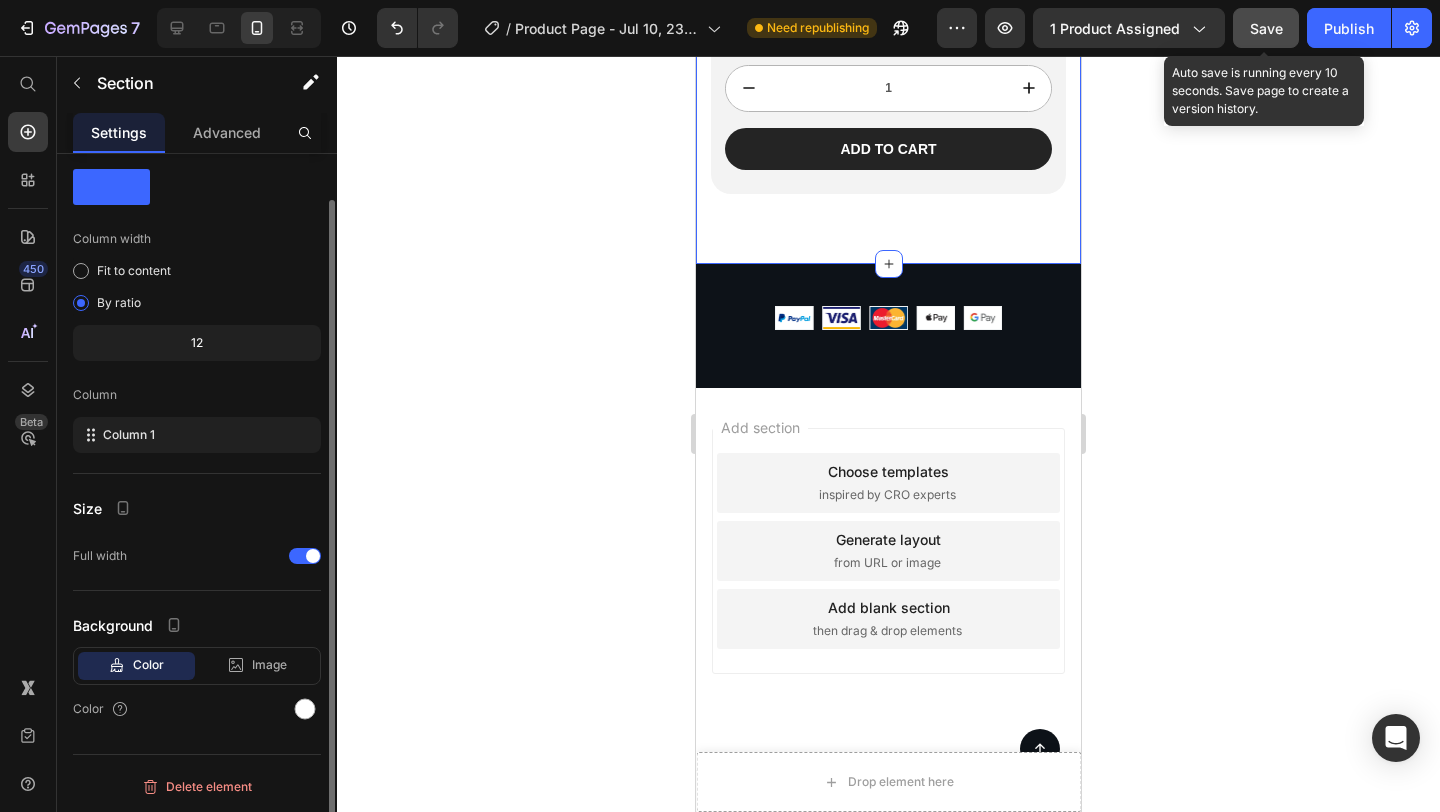 scroll, scrollTop: 0, scrollLeft: 0, axis: both 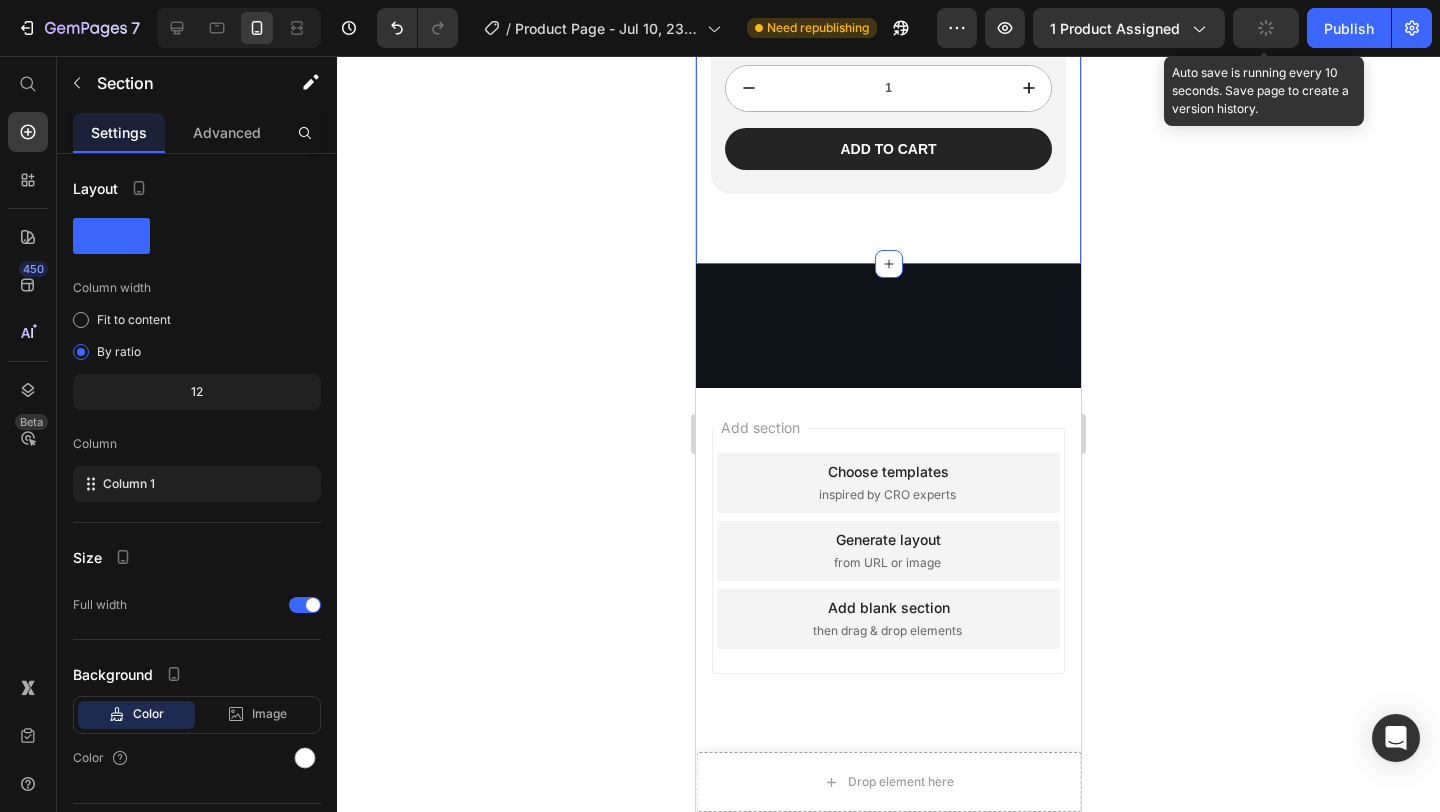 click 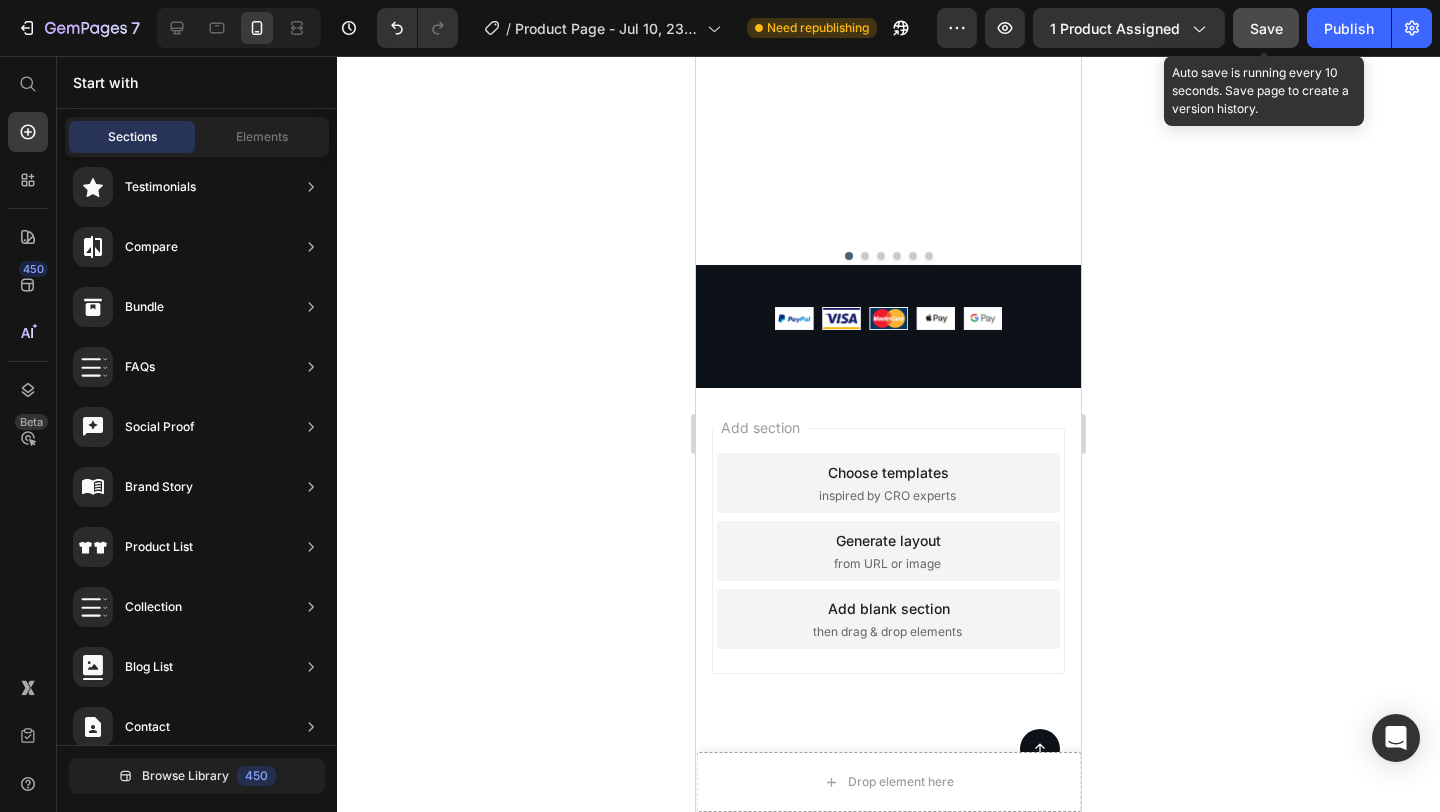 scroll, scrollTop: 12720, scrollLeft: 0, axis: vertical 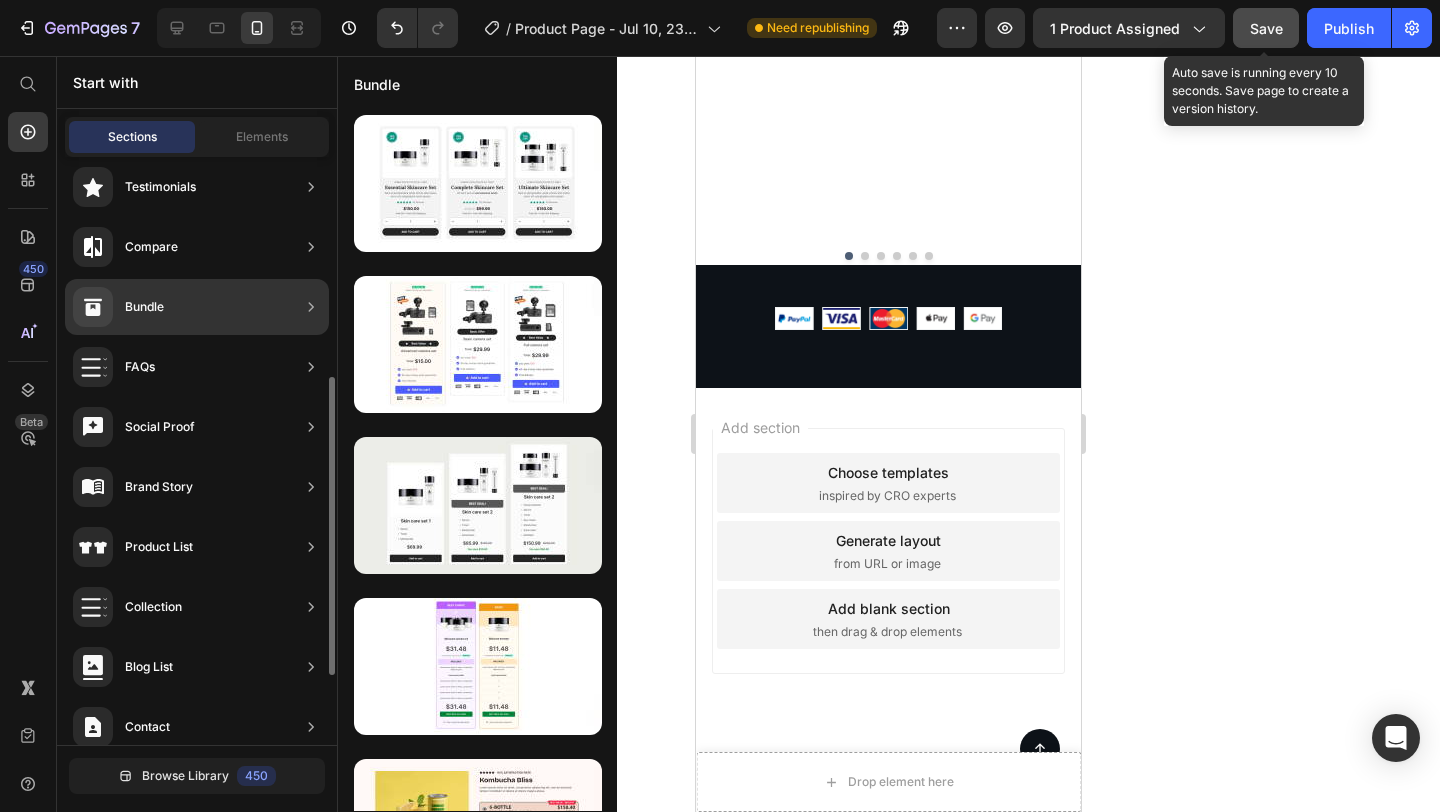 click on "Bundle" at bounding box center (144, 307) 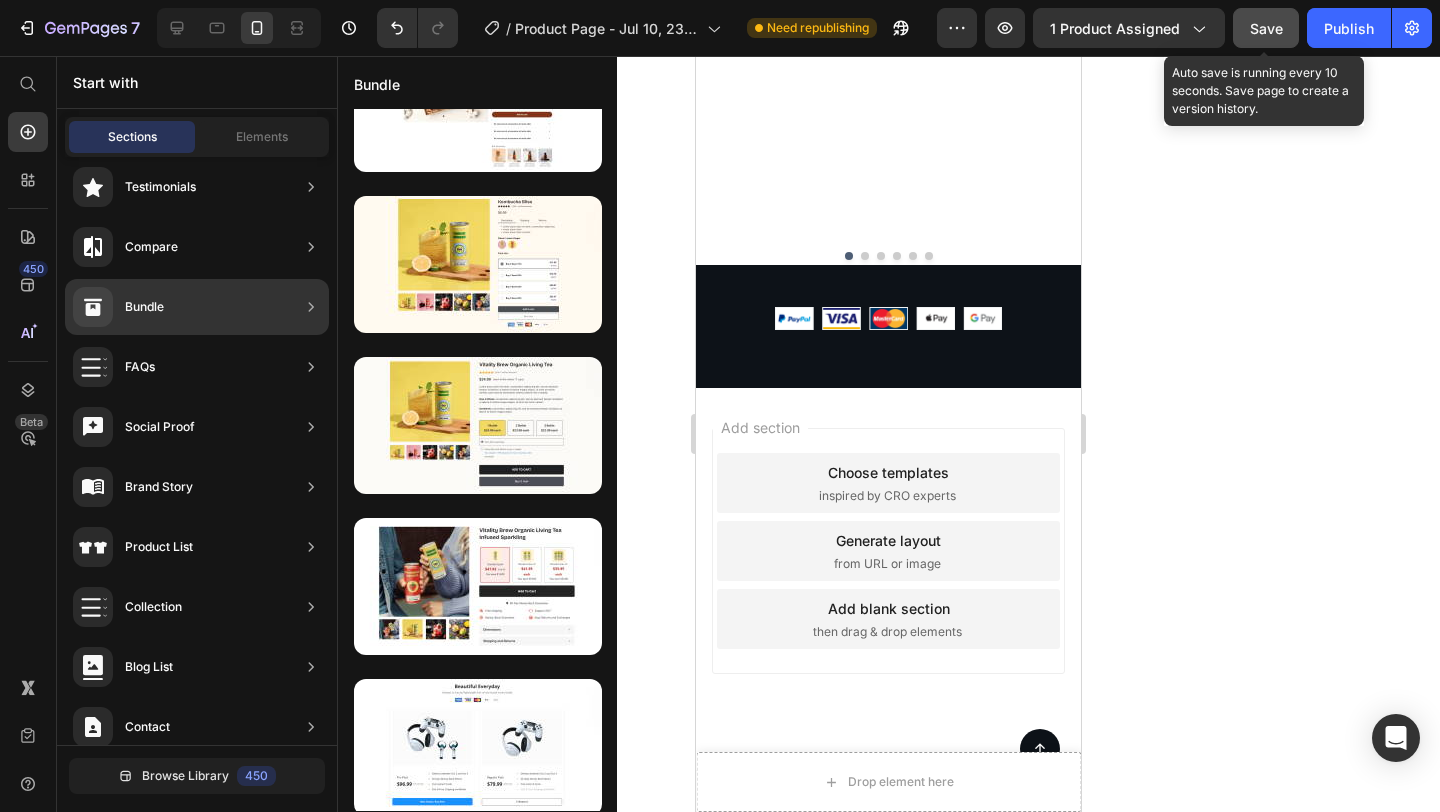 scroll, scrollTop: 4247, scrollLeft: 0, axis: vertical 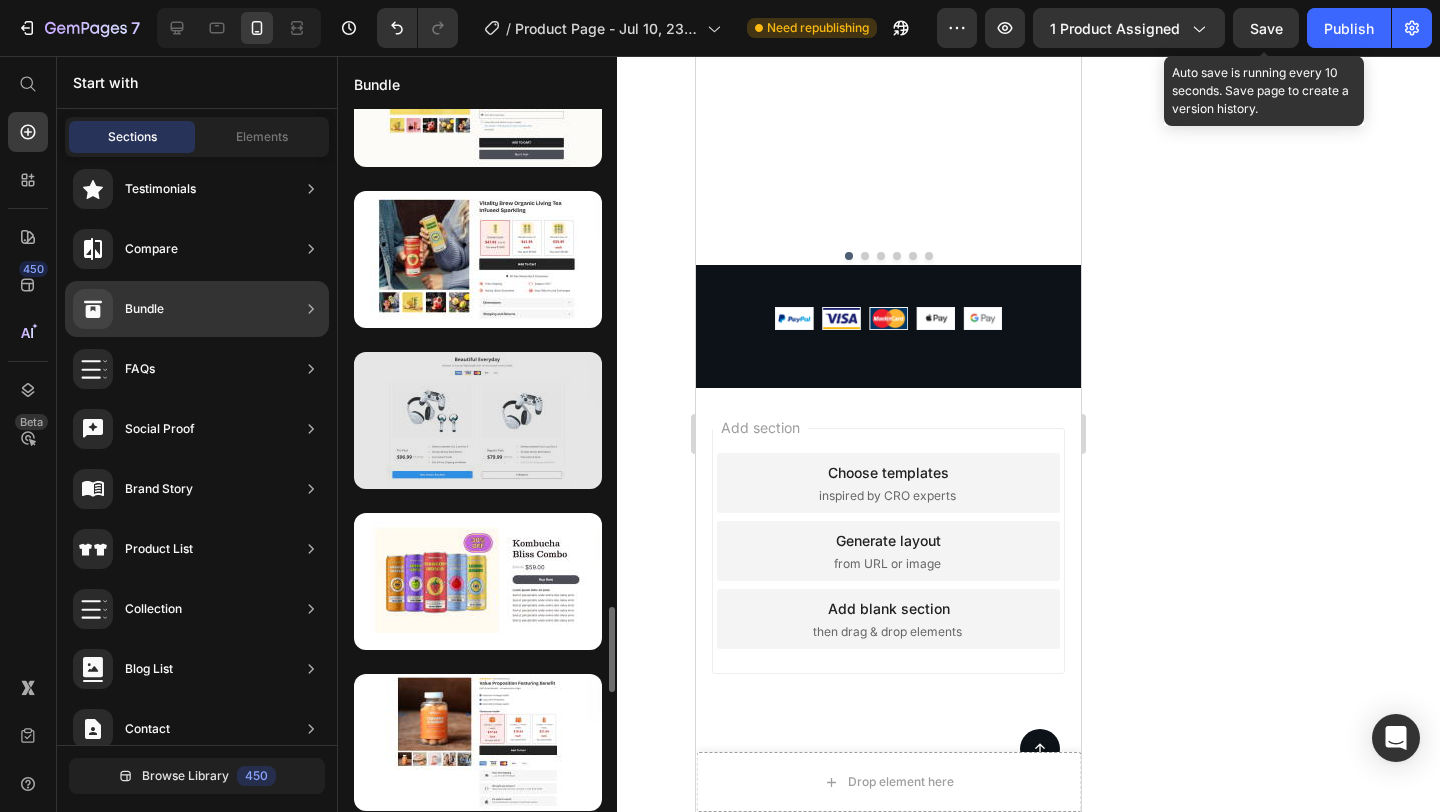click at bounding box center [478, 420] 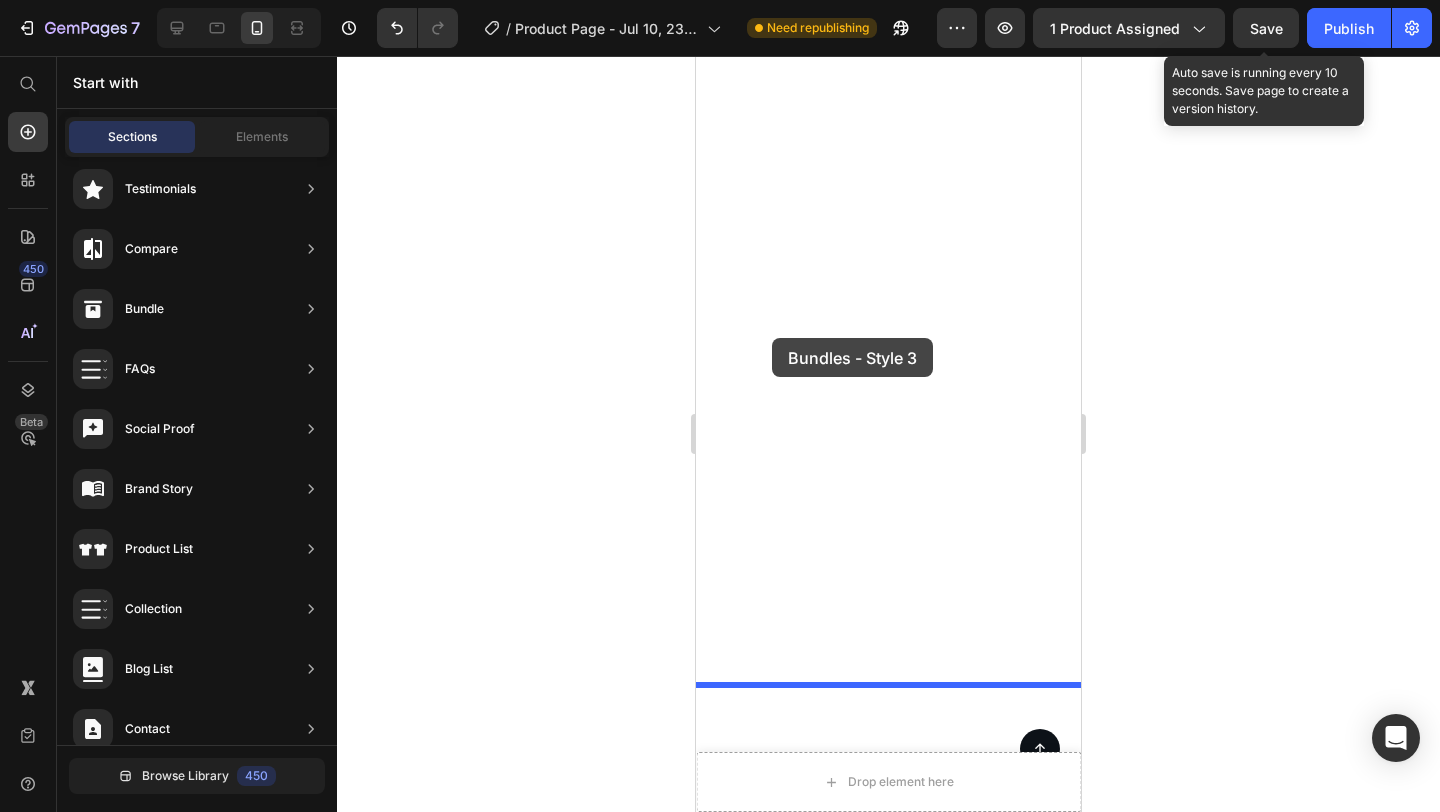 drag, startPoint x: 1188, startPoint y: 500, endPoint x: 774, endPoint y: 336, distance: 445.2999 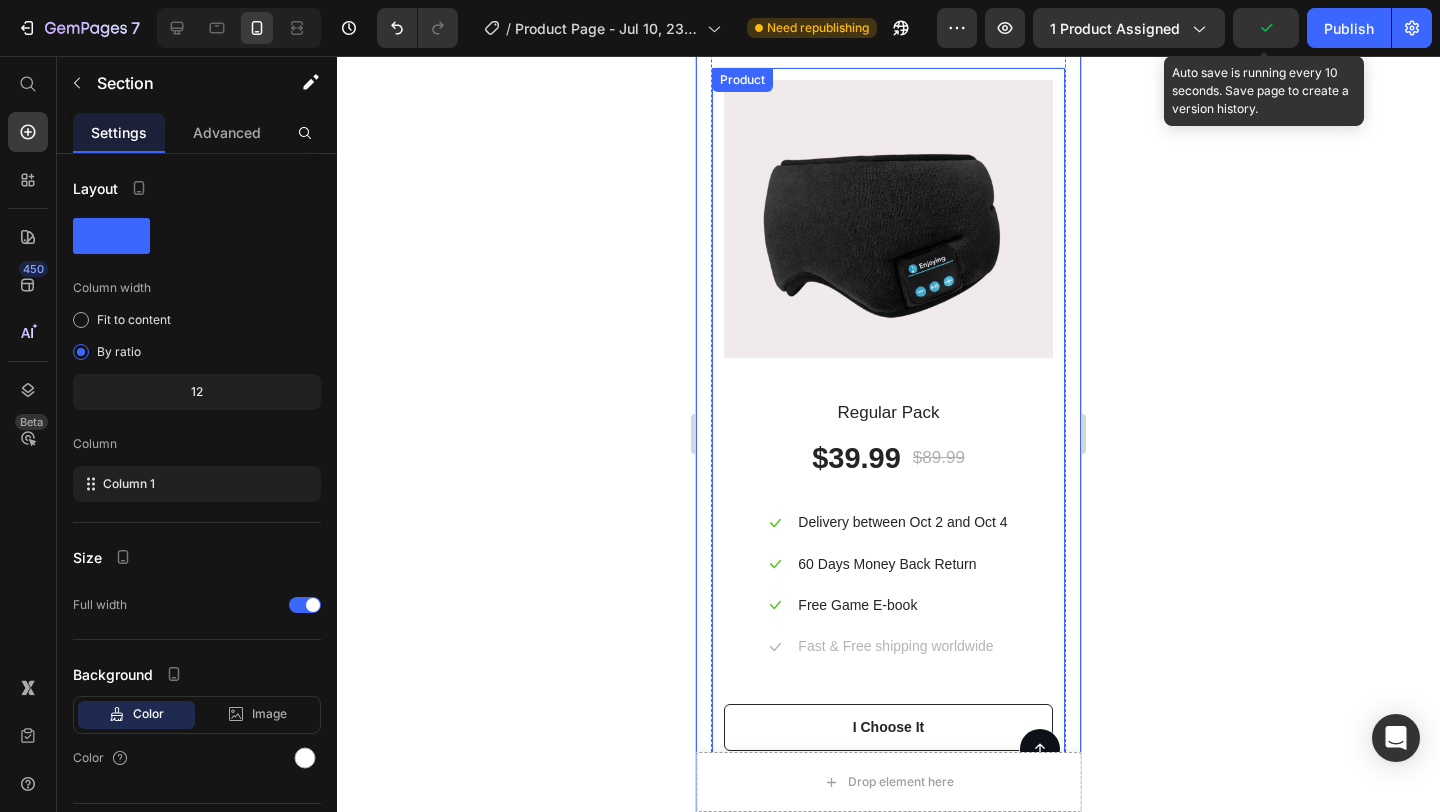 scroll, scrollTop: 14061, scrollLeft: 0, axis: vertical 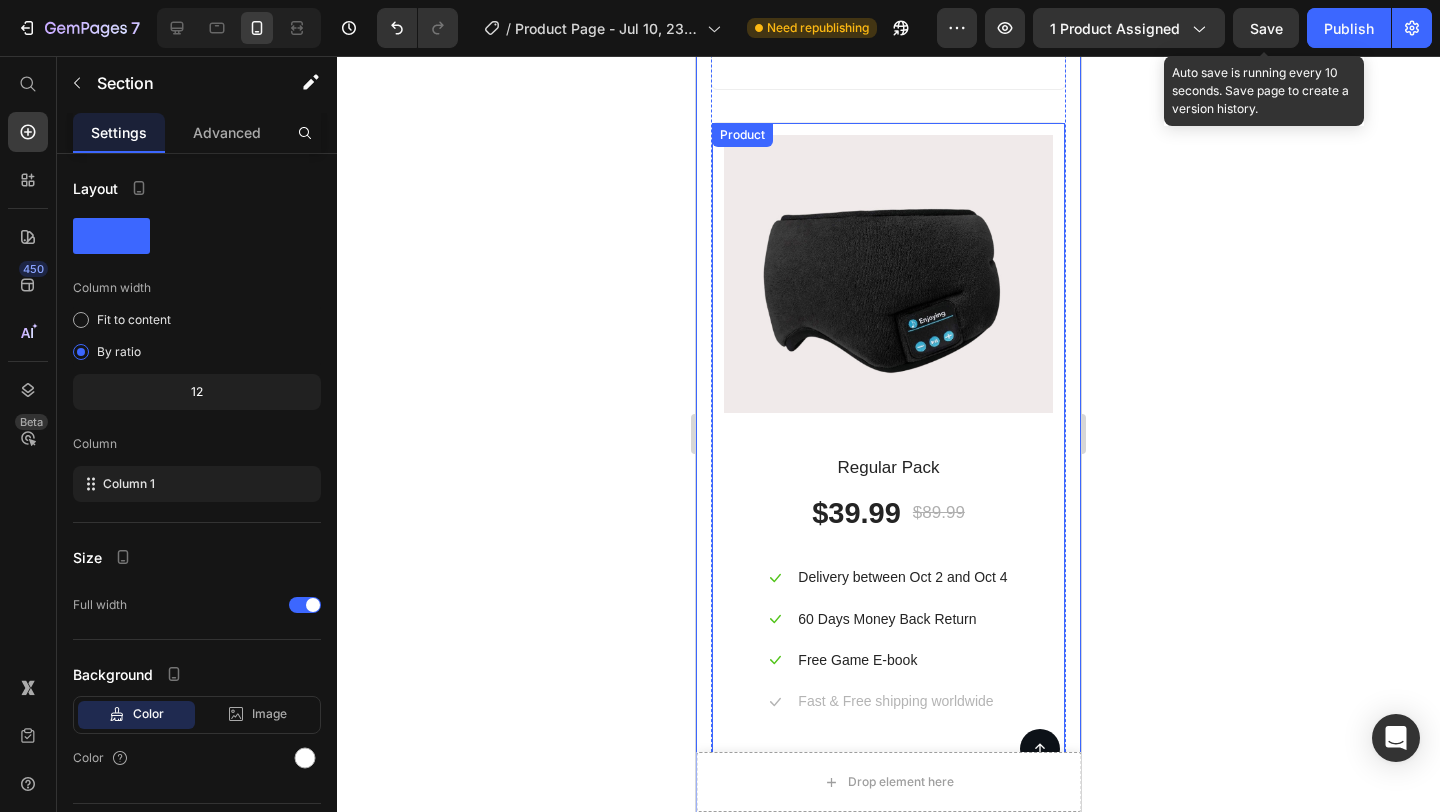 click on "(P) Images & Gallery Regular Pack Text block $39.99 (P) Price $89.99 (P) Price Row                Icon Delivery between Oct 2 and Oct 4 Text block                Icon 60 Days Money Back Return Text block                Icon Free Game E-book  Text block                Icon Fast & Free shipping worldwide Text block Icon List Row I Choose It (P) Cart Button" at bounding box center (888, 484) 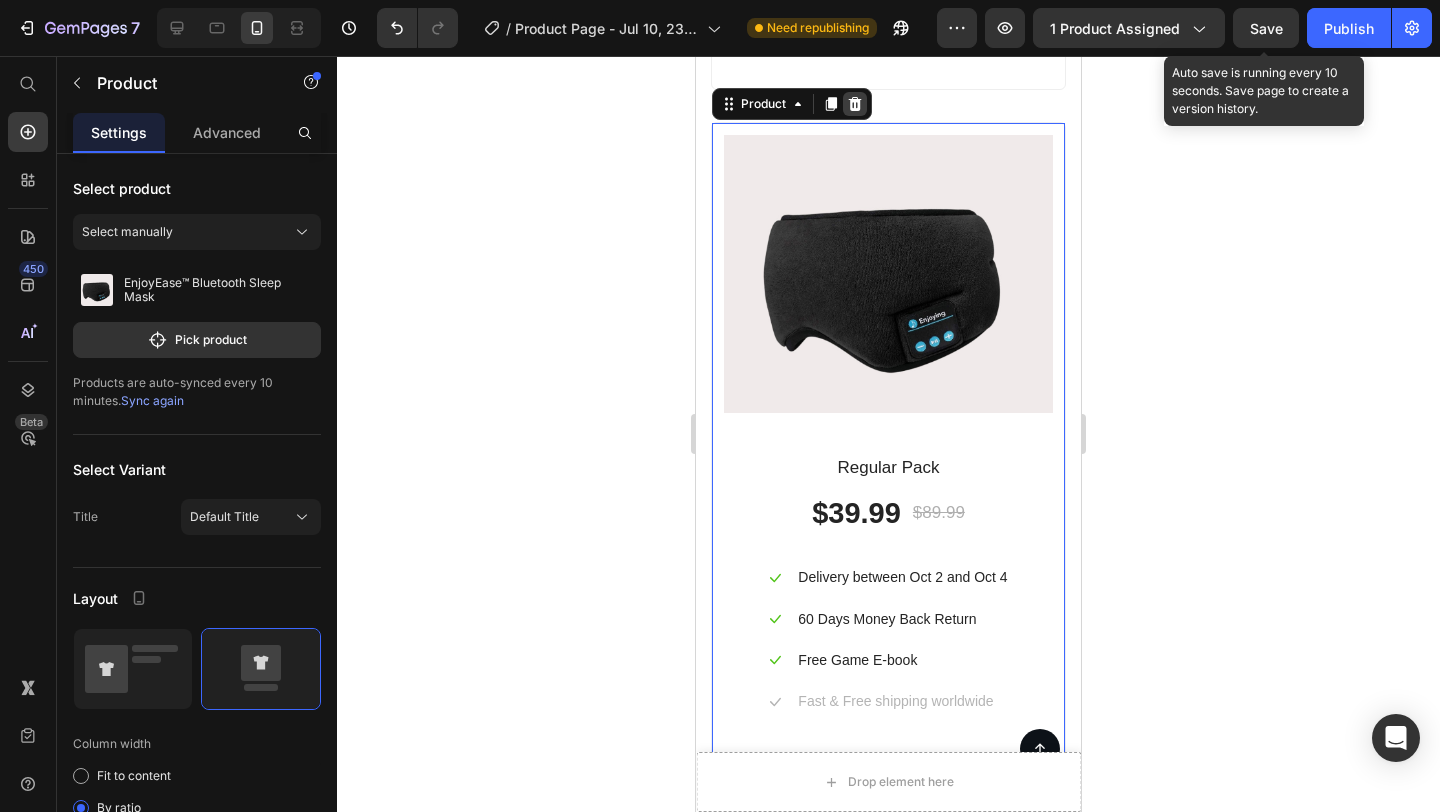 click 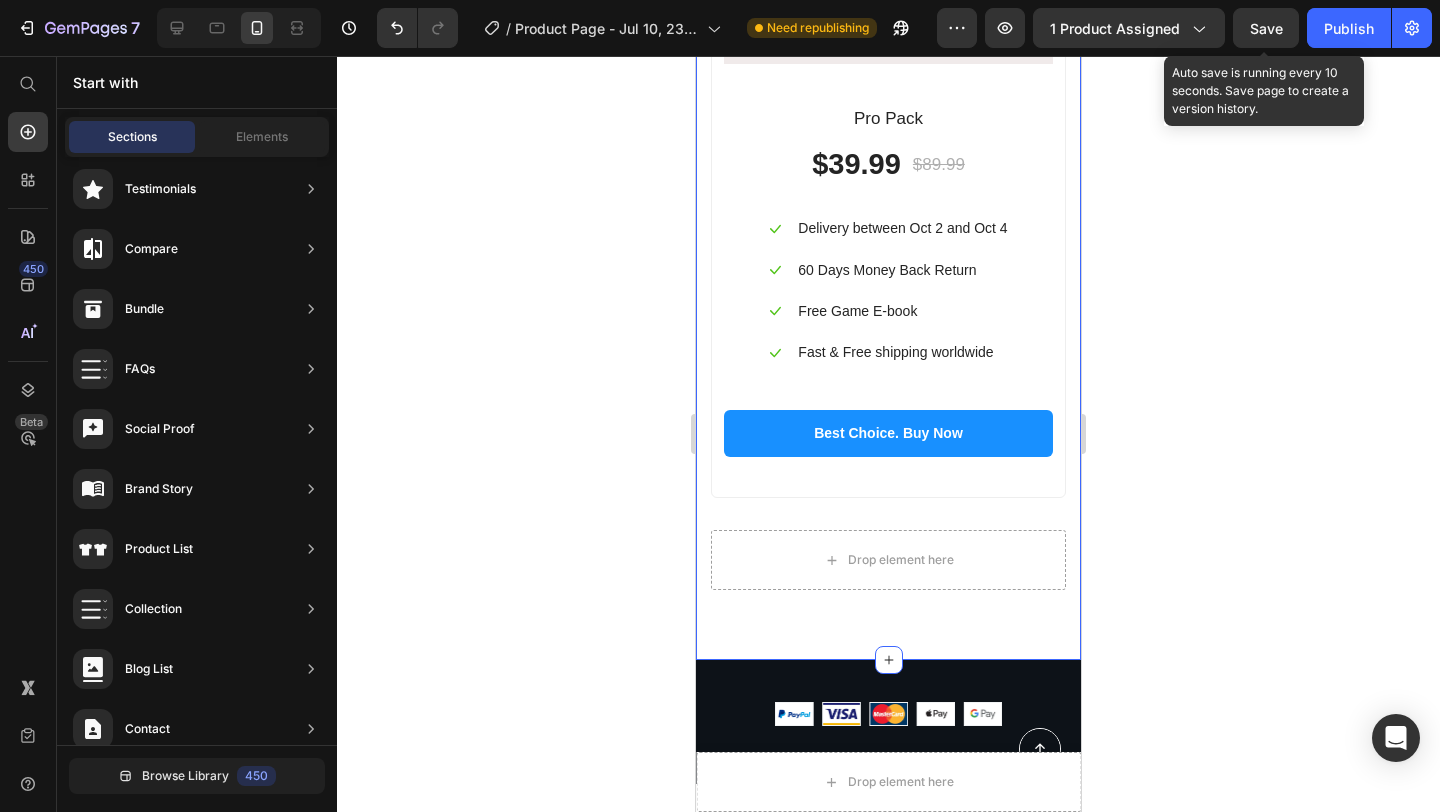 scroll, scrollTop: 13585, scrollLeft: 0, axis: vertical 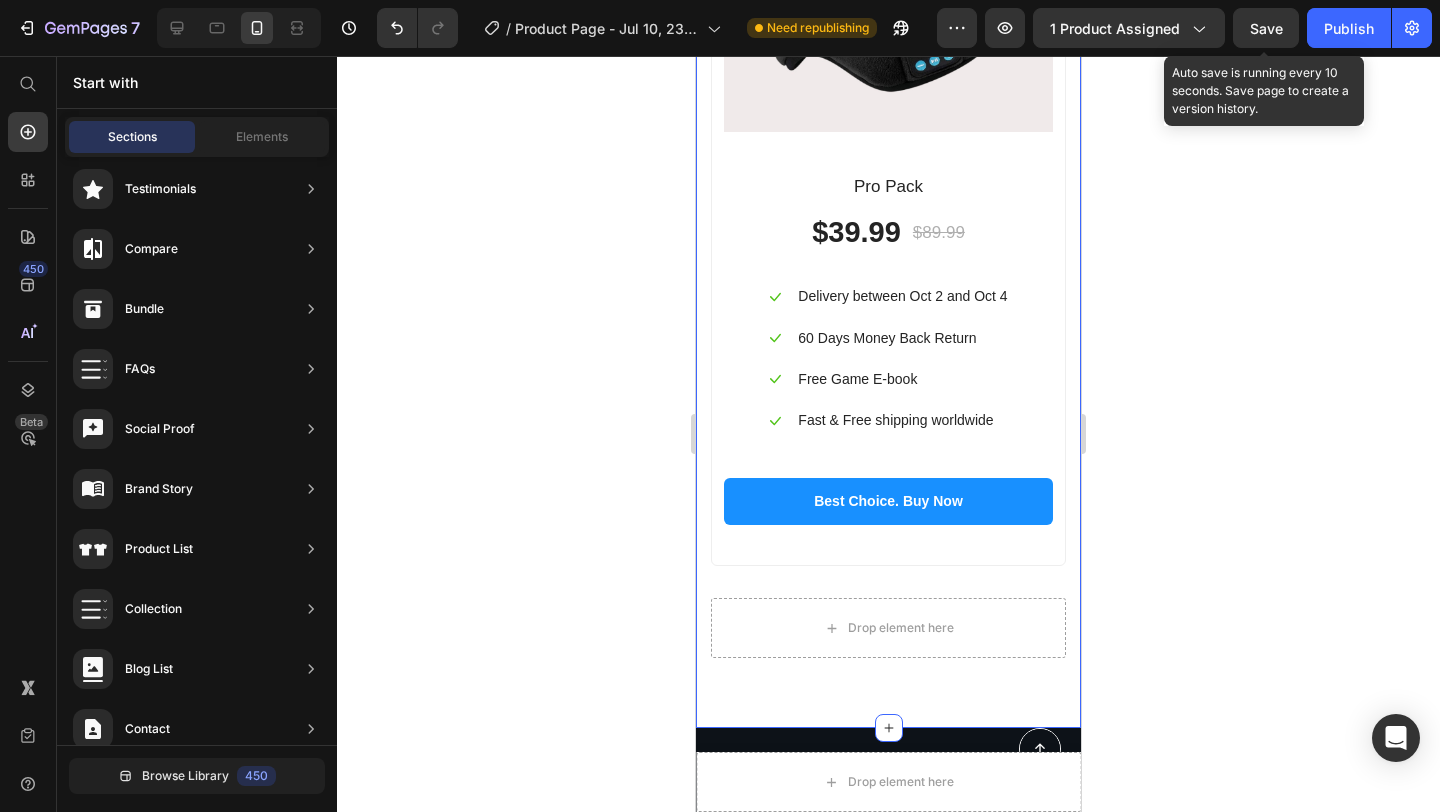 click on "Icon Delivery between Oct 2 and Oct 4 Text block                Icon 60 Days Money Back Return Text block                Icon Free Game E-book  Text block                Icon Fast & Free shipping worldwide Text block" at bounding box center (888, 358) 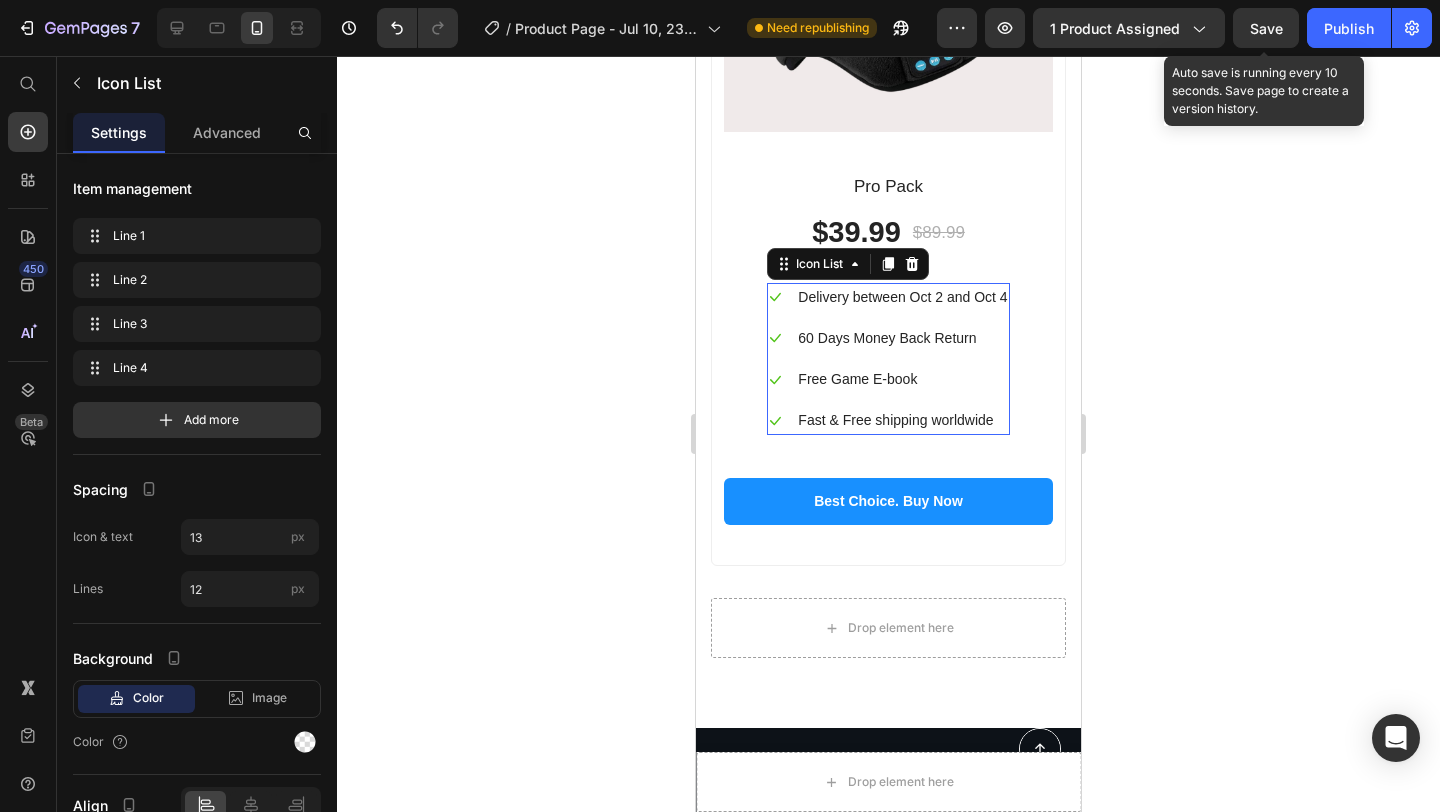 scroll, scrollTop: 13509, scrollLeft: 0, axis: vertical 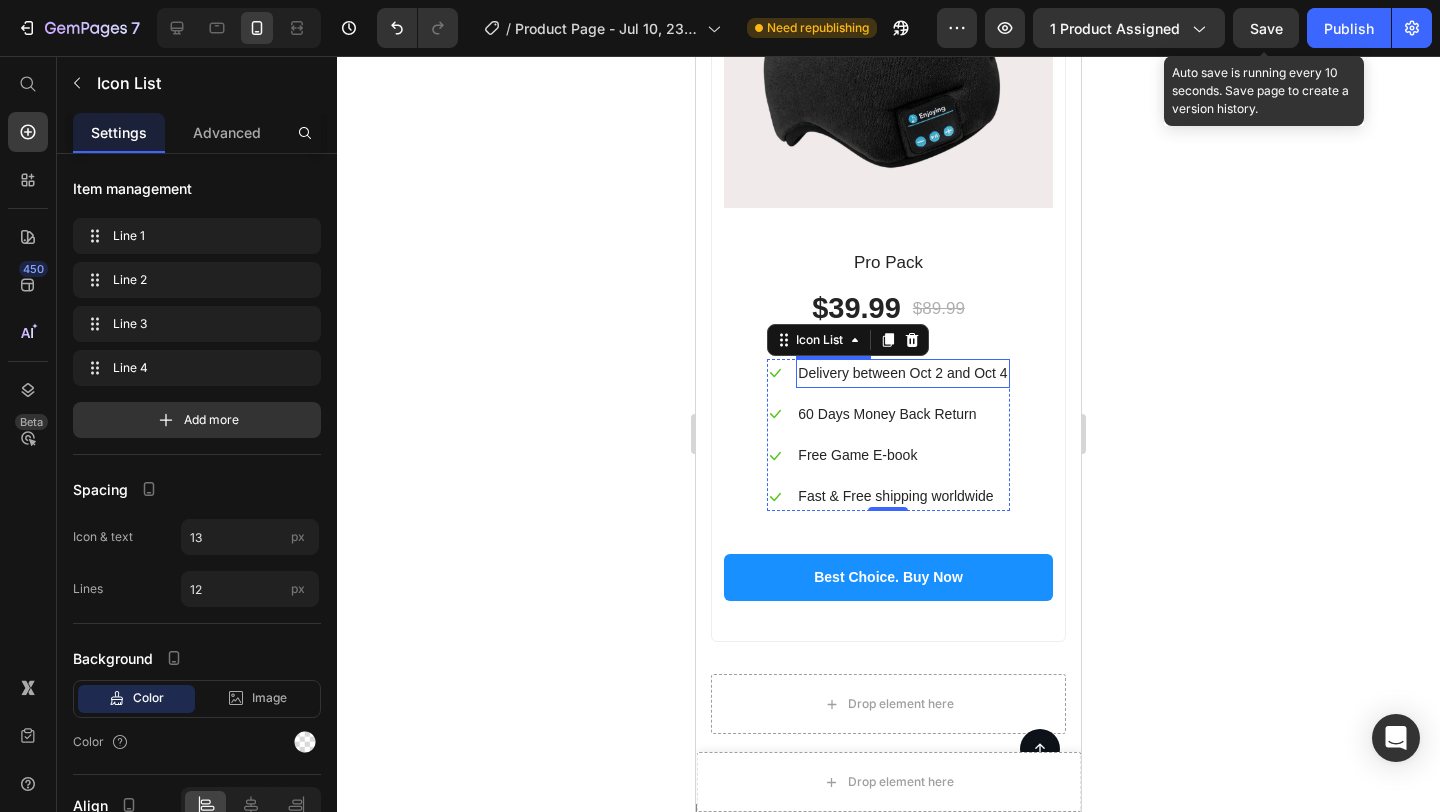 click on "Delivery between Oct 2 and Oct 4" at bounding box center [902, 373] 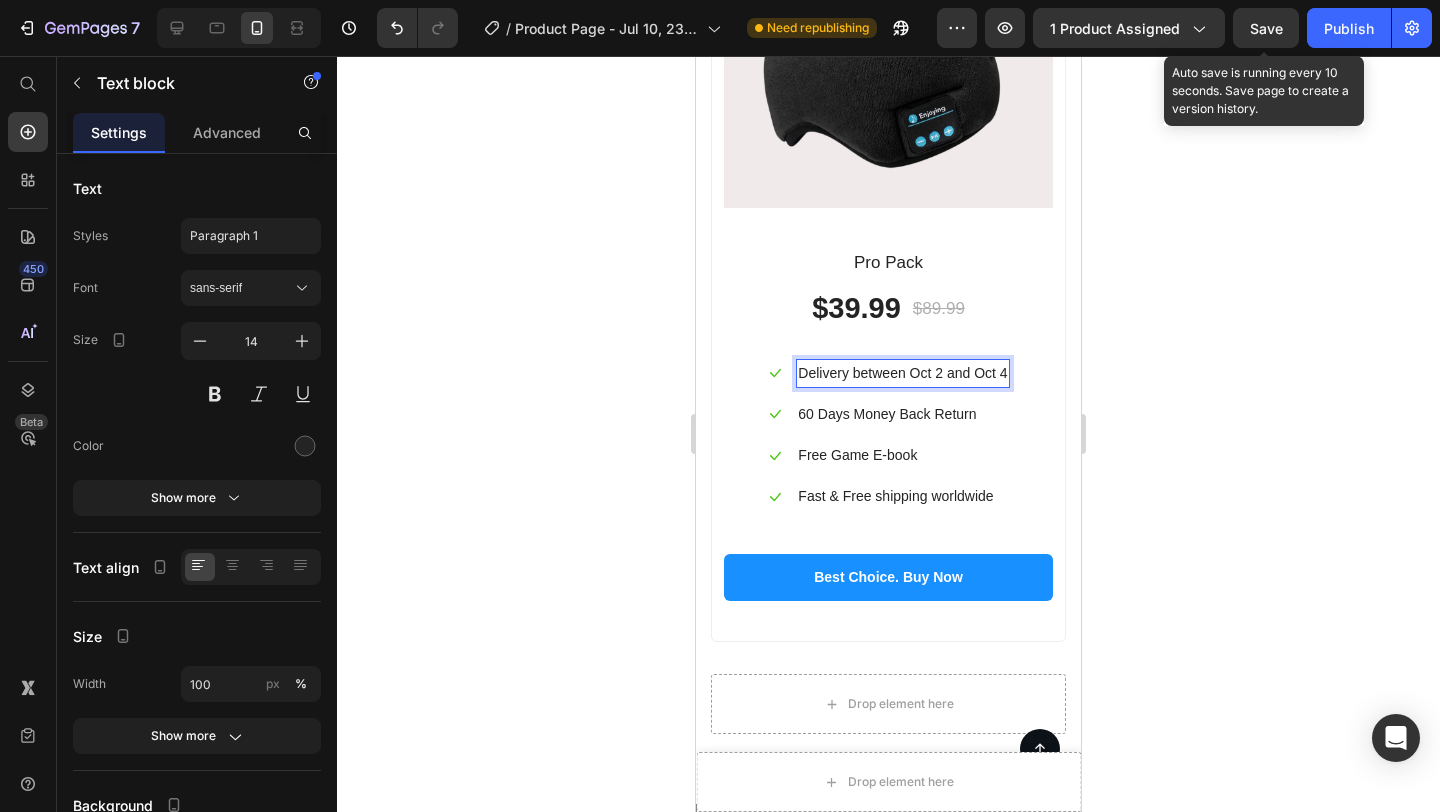 click on "Delivery between Oct 2 and Oct 4" at bounding box center [902, 373] 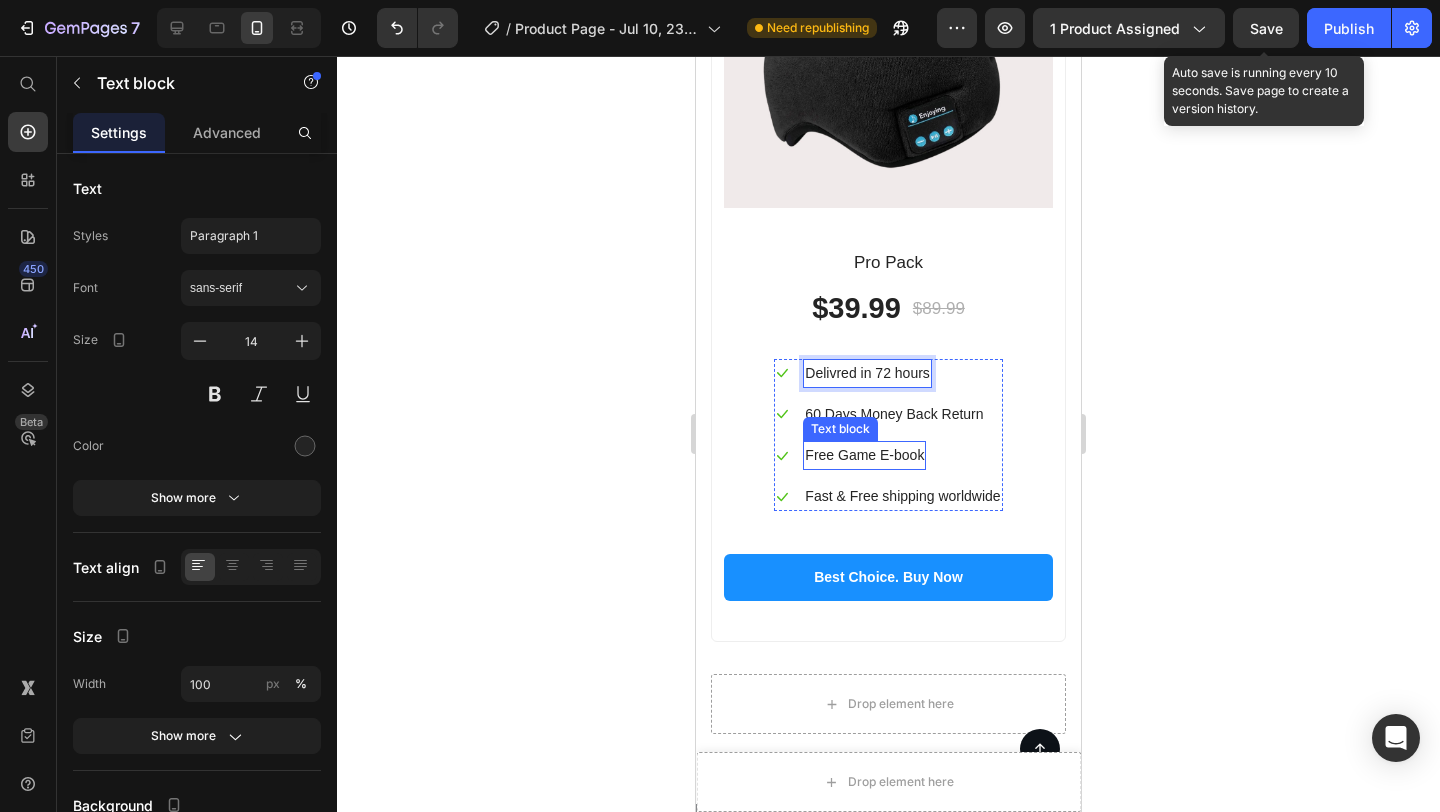 click on "Free Game E-book" at bounding box center [864, 455] 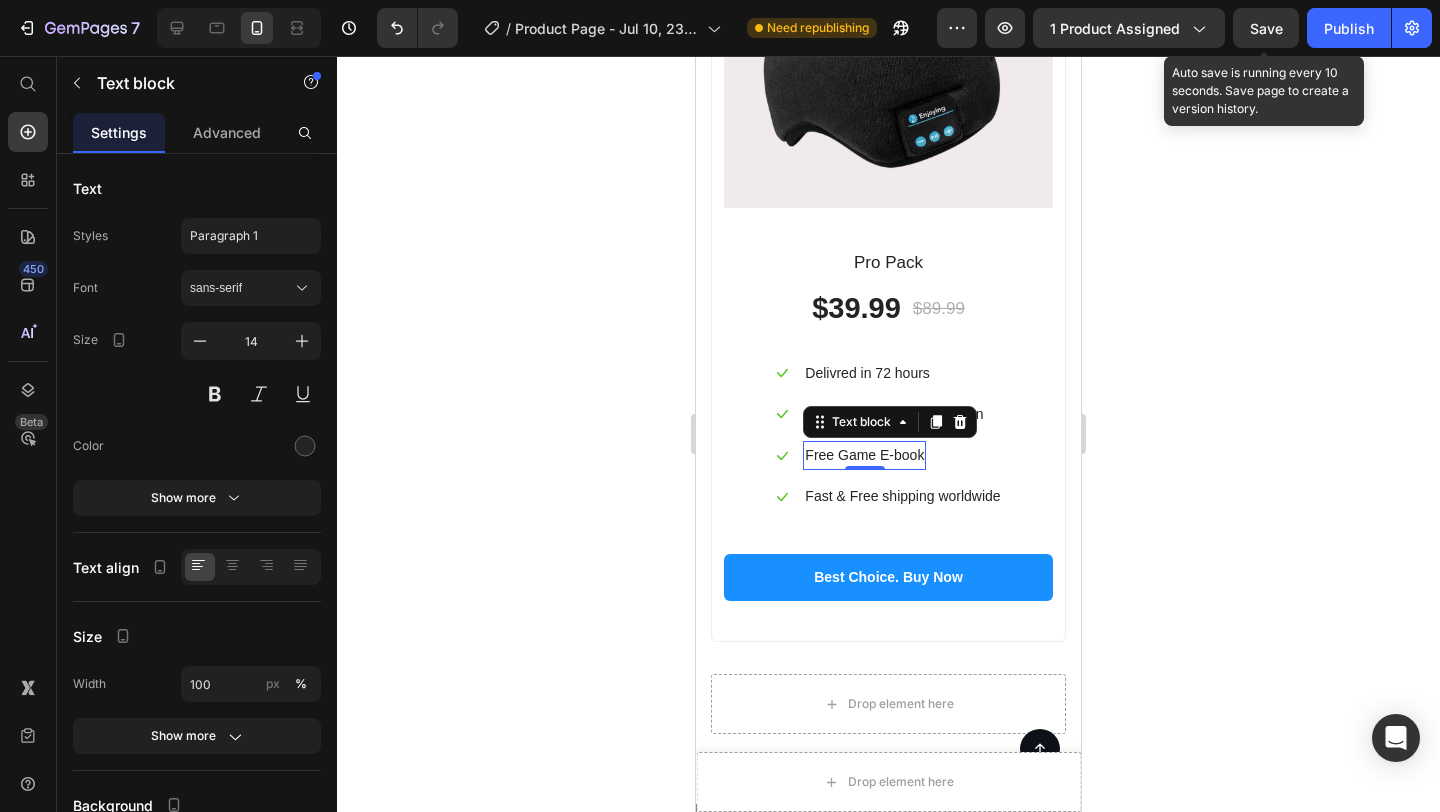 click on "Free Game E-book" at bounding box center [864, 455] 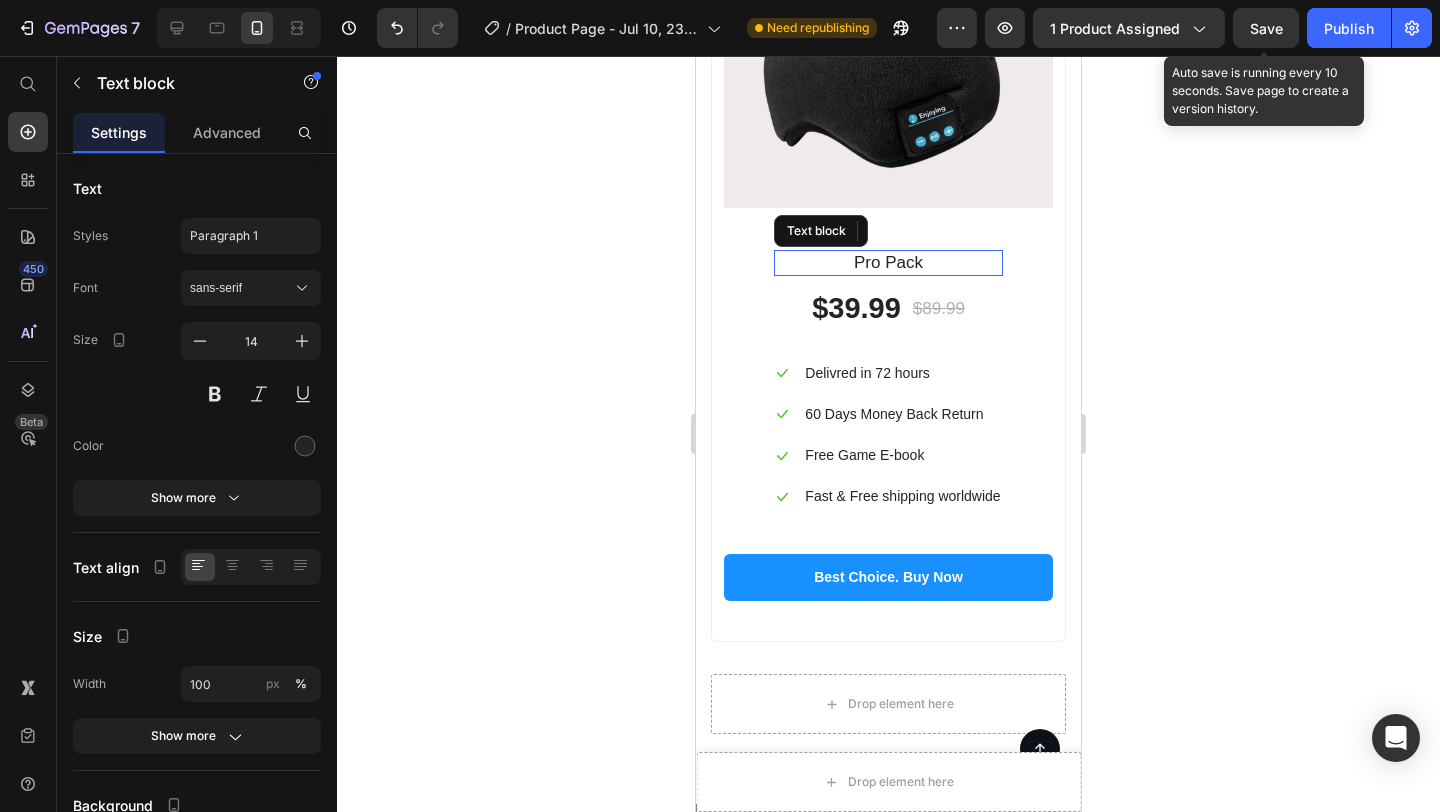click on "Pro Pack" at bounding box center (888, 263) 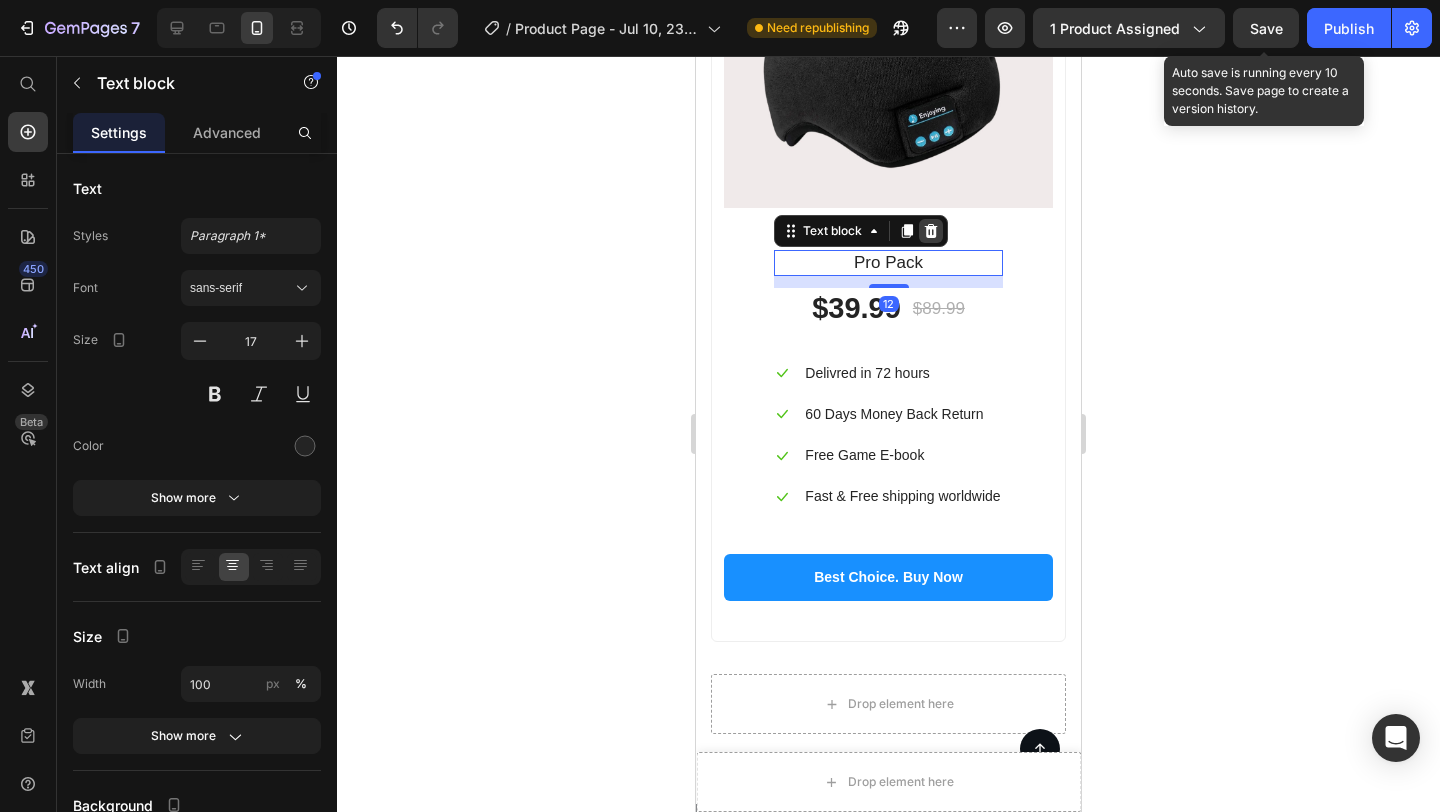 click 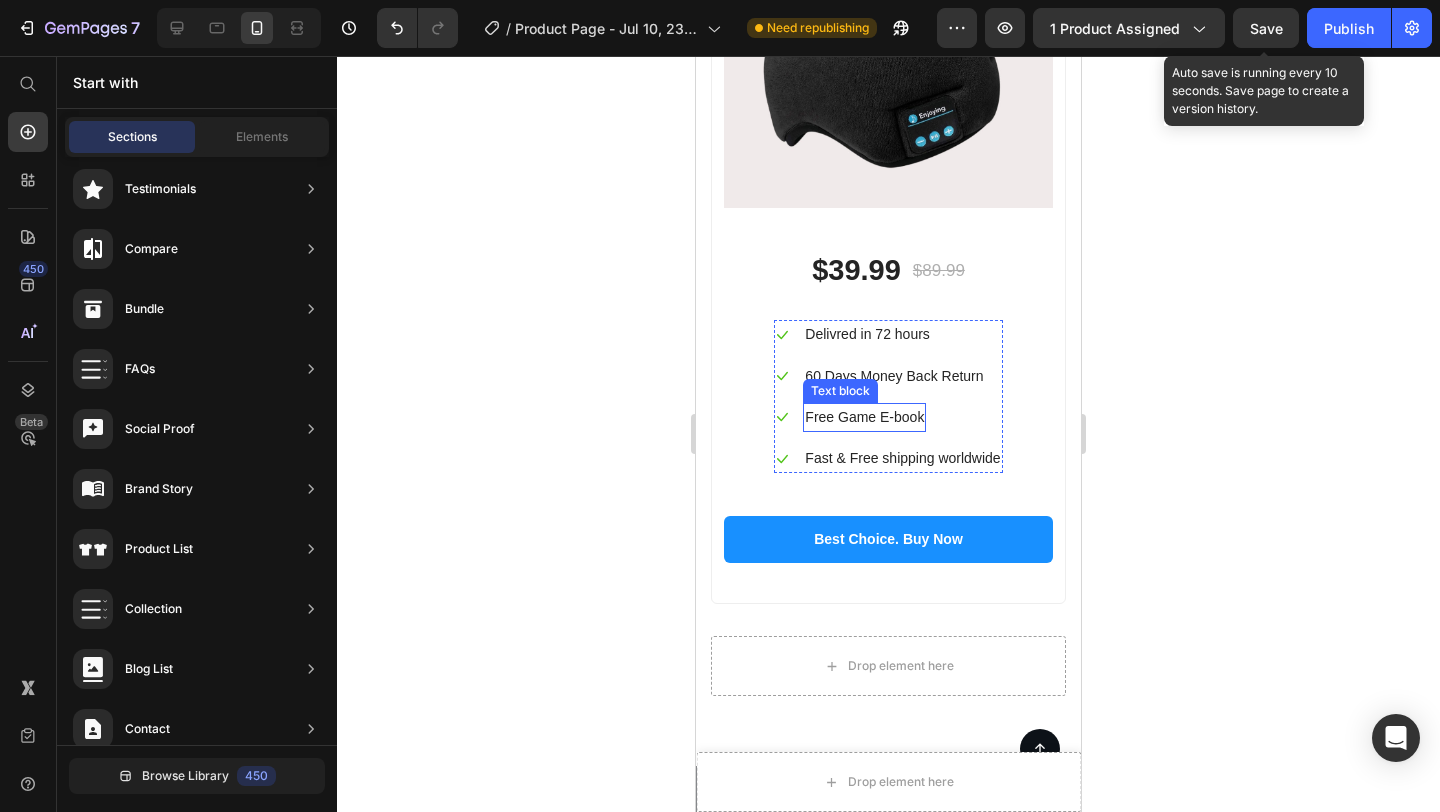 click on "Free Game E-book" at bounding box center [864, 417] 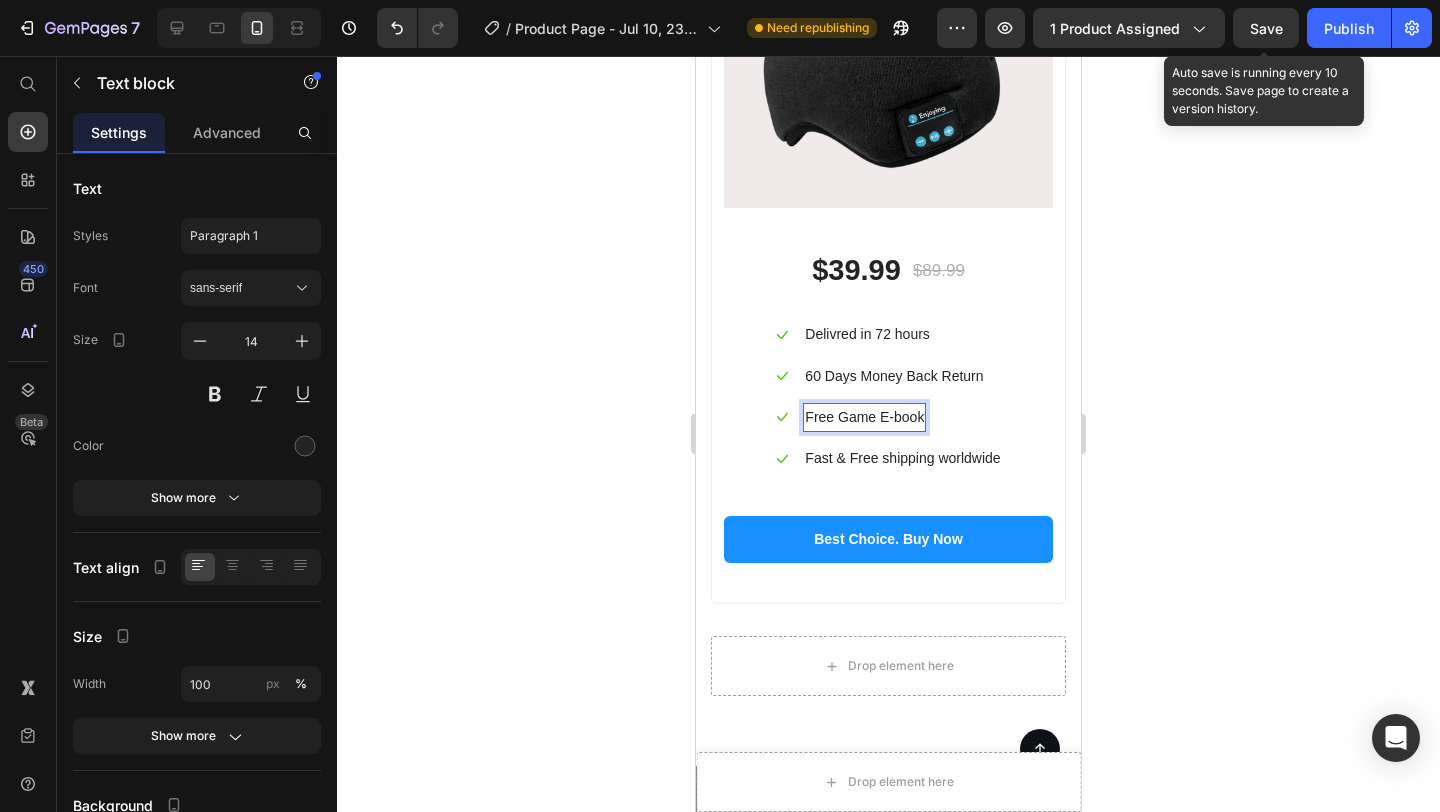 click on "Free Game E-book" at bounding box center (864, 417) 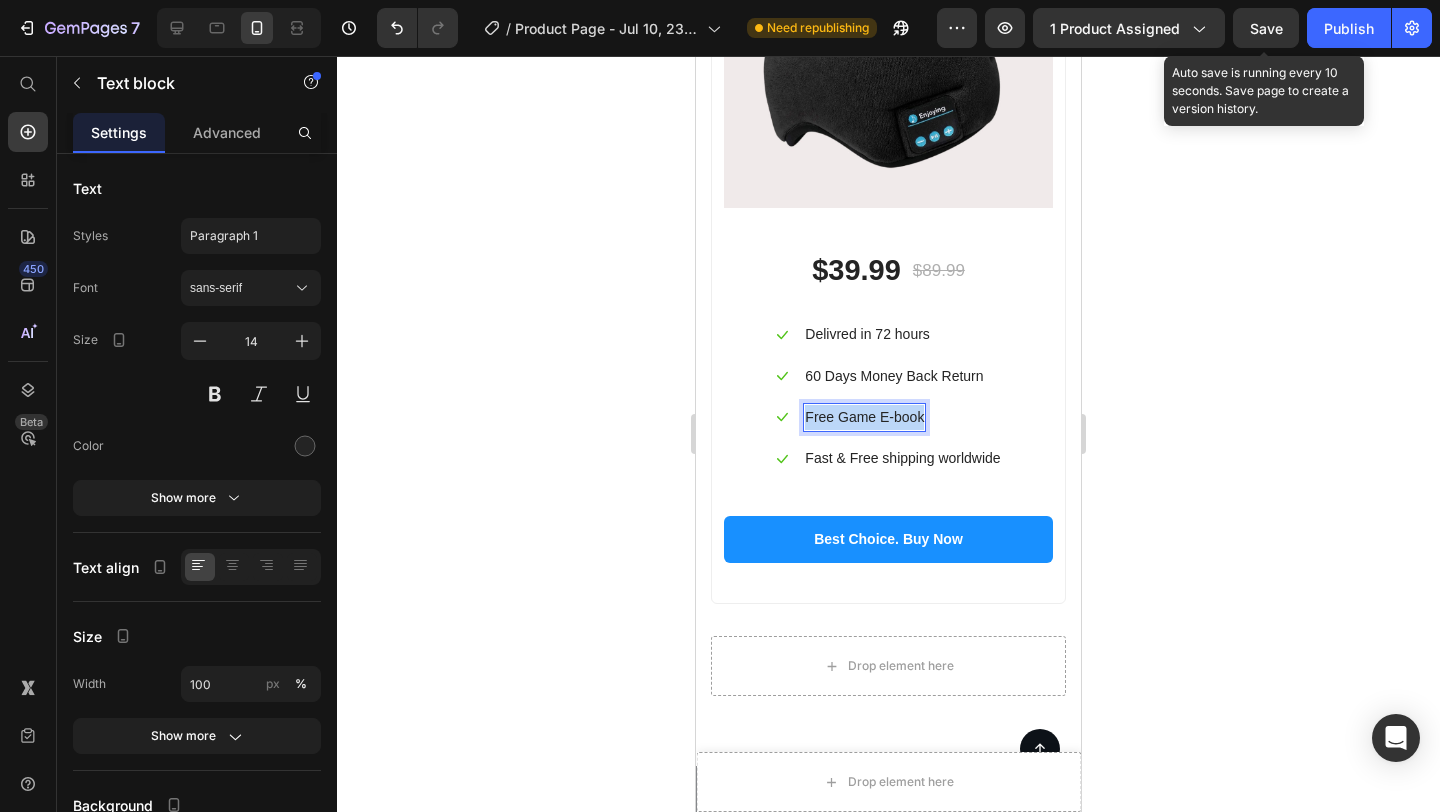 drag, startPoint x: 925, startPoint y: 445, endPoint x: 805, endPoint y: 449, distance: 120.06665 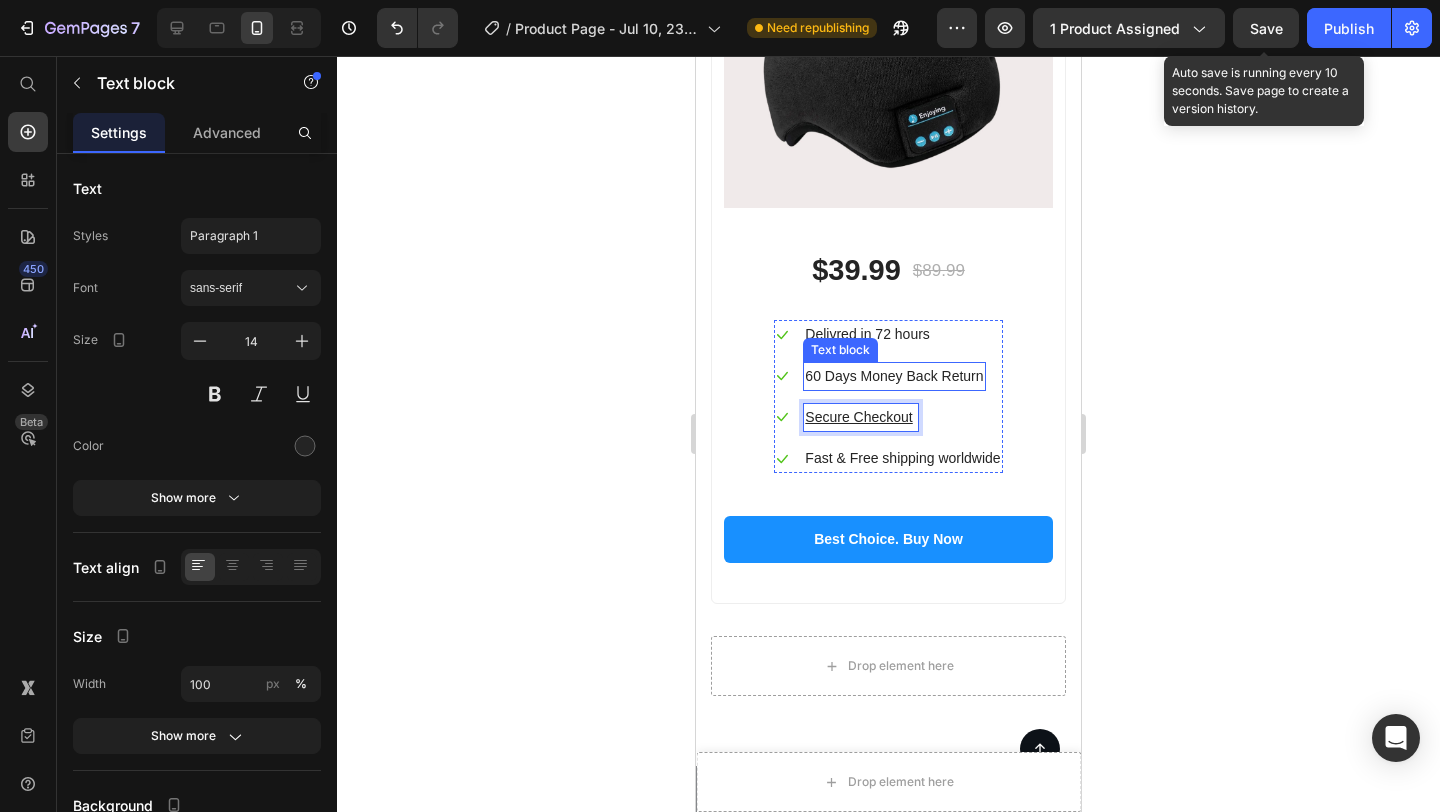 click on "60 Days Money Back Return" at bounding box center [894, 376] 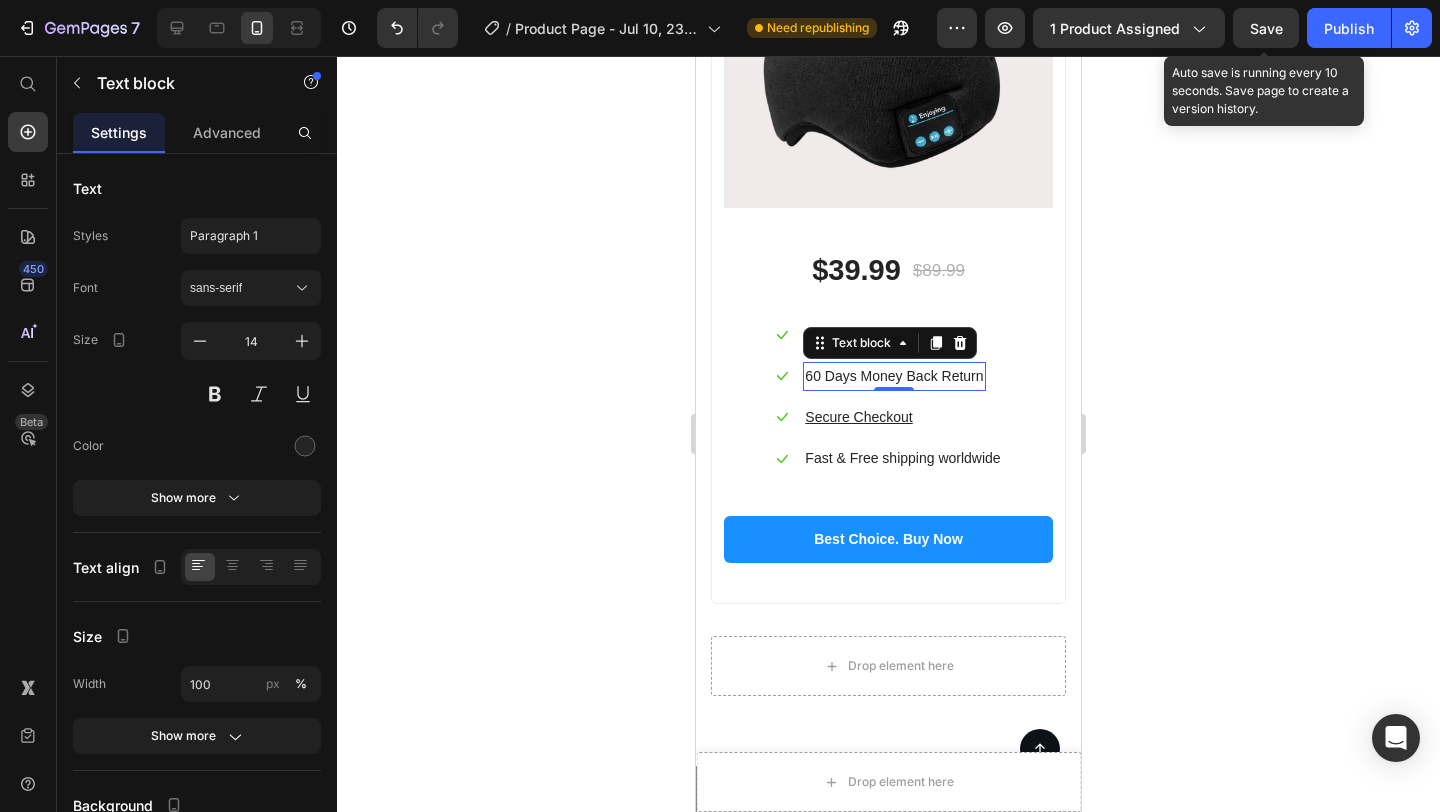 click on "60 Days Money Back Return" at bounding box center [894, 376] 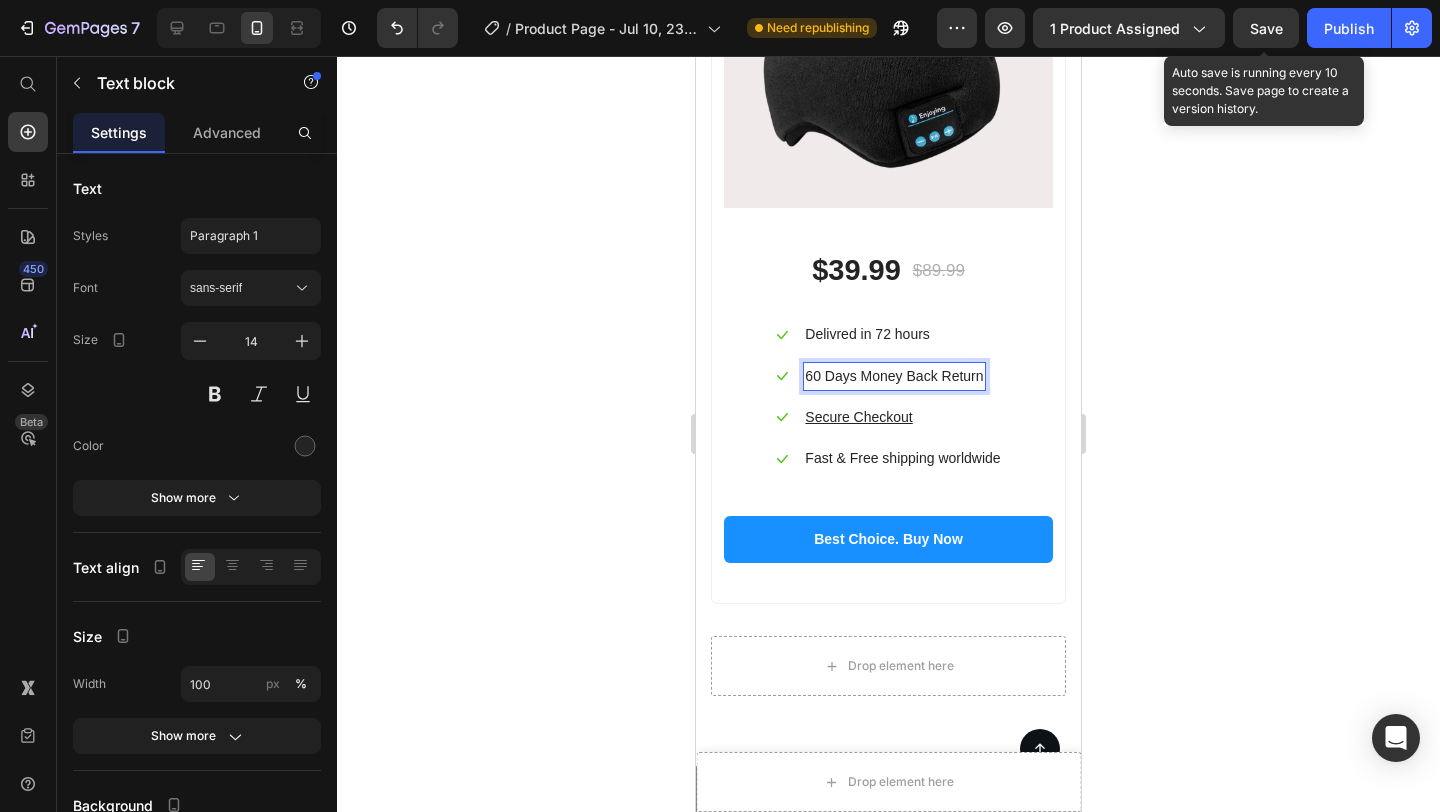 click on "60 Days Money Back Return" at bounding box center (894, 376) 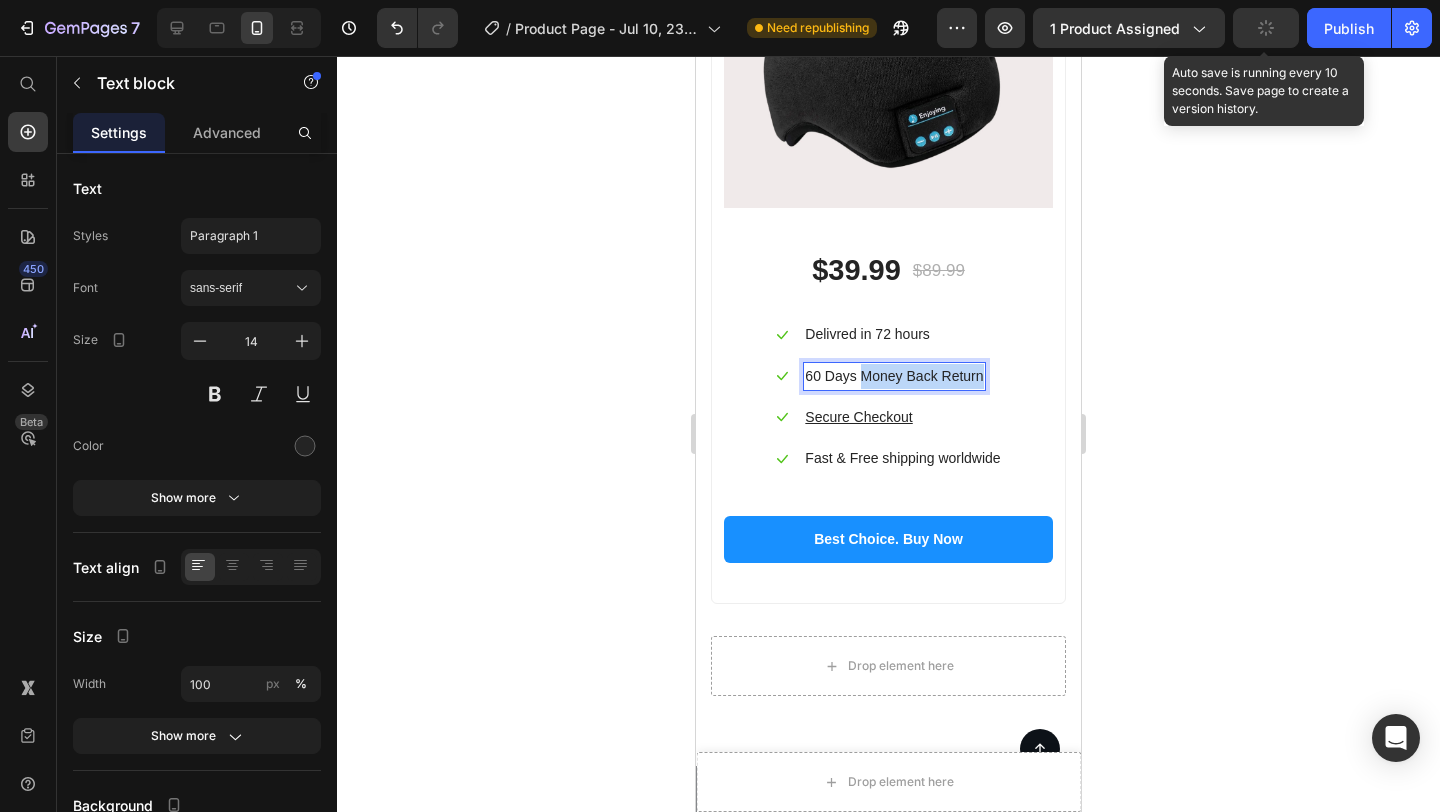 drag, startPoint x: 980, startPoint y: 402, endPoint x: 857, endPoint y: 393, distance: 123.32883 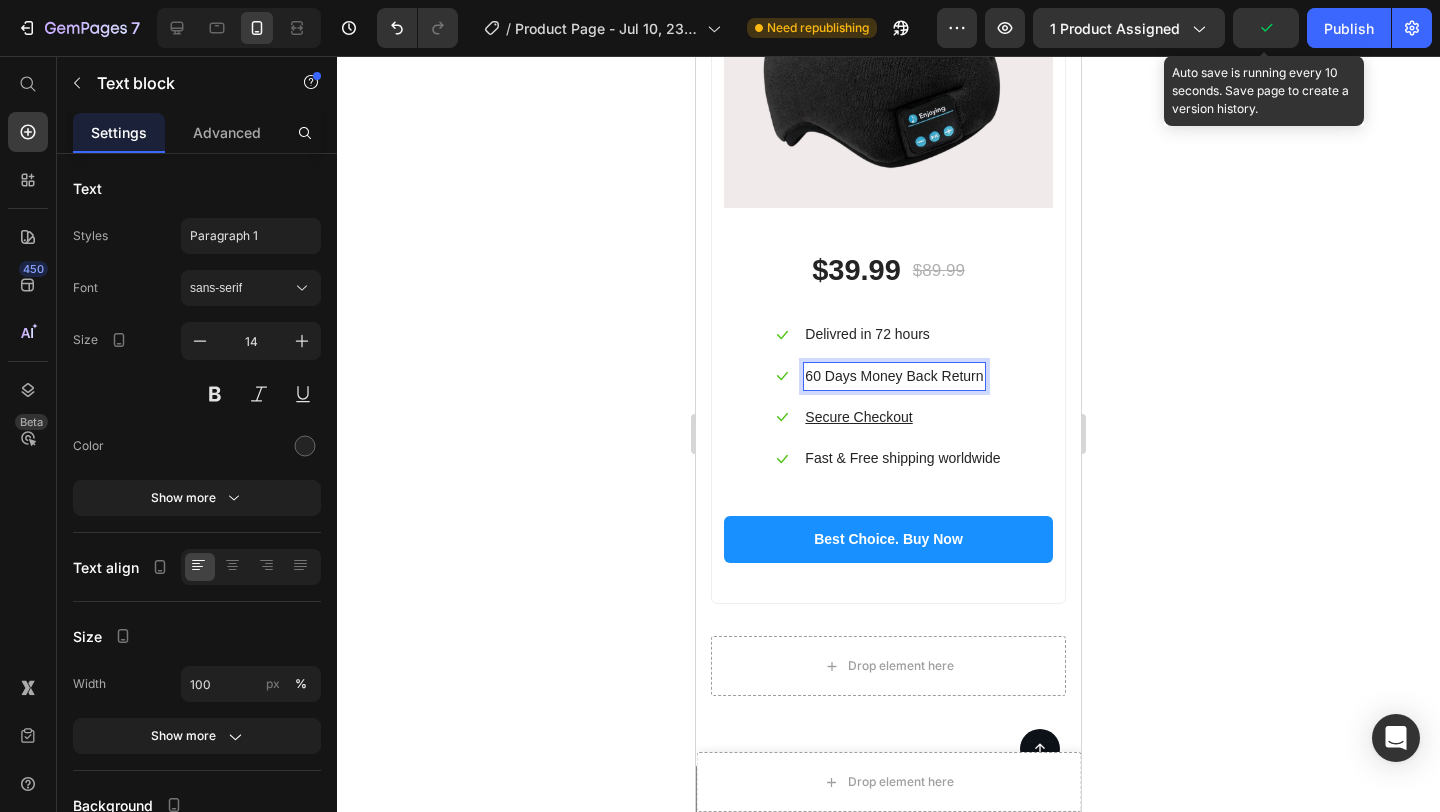 drag, startPoint x: 857, startPoint y: 393, endPoint x: 823, endPoint y: 397, distance: 34.234486 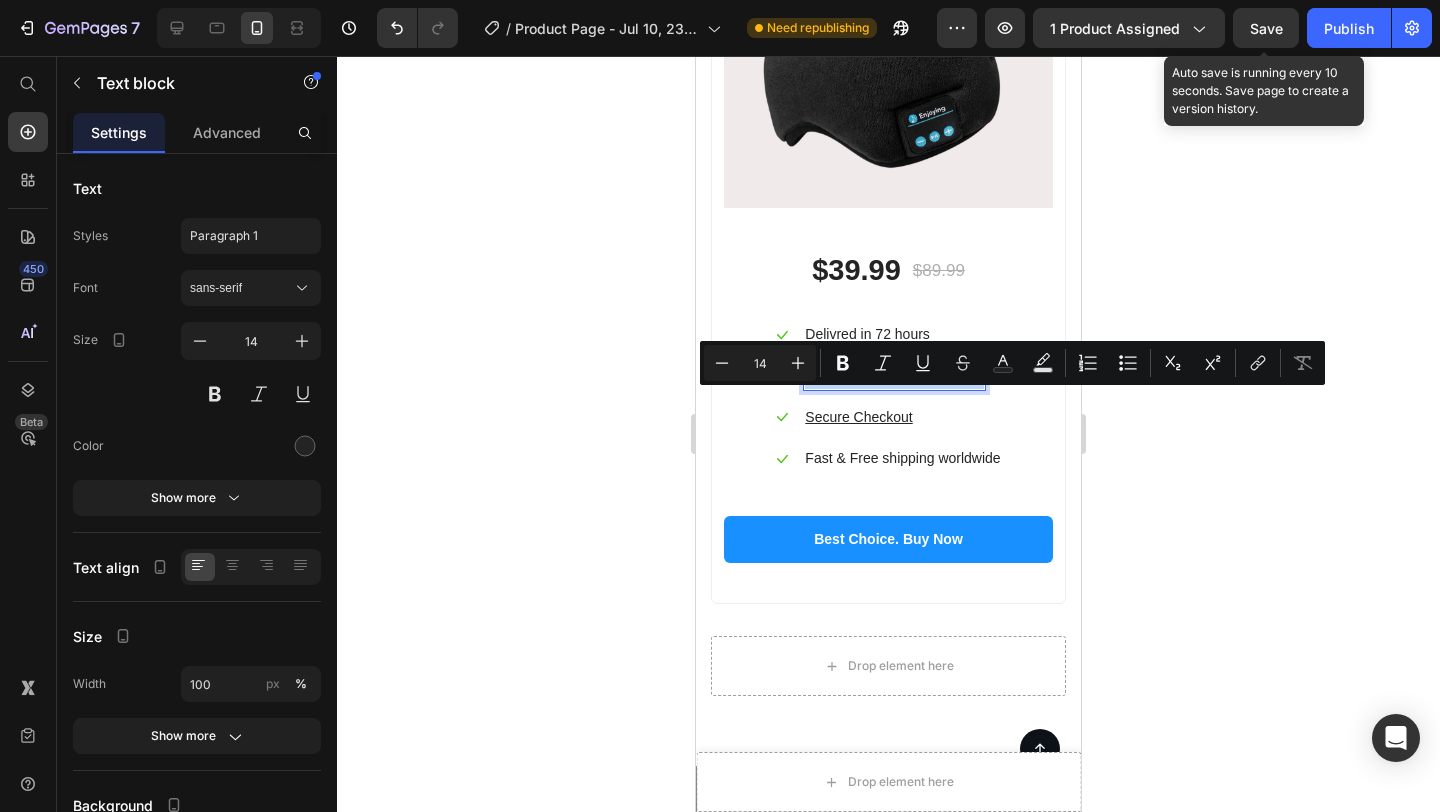 drag, startPoint x: 807, startPoint y: 400, endPoint x: 958, endPoint y: 407, distance: 151.16217 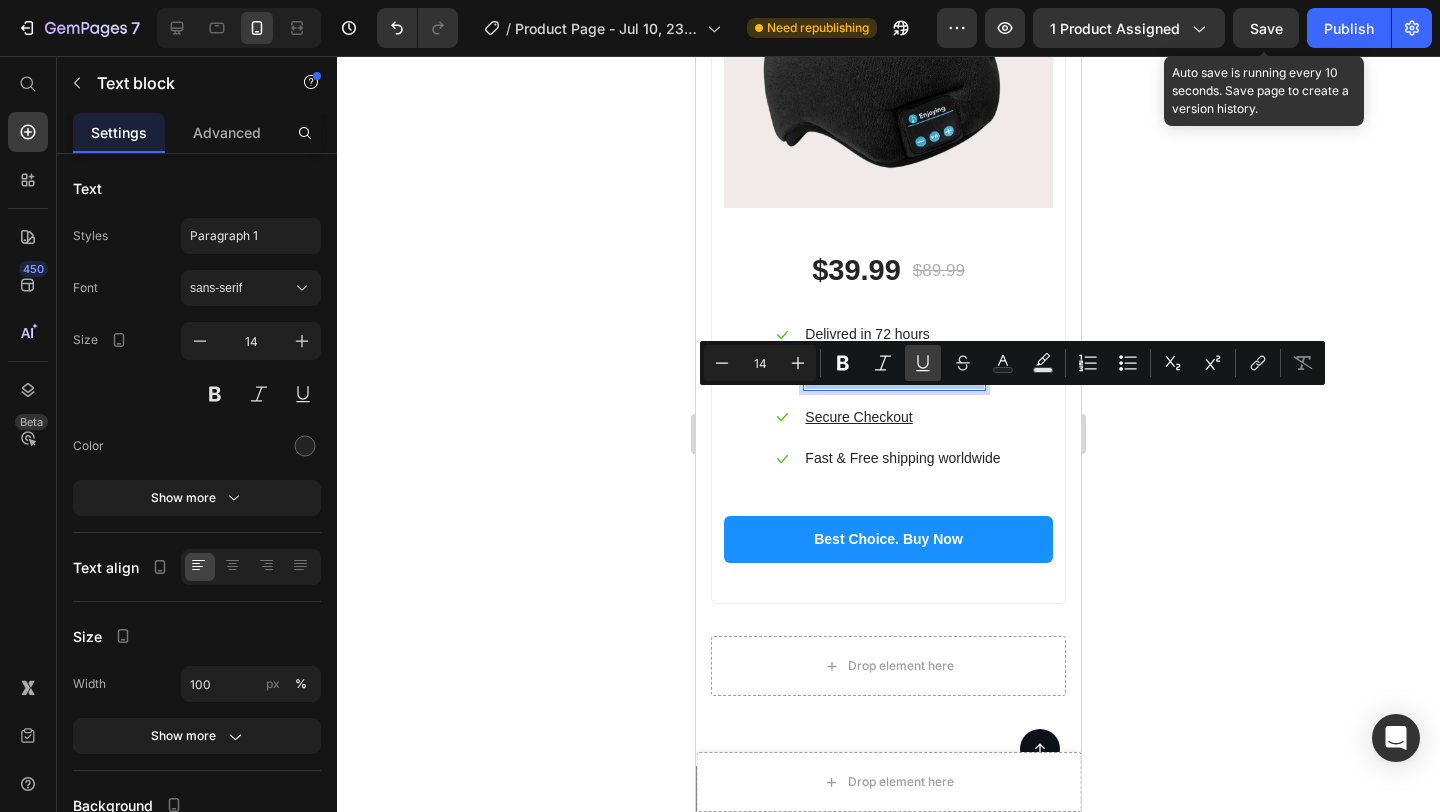 click 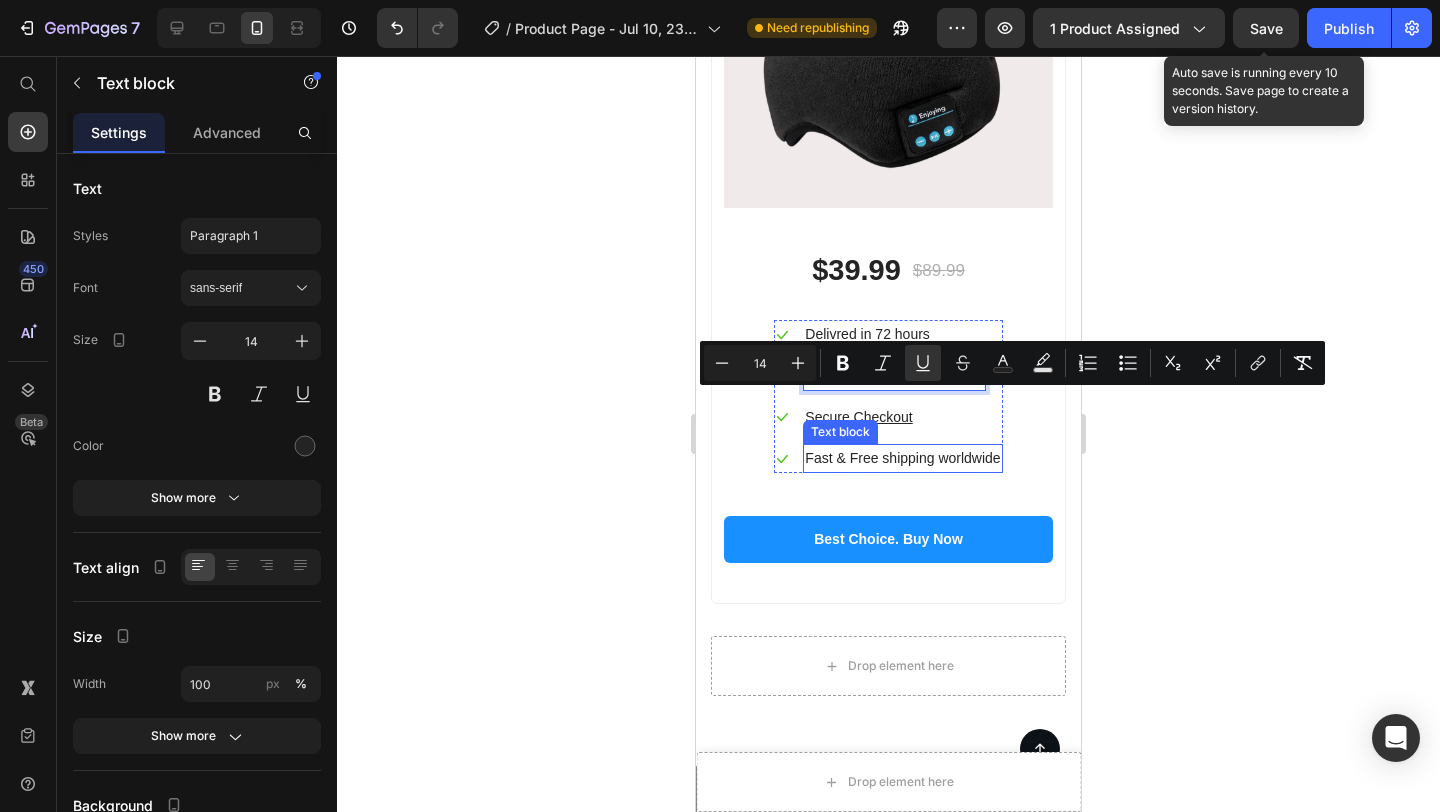 click on "Fast & Free shipping worldwide" at bounding box center (902, 458) 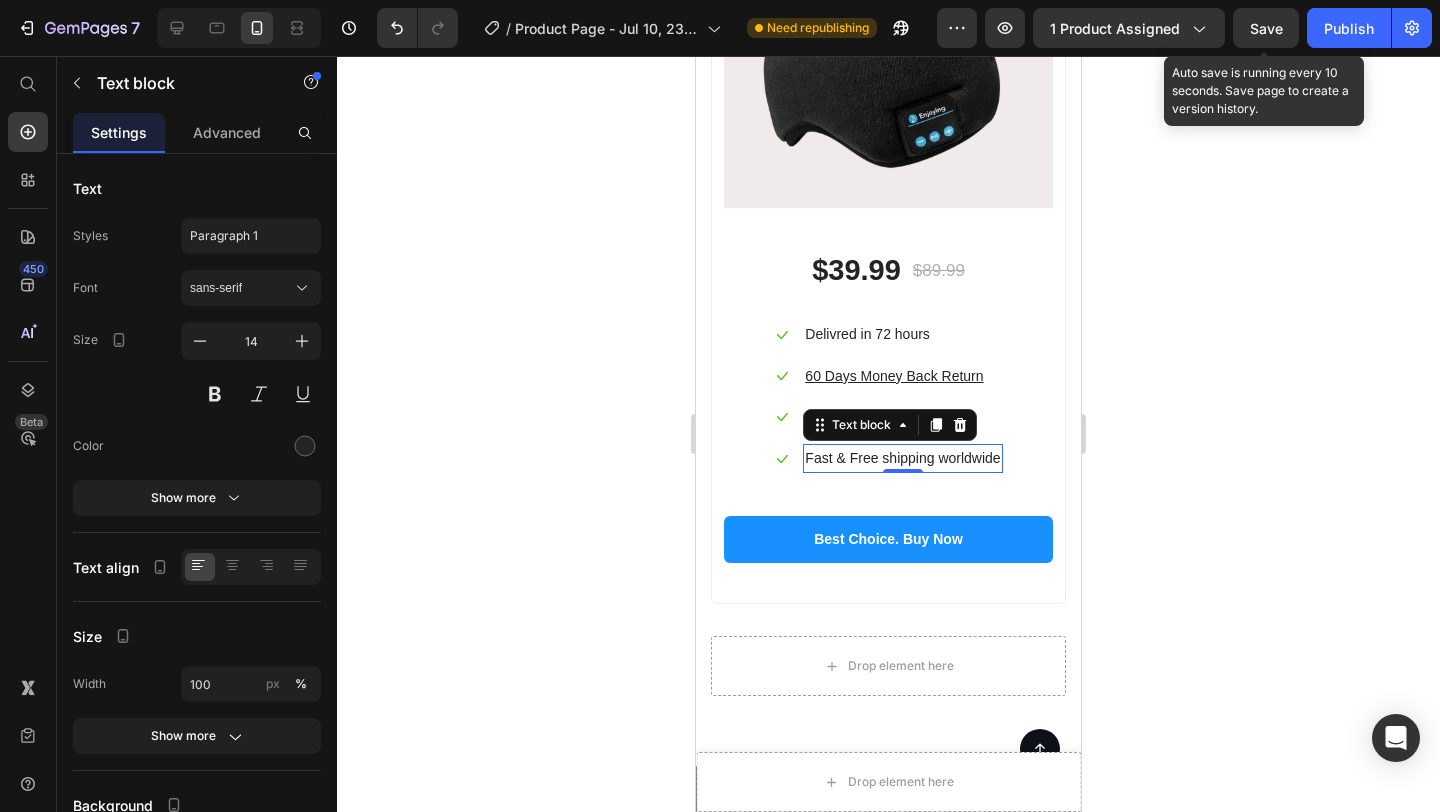 click on "Fast & Free shipping worldwide" at bounding box center [902, 458] 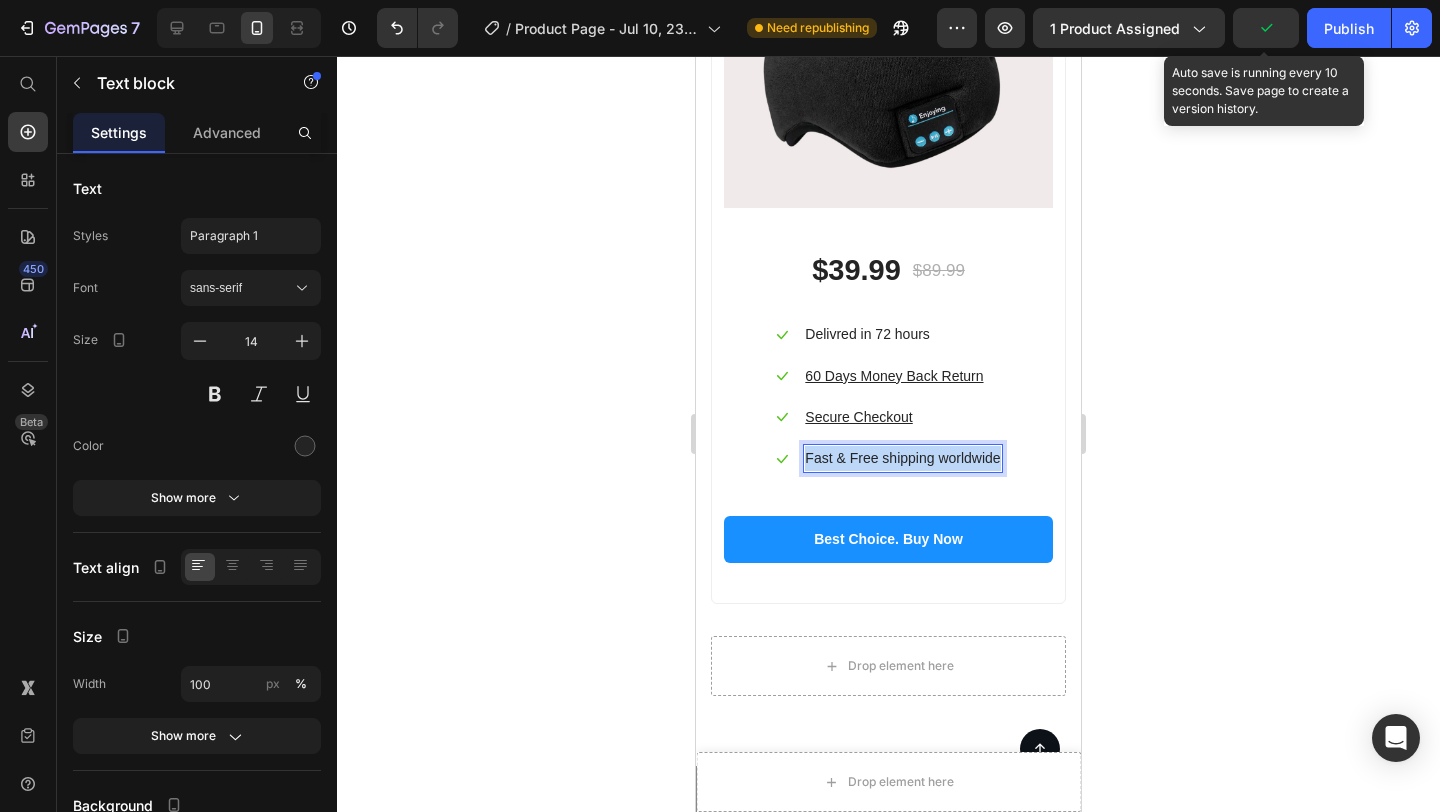 drag, startPoint x: 809, startPoint y: 479, endPoint x: 998, endPoint y: 482, distance: 189.0238 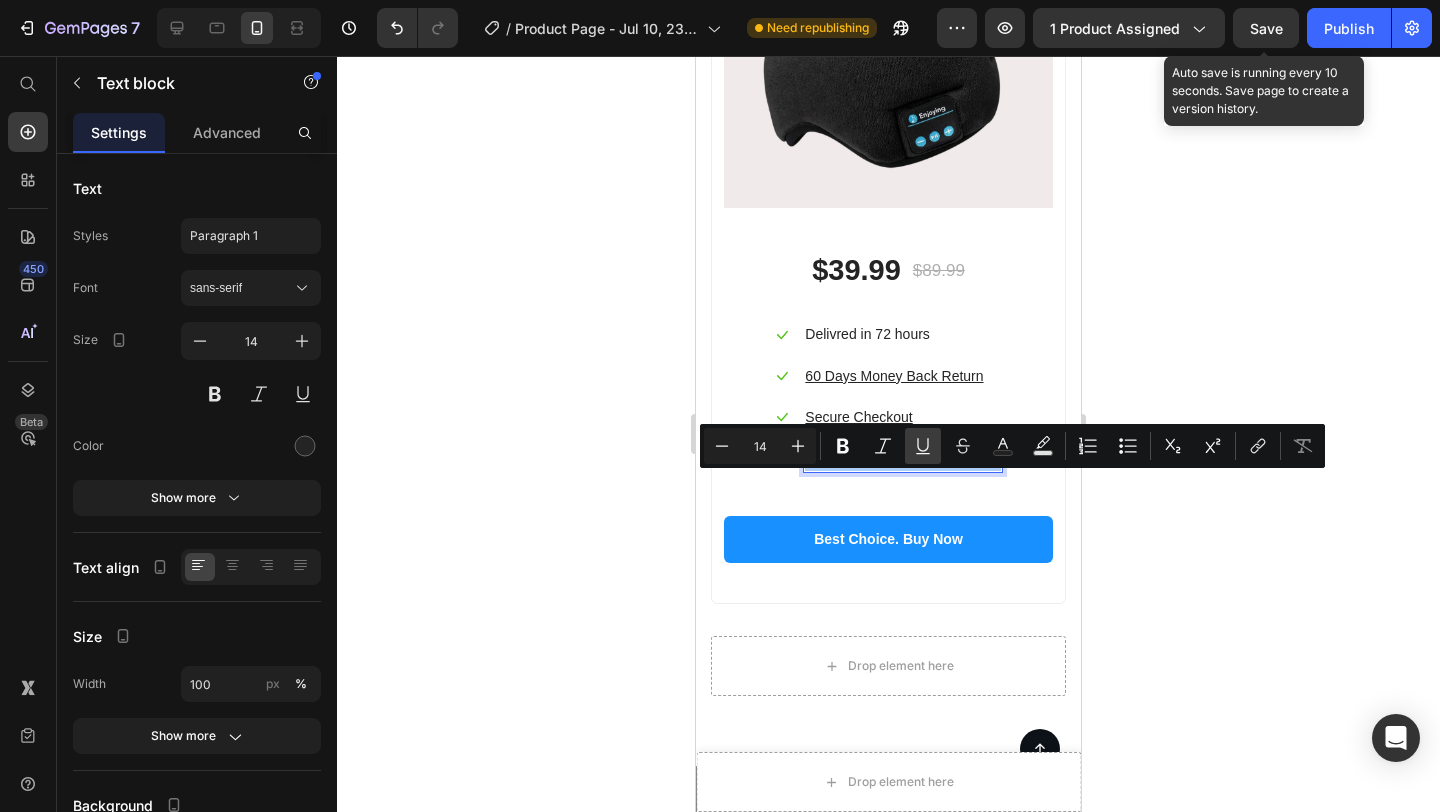 click 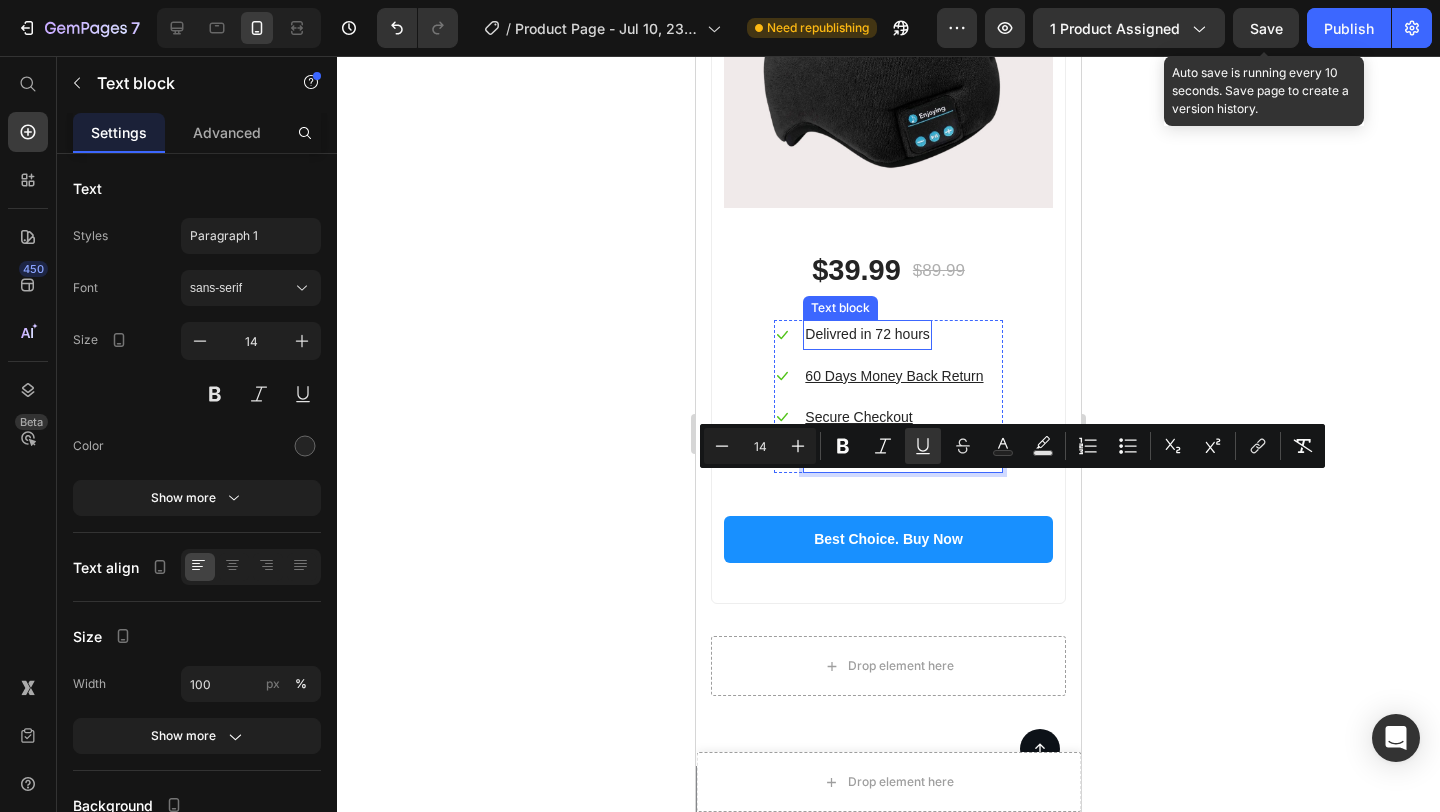click on "Delivred in 72 hours" at bounding box center [867, 334] 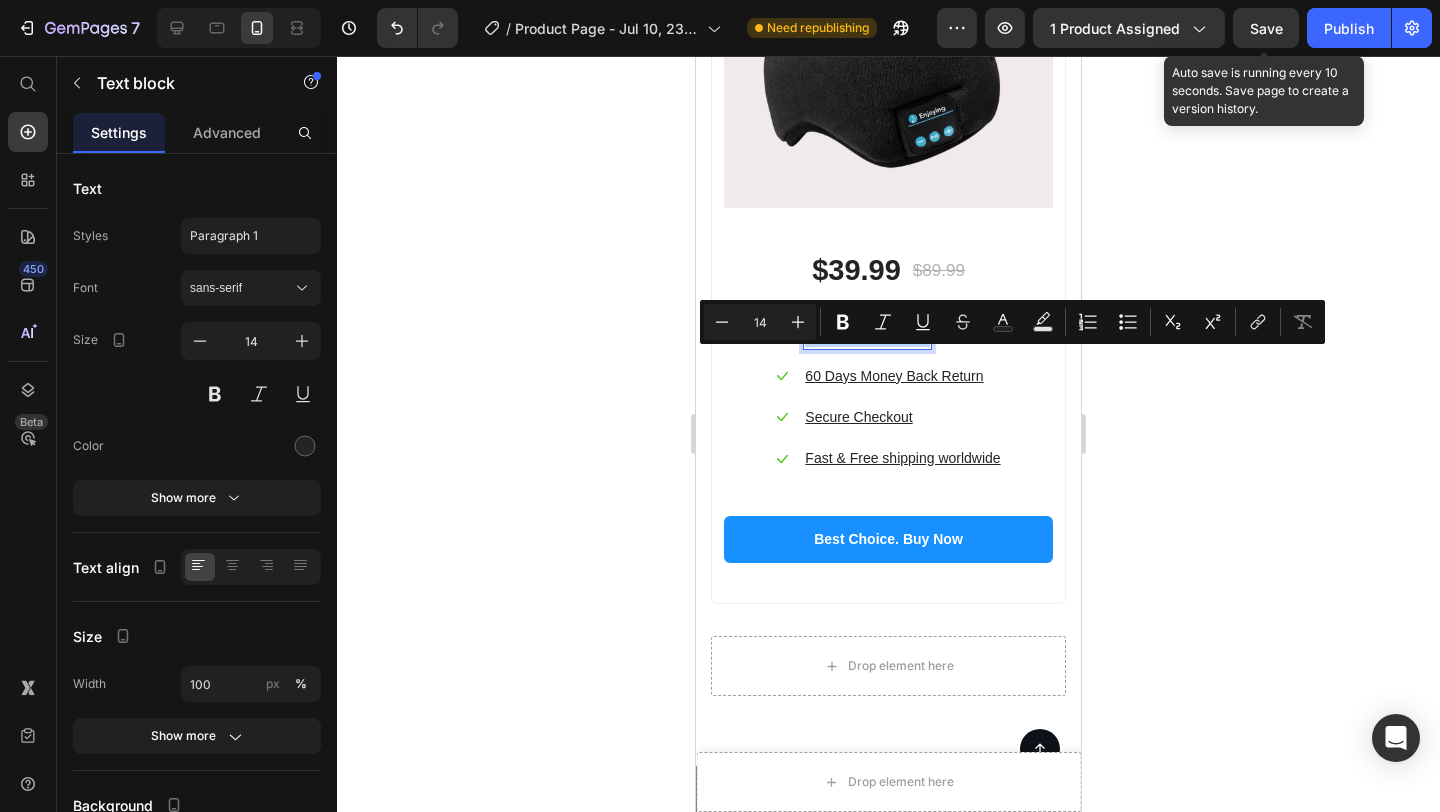 drag, startPoint x: 808, startPoint y: 362, endPoint x: 928, endPoint y: 367, distance: 120.10412 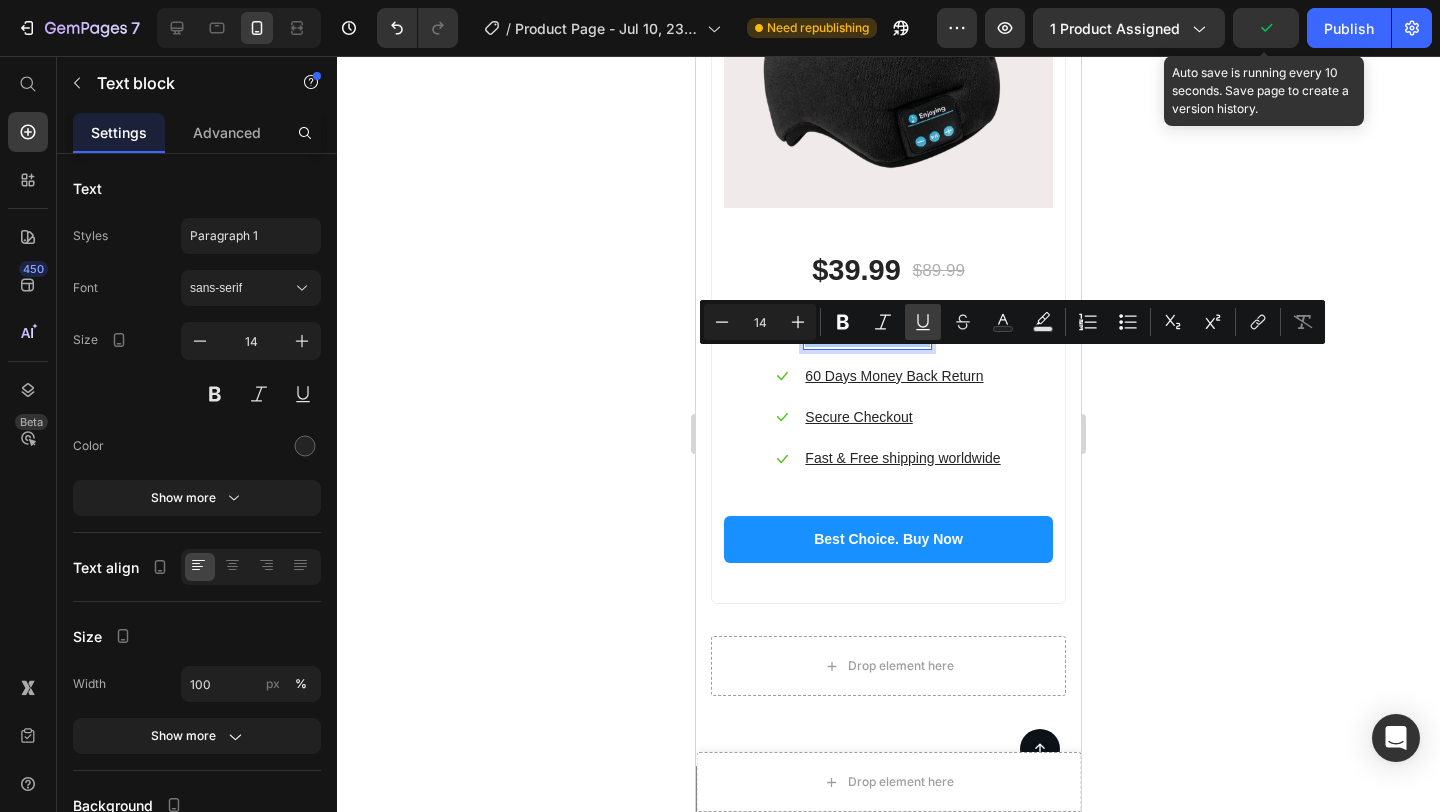 click 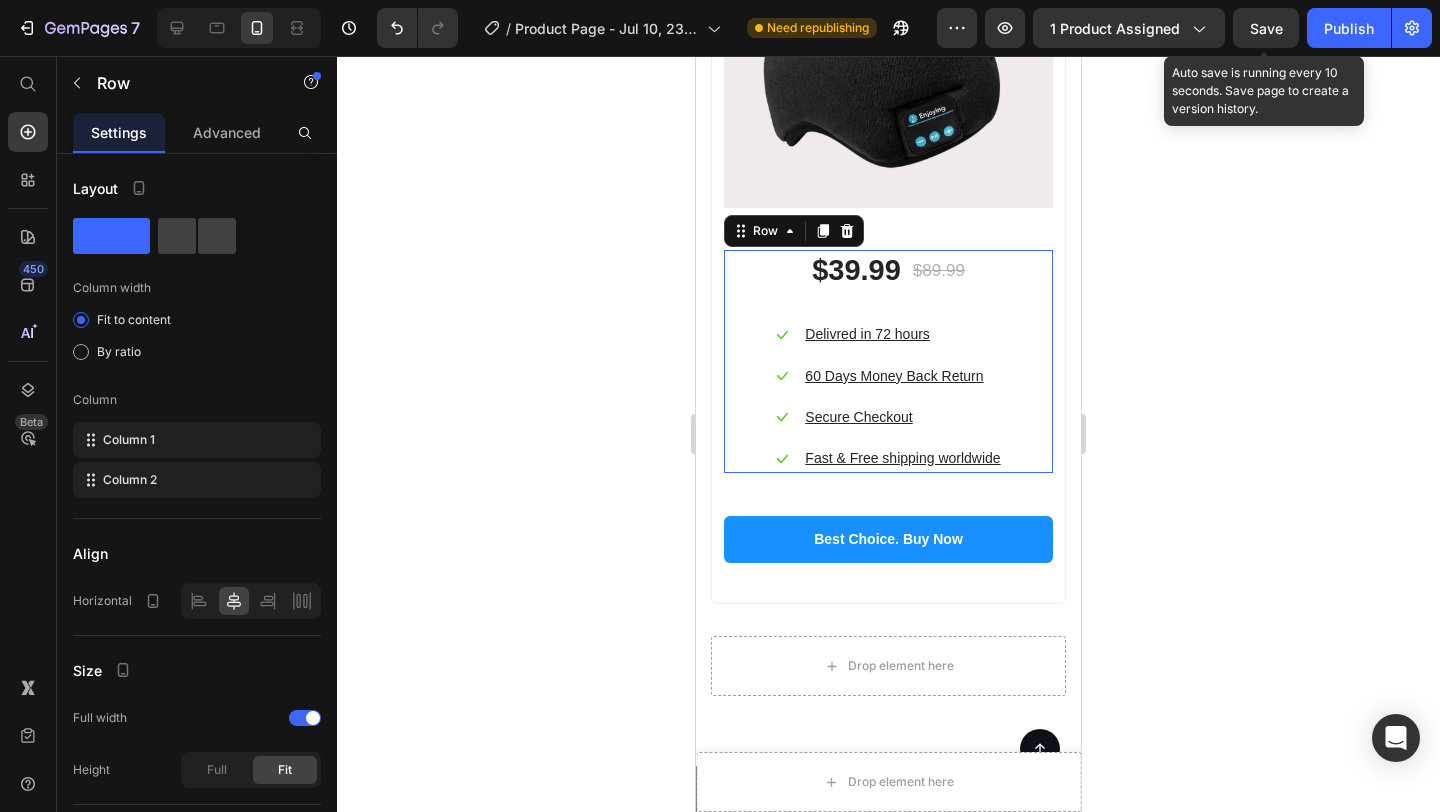 click on "$39.99 (P) Price $89.99 (P) Price Row                Icon Delivred in 72 hours Text block                Icon 60 Days Money Back Return Text block                Icon Secure Checkout   Text block                Icon Fast & Free shipping worldwide Text block Icon List Row   0" at bounding box center (888, 362) 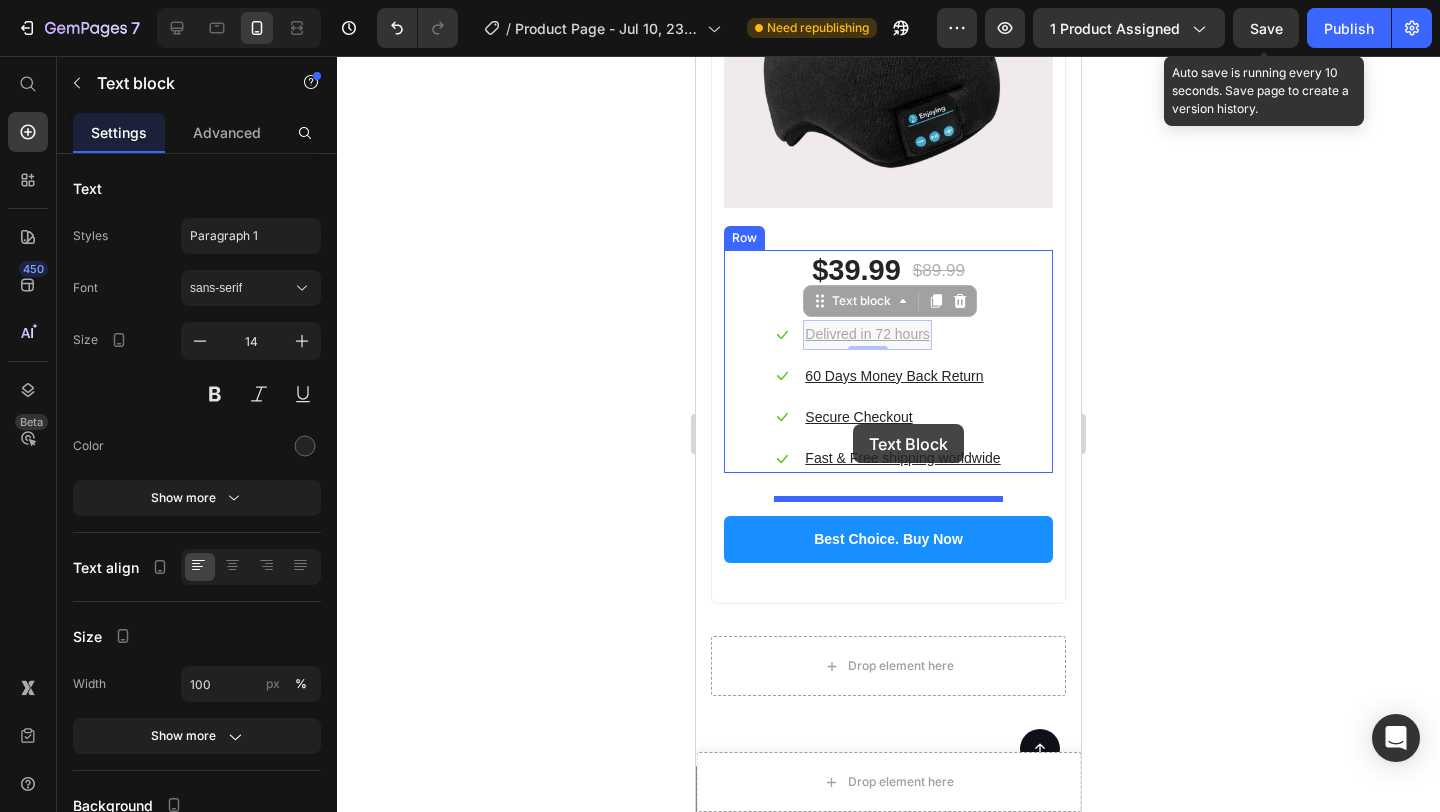 drag, startPoint x: 803, startPoint y: 356, endPoint x: 853, endPoint y: 424, distance: 84.40379 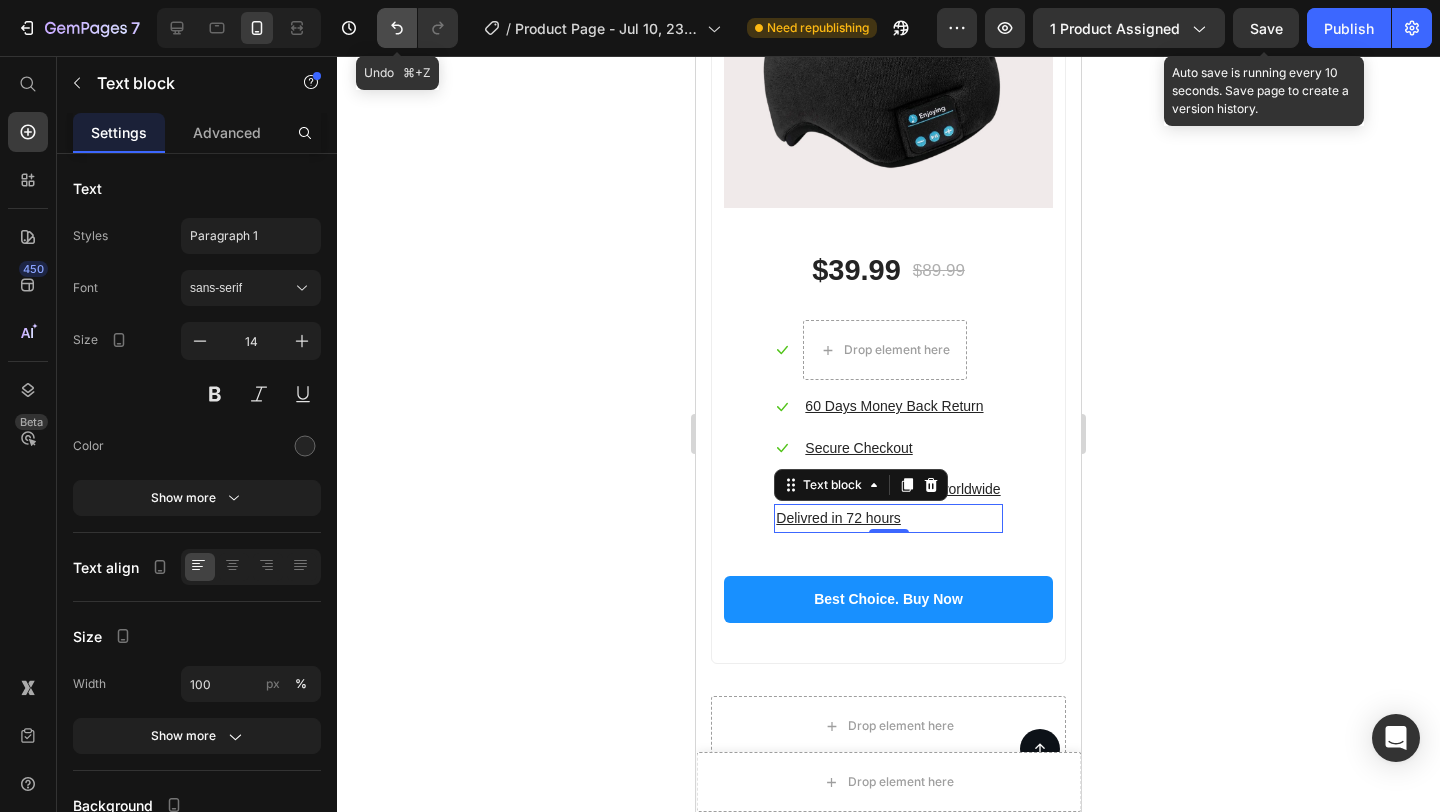 click 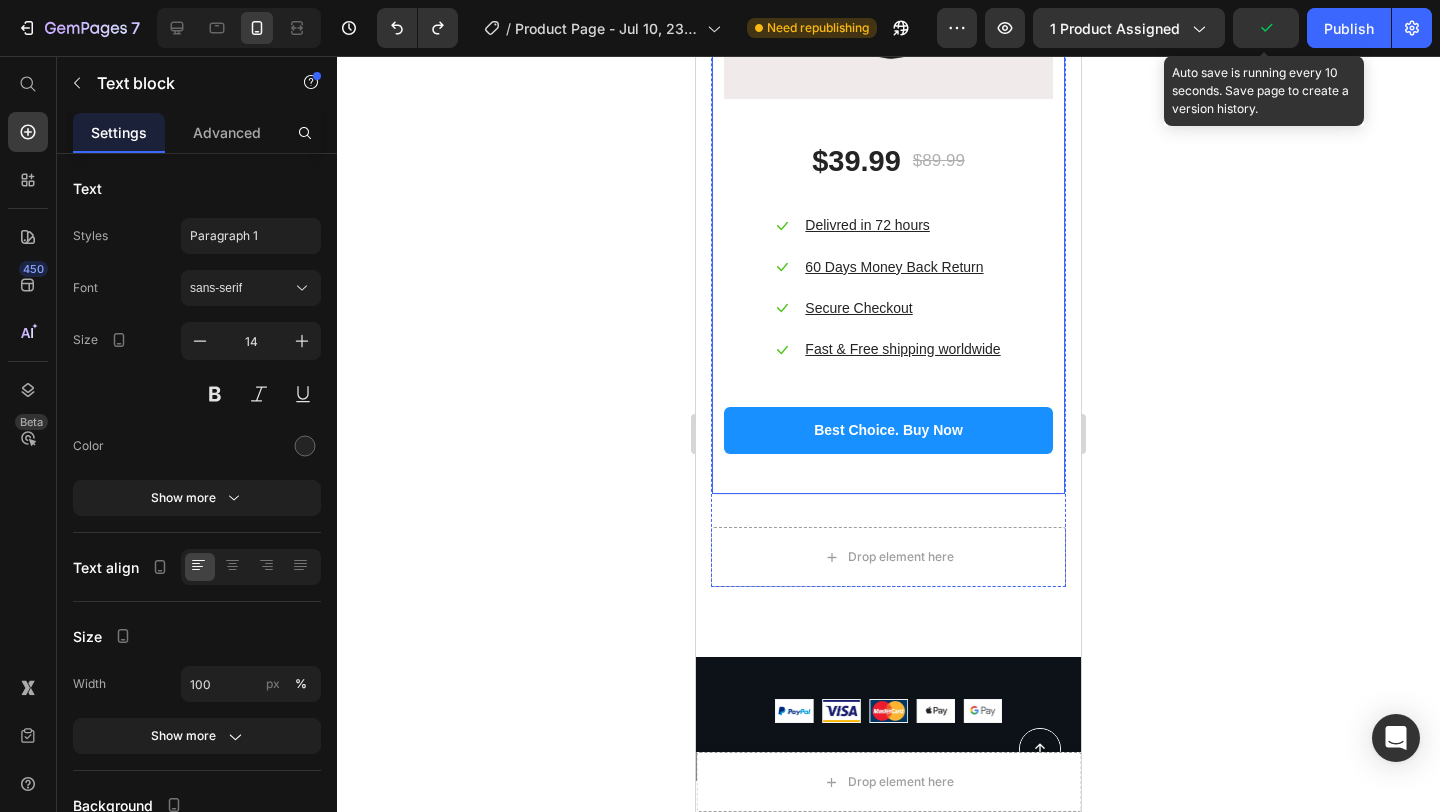 scroll, scrollTop: 13737, scrollLeft: 0, axis: vertical 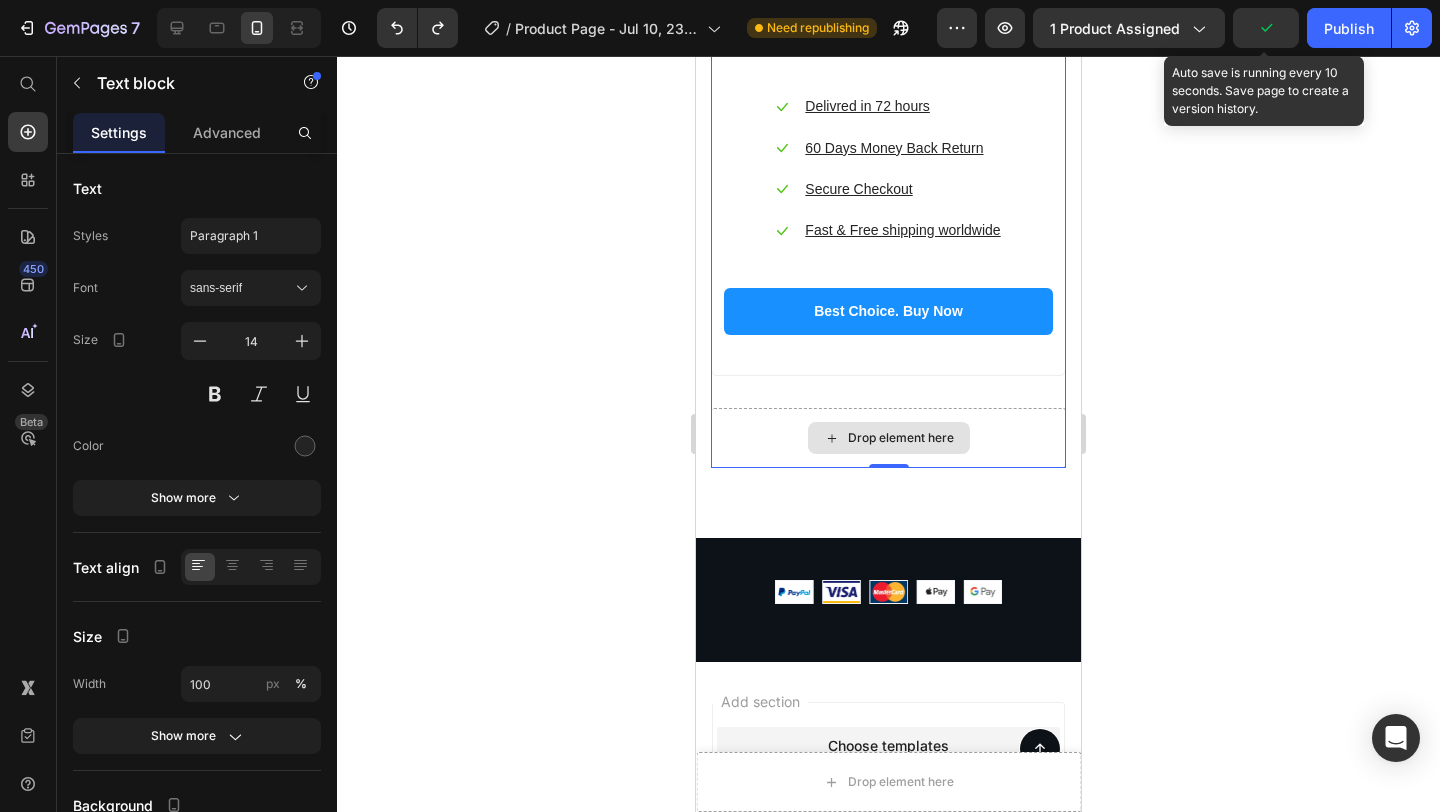 click on "Drop element here" at bounding box center (888, 438) 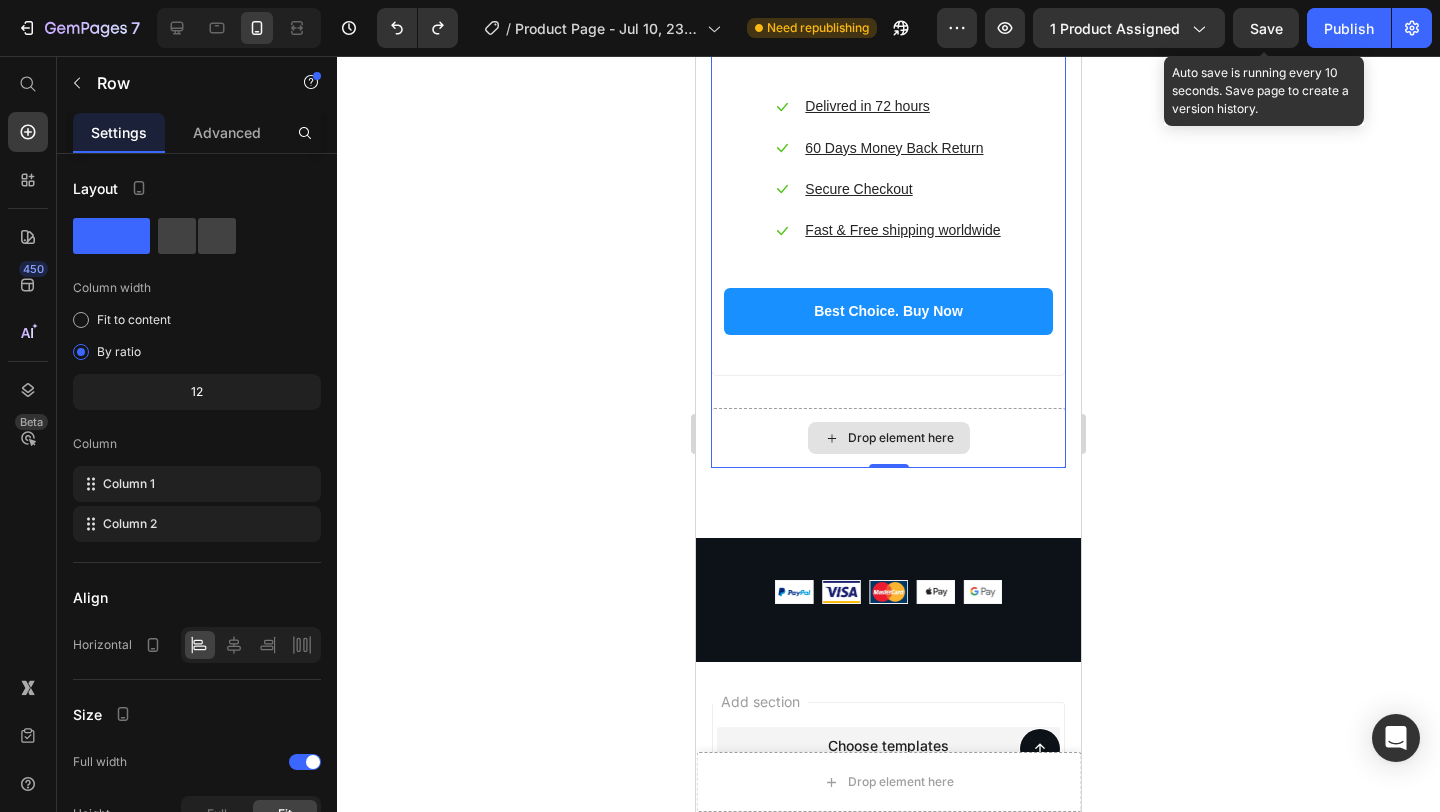 click on "Drop element here" at bounding box center [888, 438] 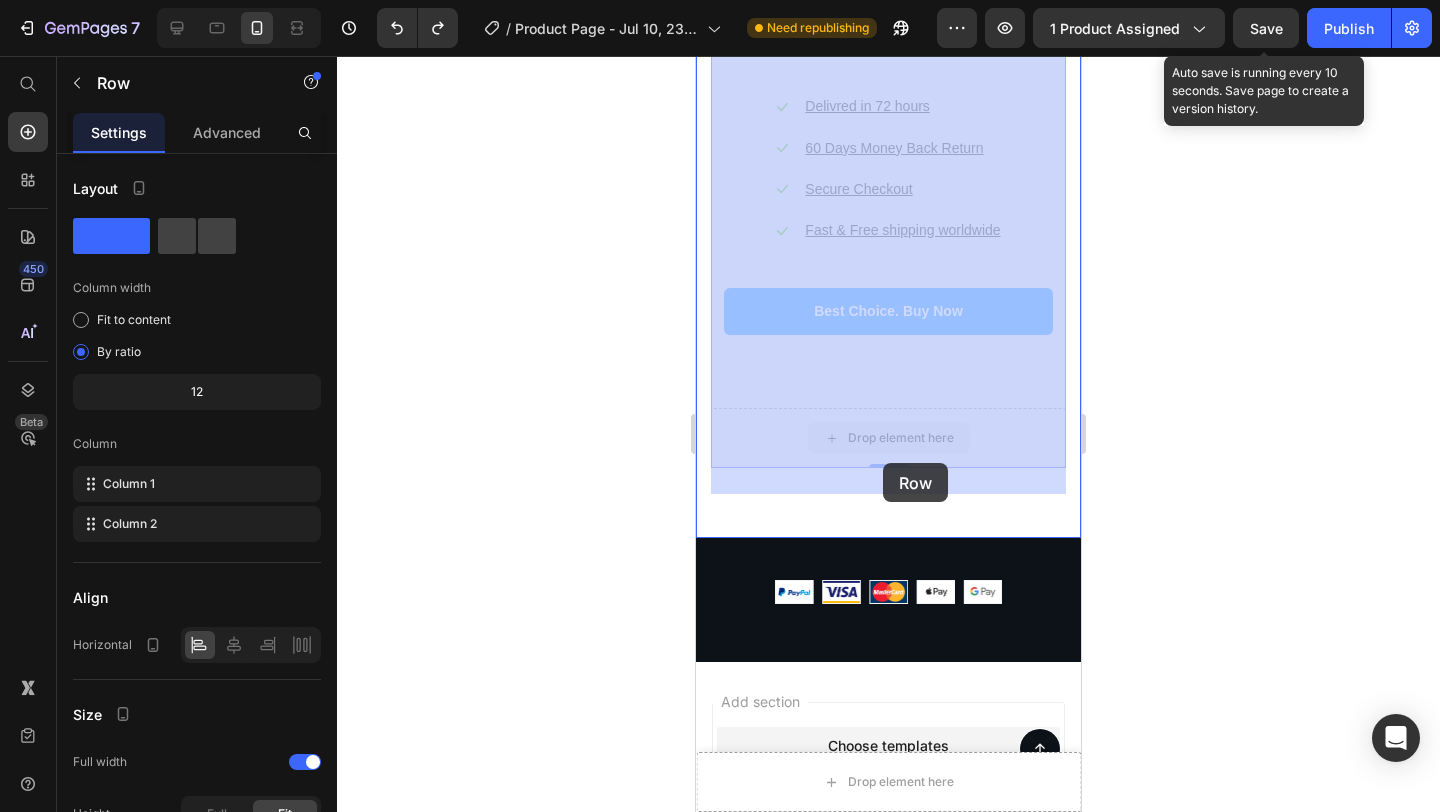 drag, startPoint x: 877, startPoint y: 488, endPoint x: 883, endPoint y: 464, distance: 24.738634 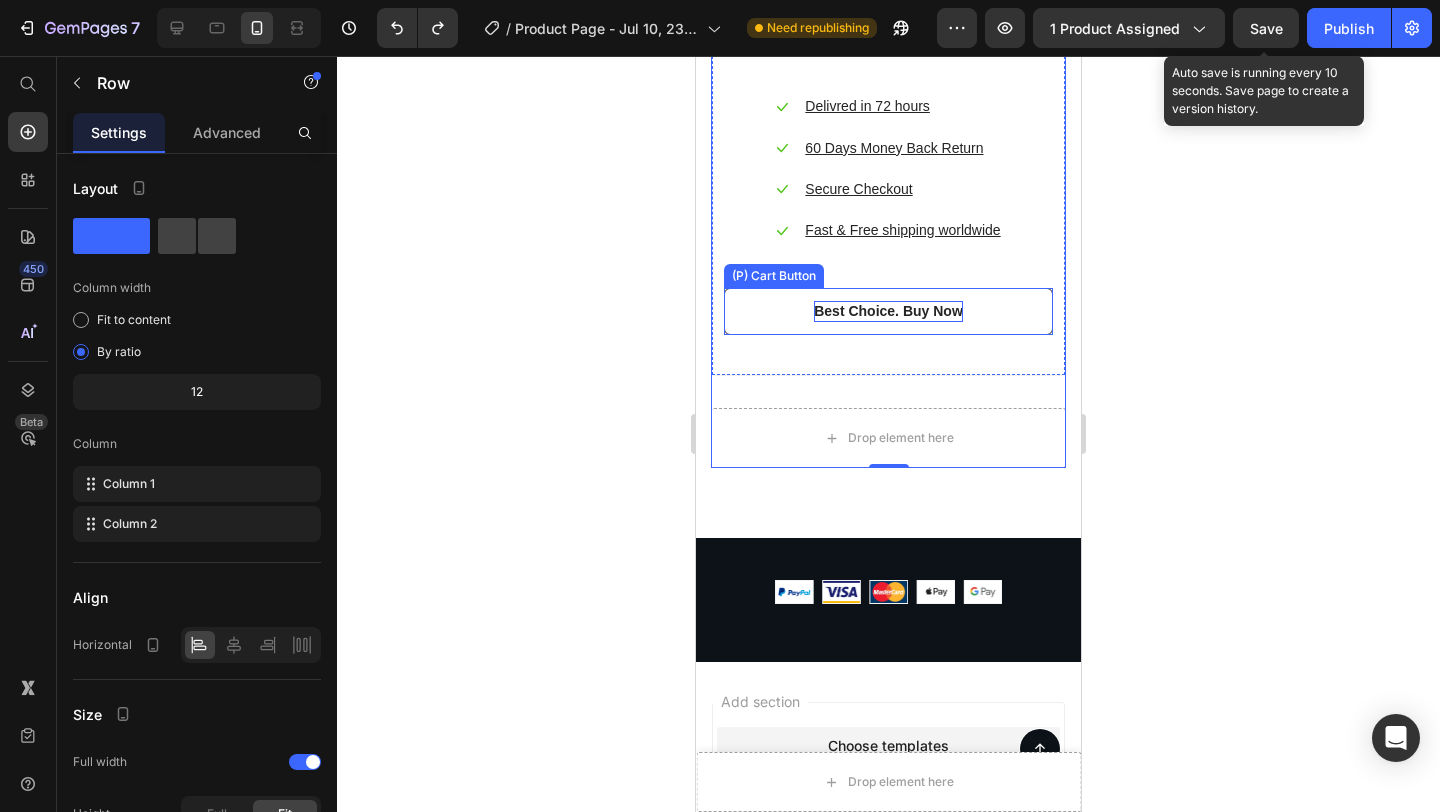 scroll, scrollTop: 13693, scrollLeft: 0, axis: vertical 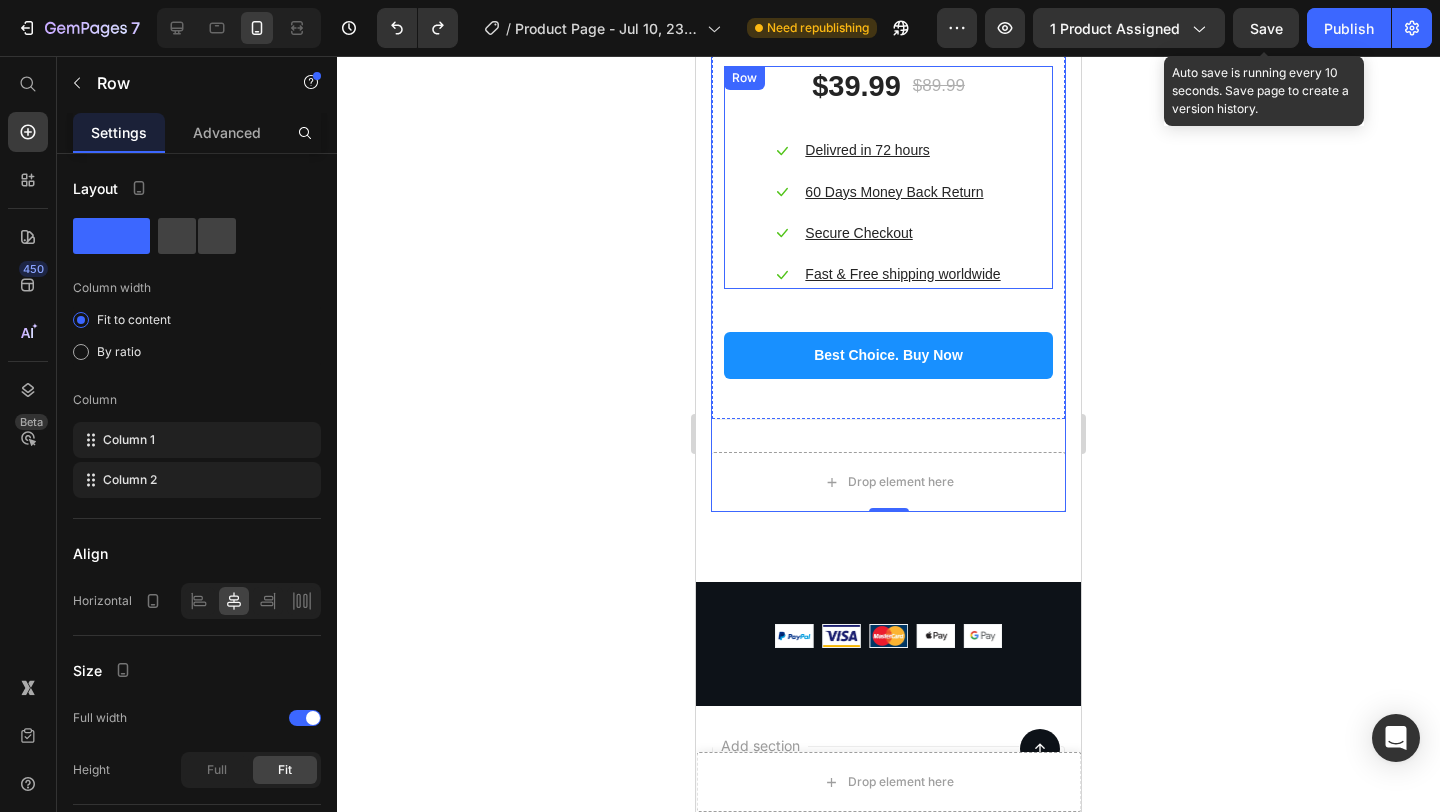 click on "$39.99 (P) Price $89.99 (P) Price Row                Icon Delivred in 72 hours Text block                Icon 60 Days Money Back Return Text block                Icon Secure Checkout   Text block                Icon Fast & Free shipping worldwide Text block Icon List Row" at bounding box center (888, 178) 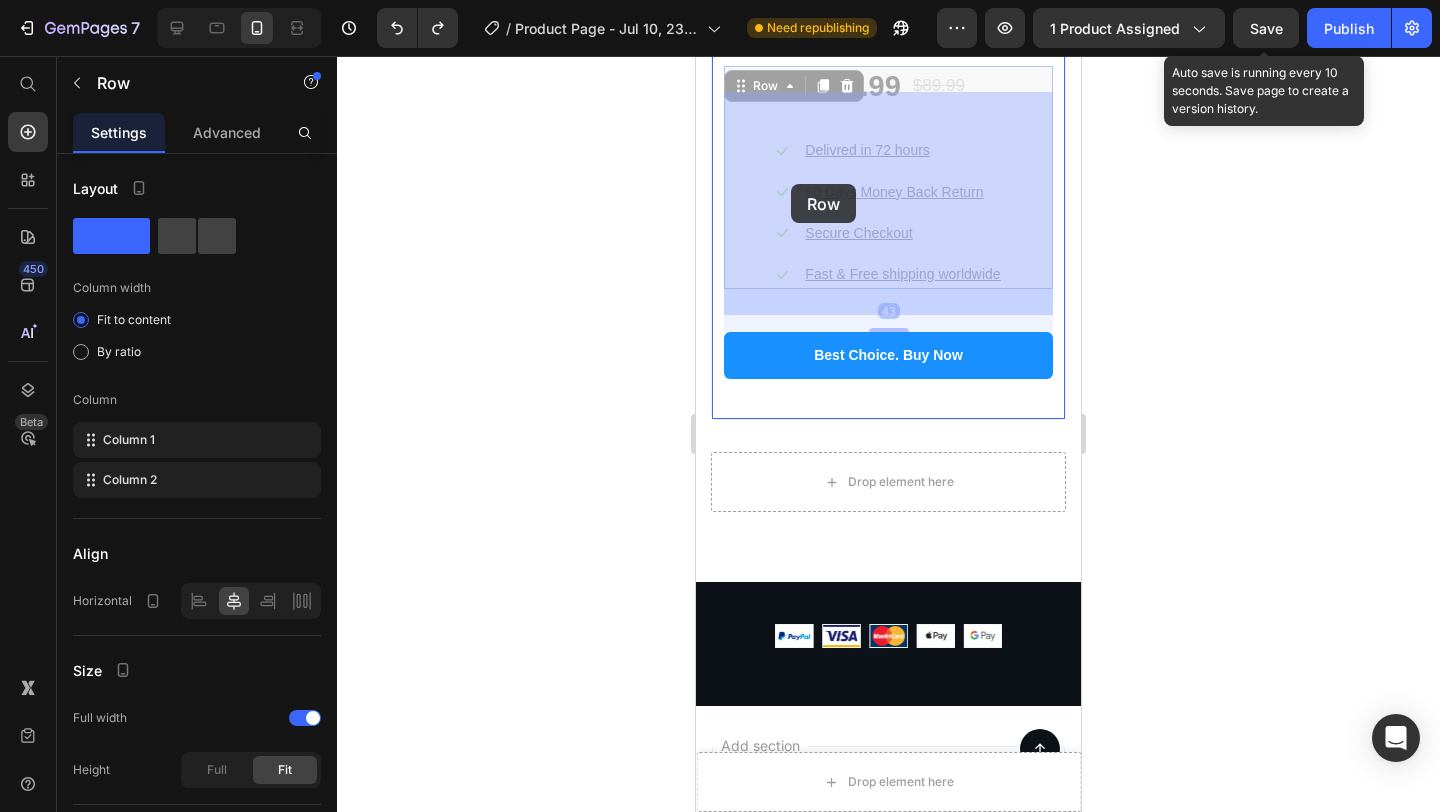 drag, startPoint x: 752, startPoint y: 172, endPoint x: 791, endPoint y: 184, distance: 40.804413 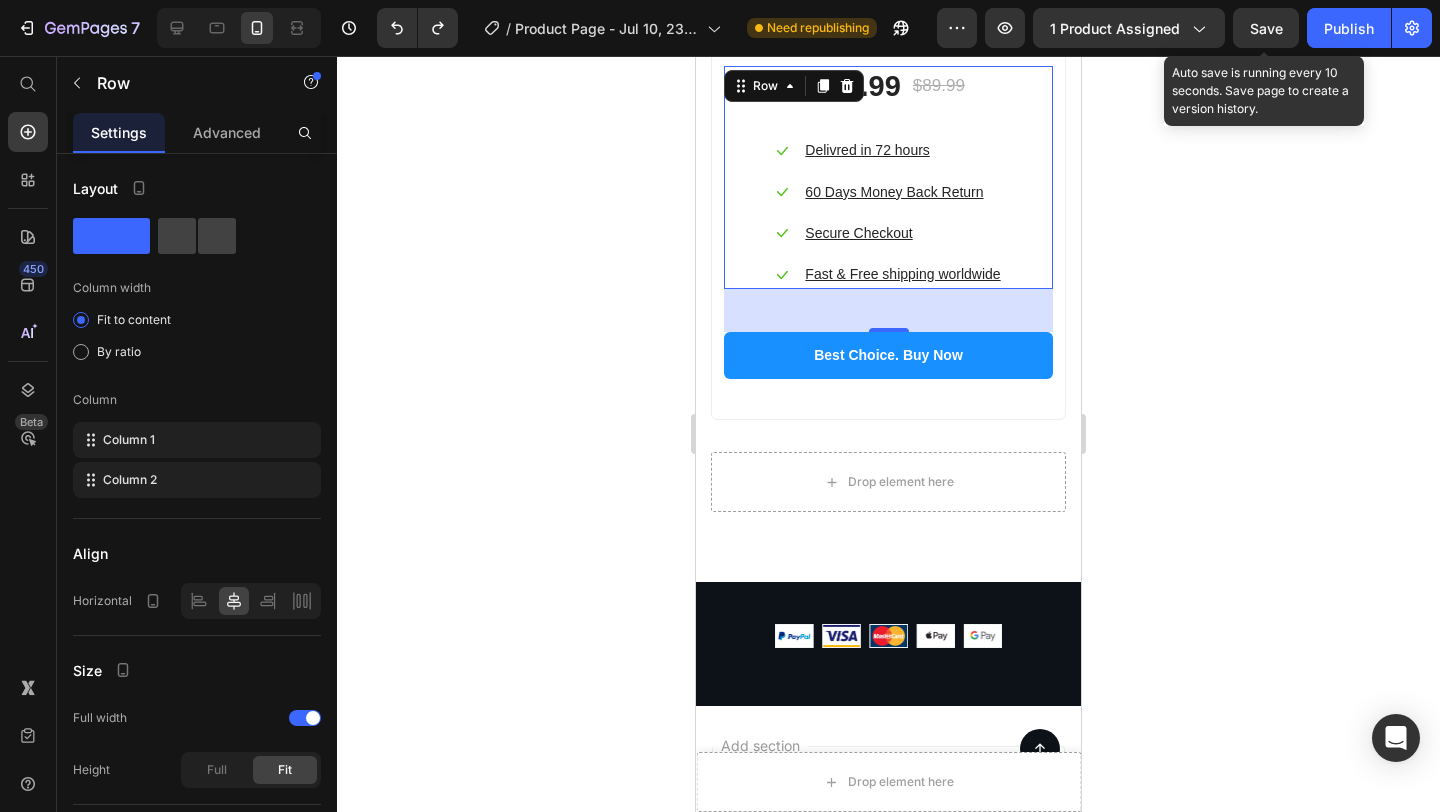click on "$39.99 (P) Price $89.99 (P) Price Row                Icon Delivred in 72 hours Text block                Icon 60 Days Money Back Return Text block                Icon Secure Checkout   Text block                Icon Fast & Free shipping worldwide Text block Icon List Row   43" at bounding box center (888, 178) 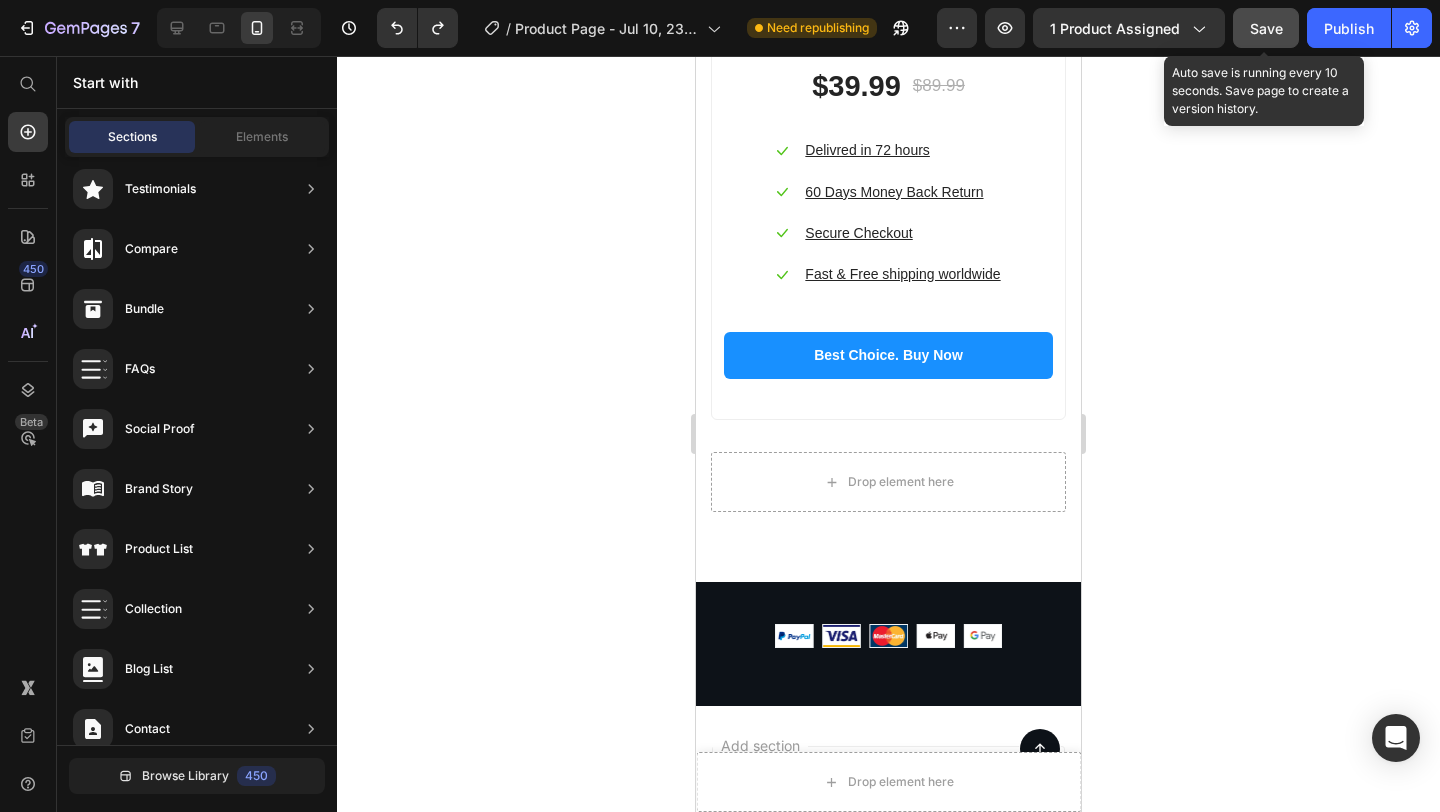 click on "Save" 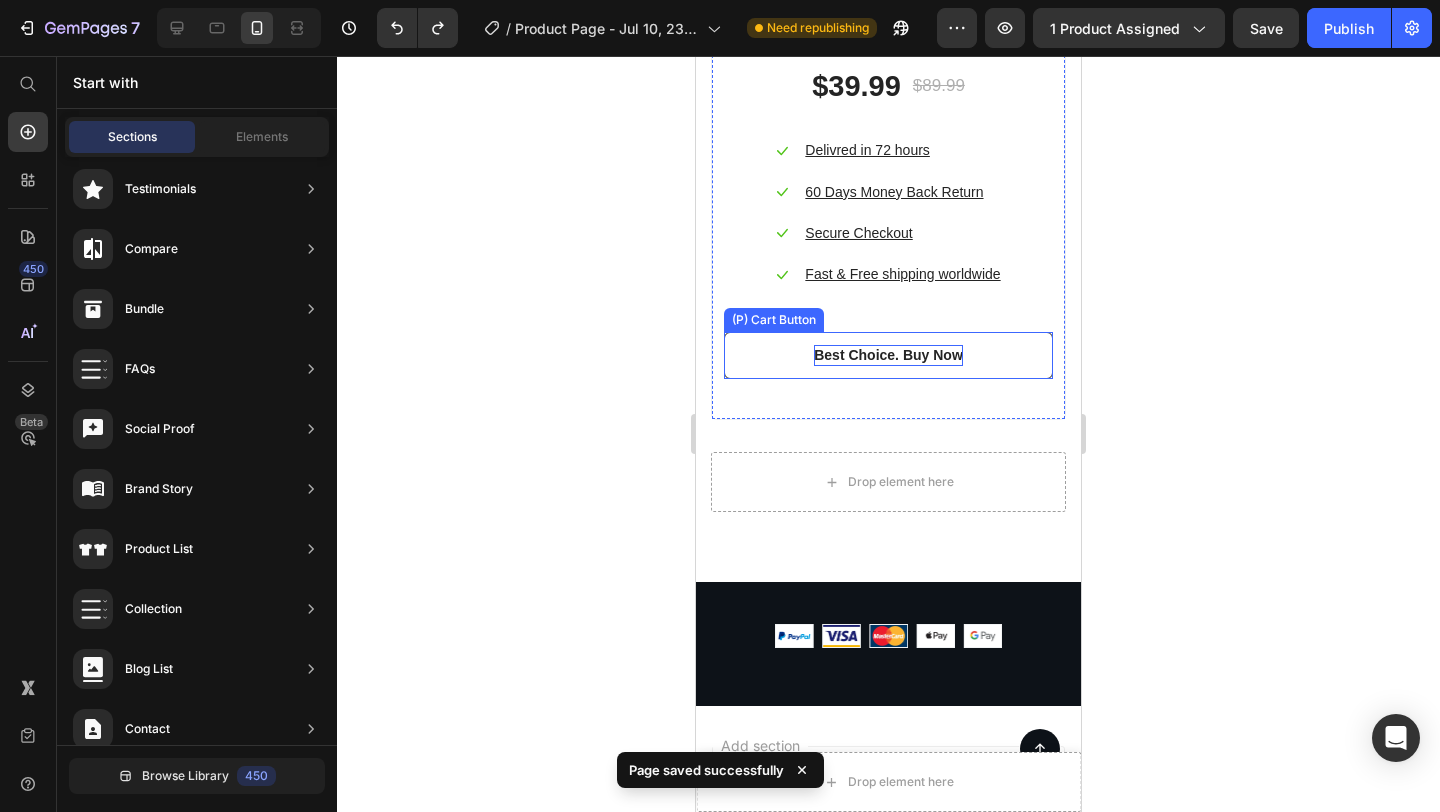 click on "Best Choice. Buy Now" at bounding box center [888, 355] 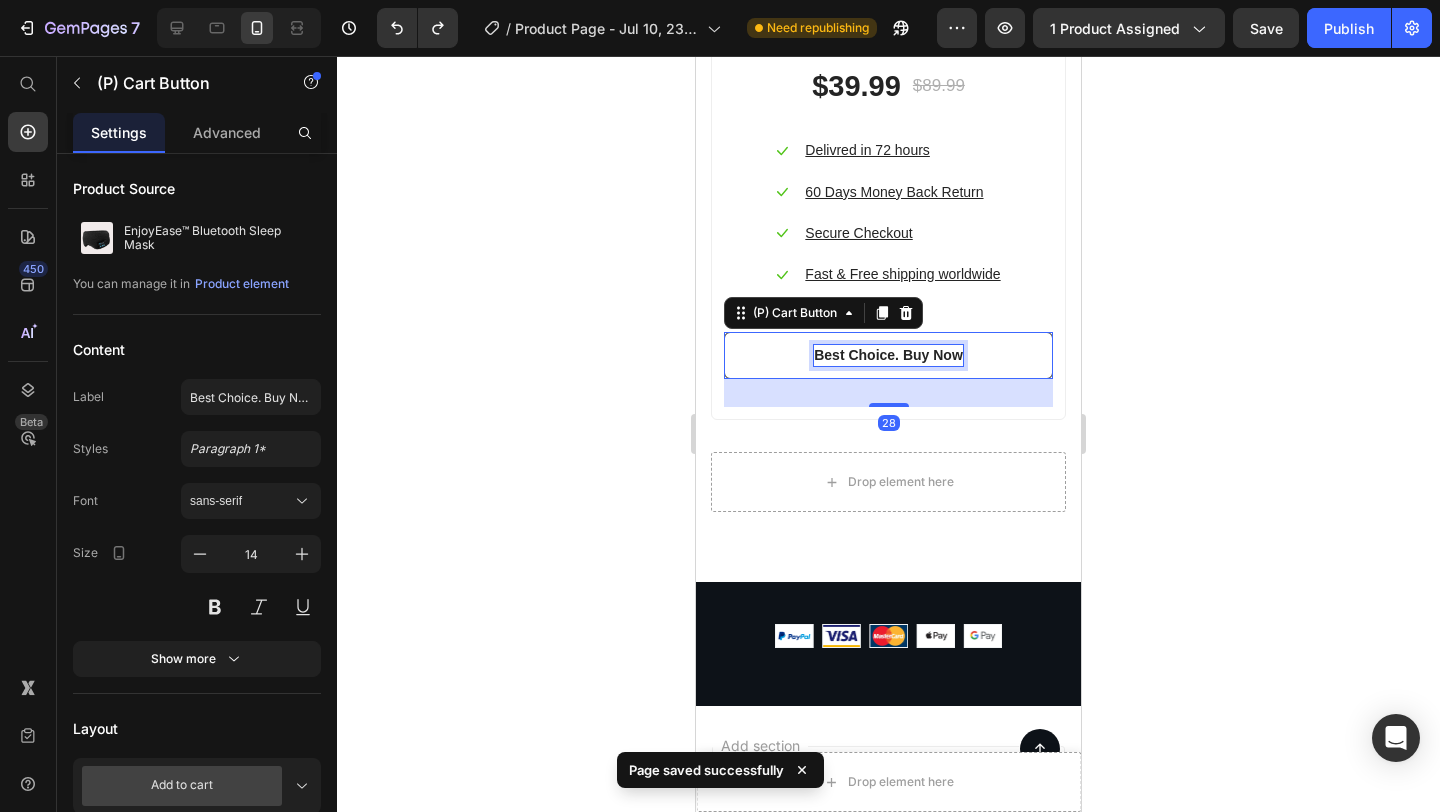 click on "Best Choice. Buy Now" at bounding box center [888, 355] 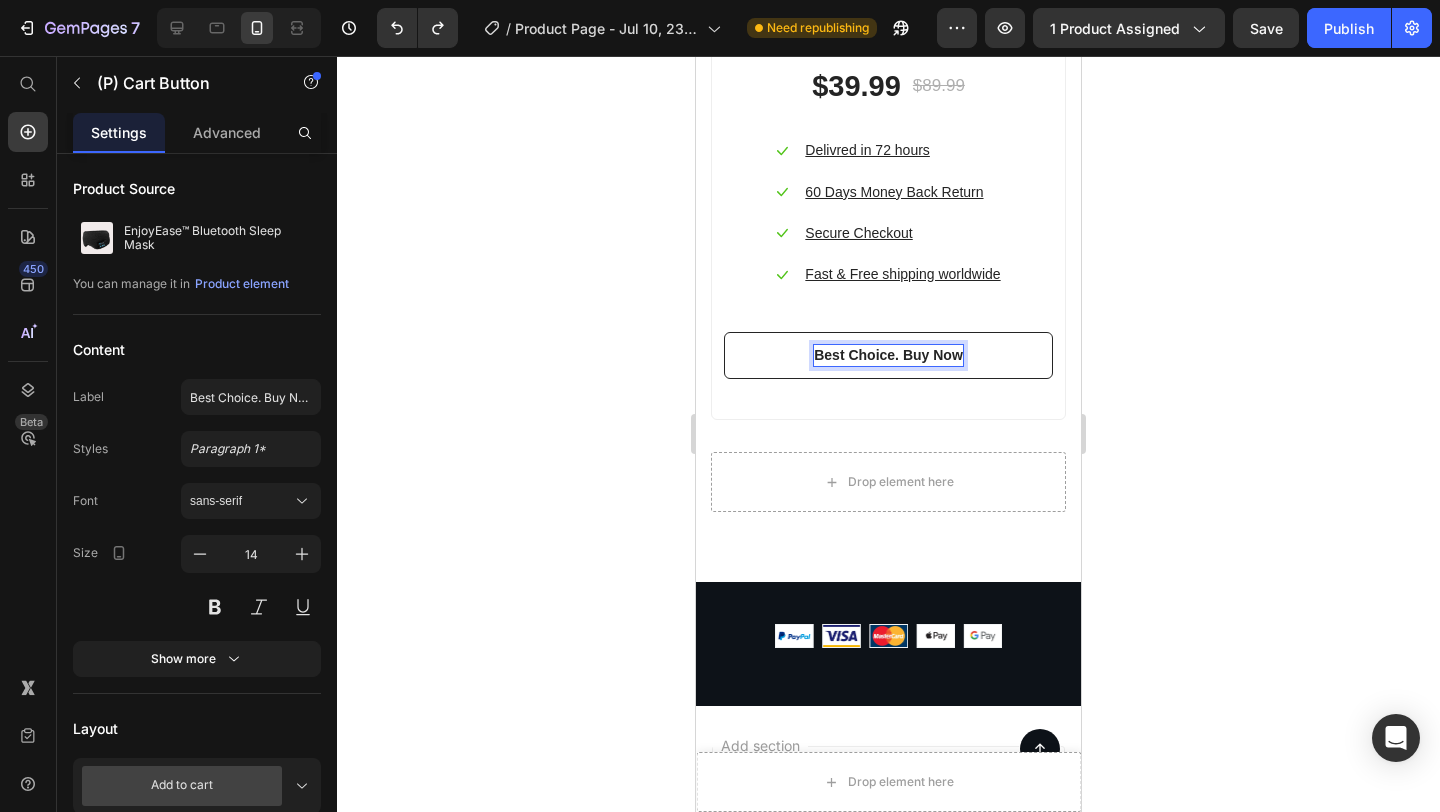 click on "Best Choice. Buy Now" at bounding box center [888, 355] 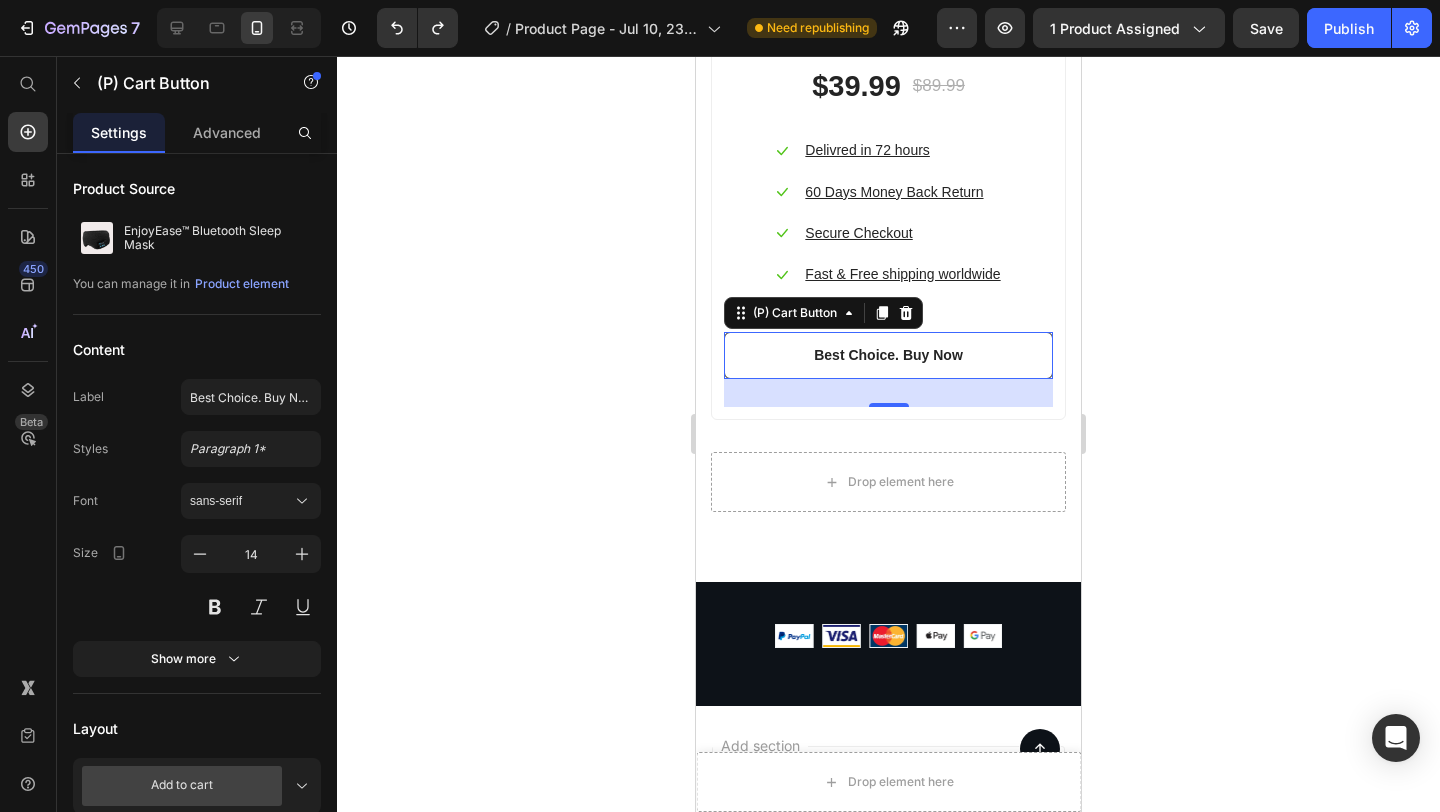 click on "Best Choice. Buy Now" at bounding box center (888, 355) 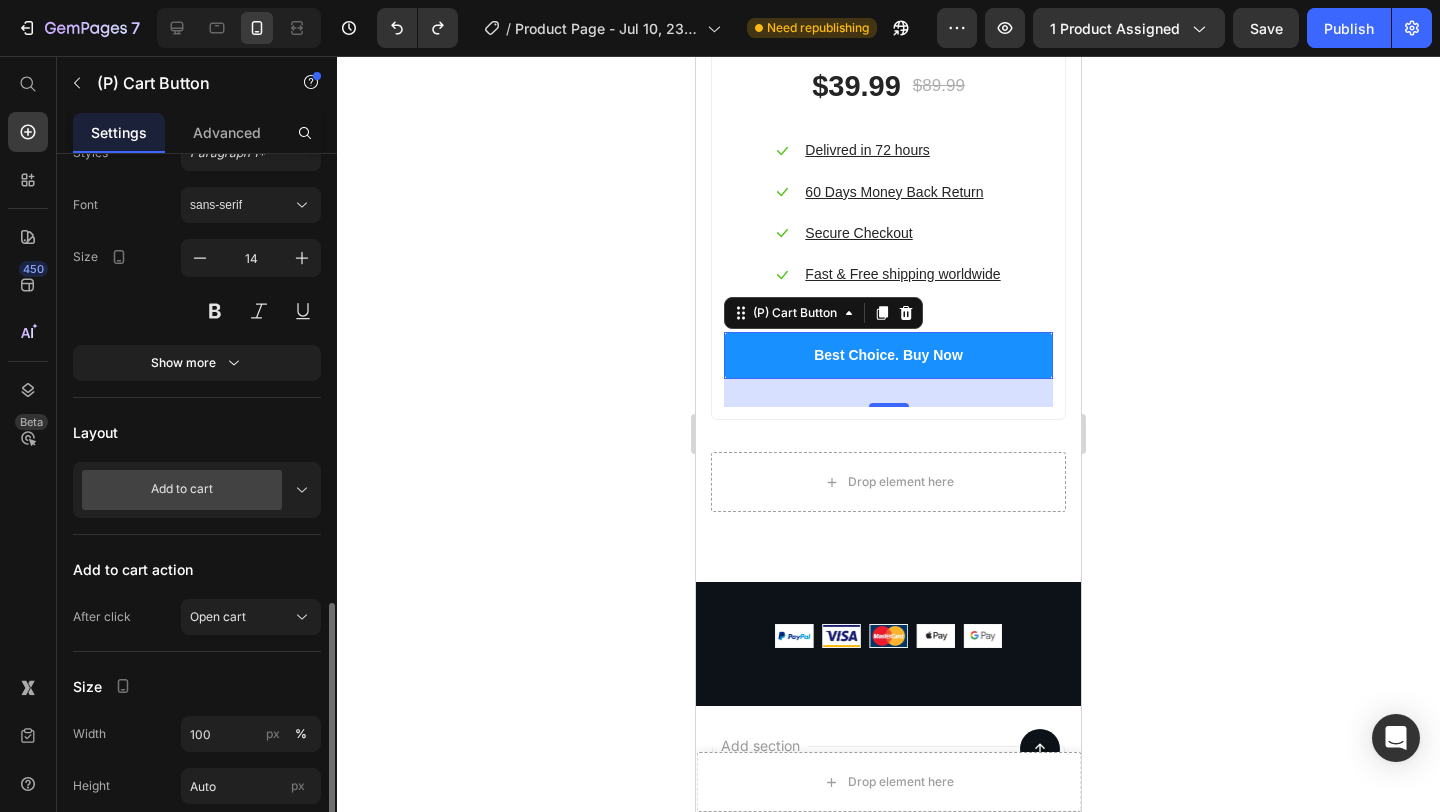 scroll, scrollTop: 536, scrollLeft: 0, axis: vertical 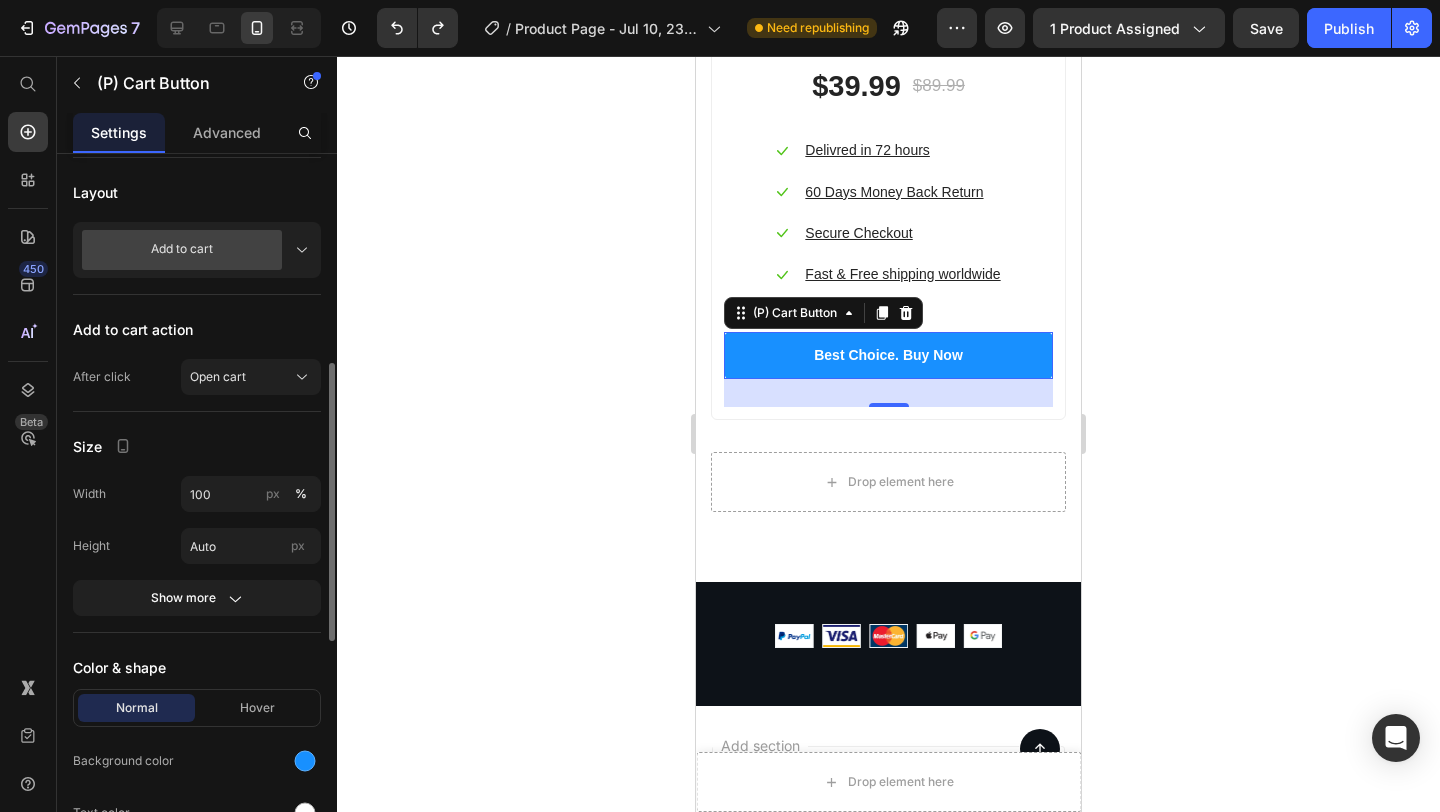 click 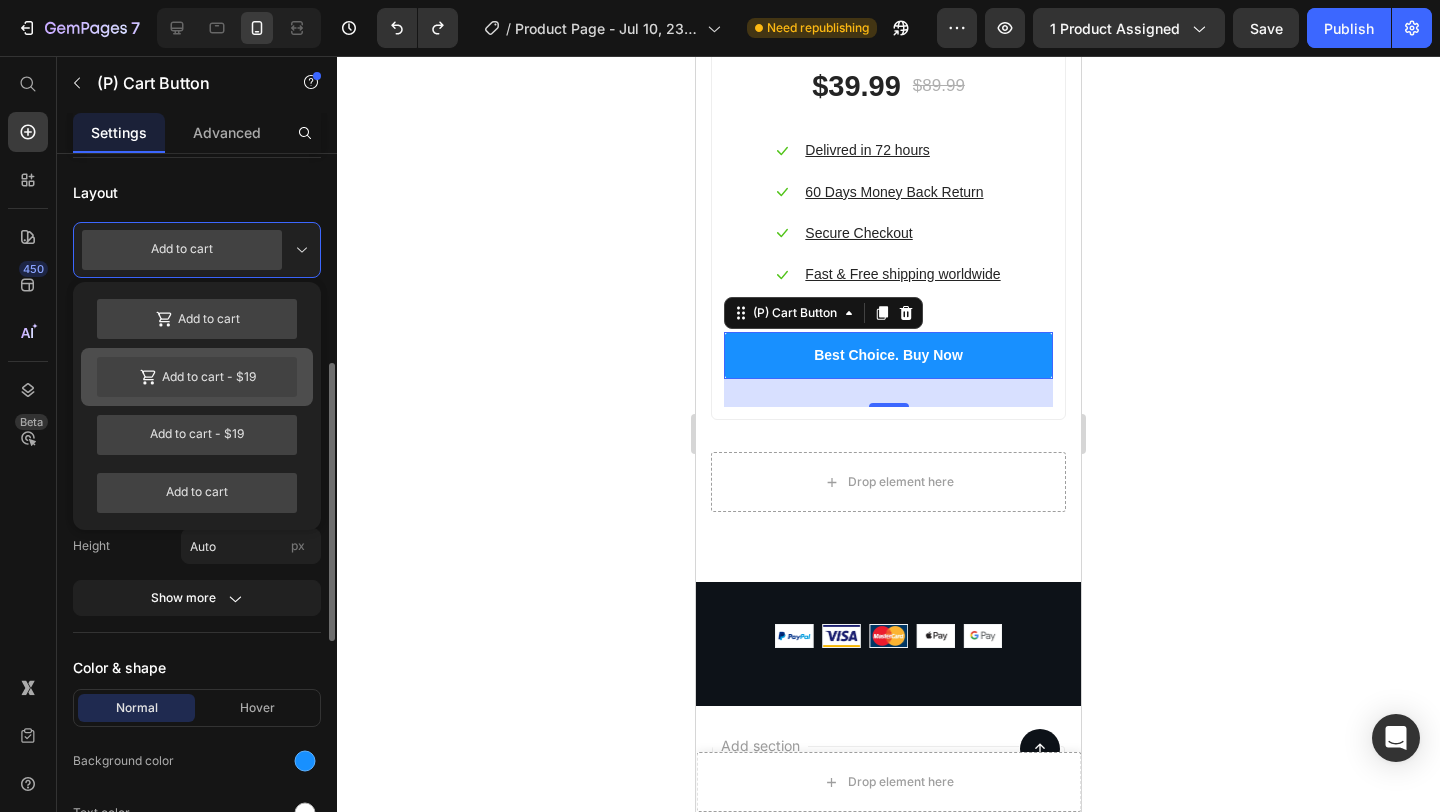 click on "Add to cart  -  $19" at bounding box center (197, 377) 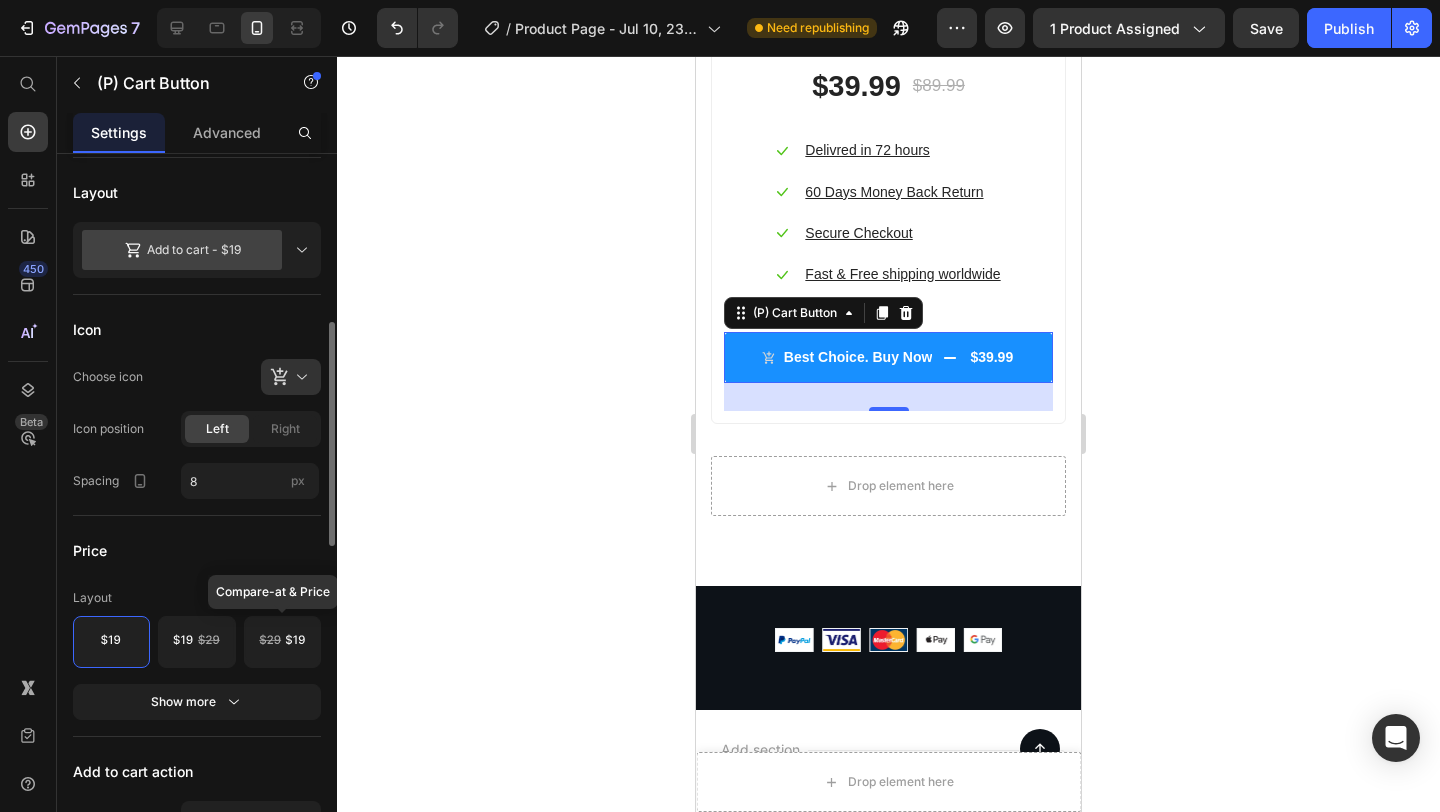 click 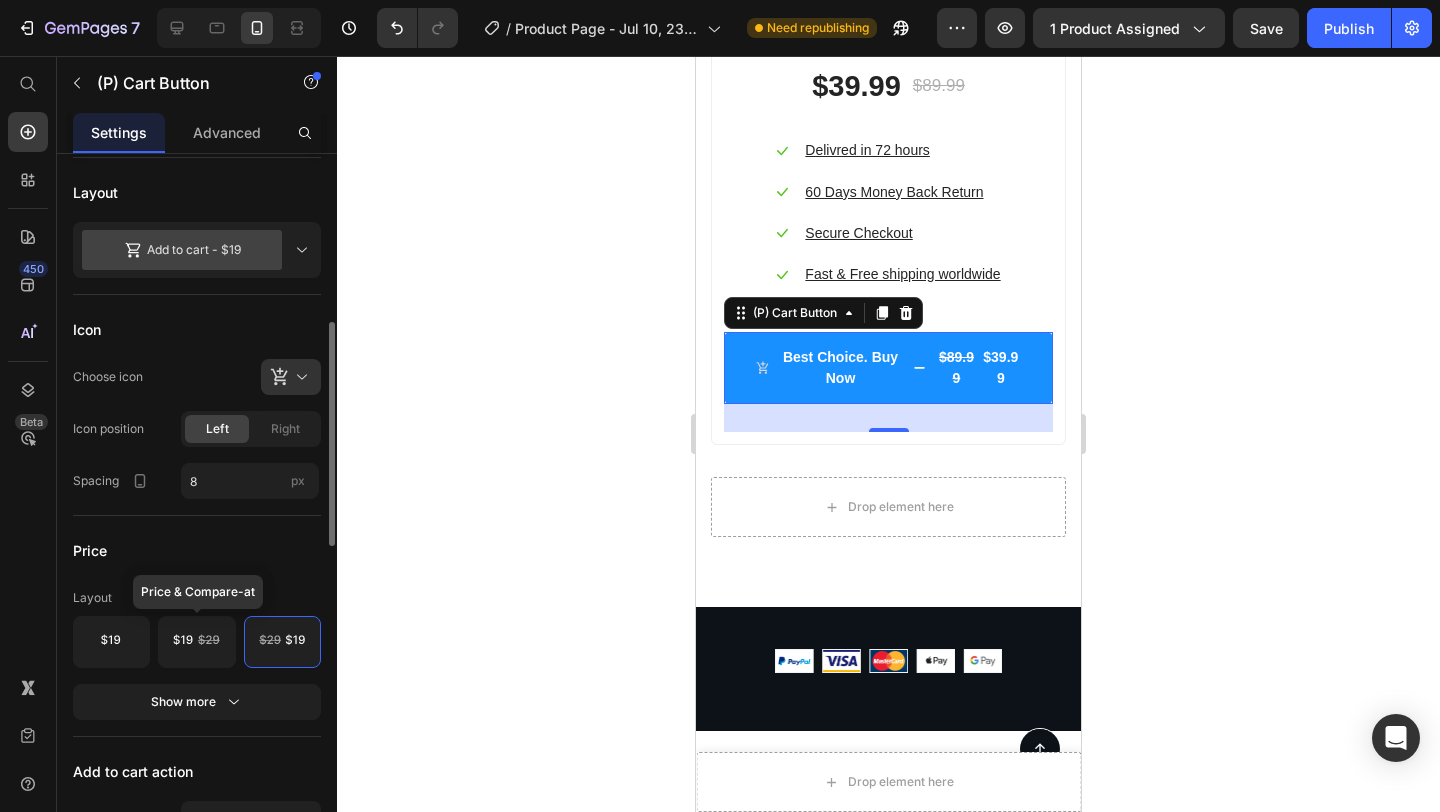 click 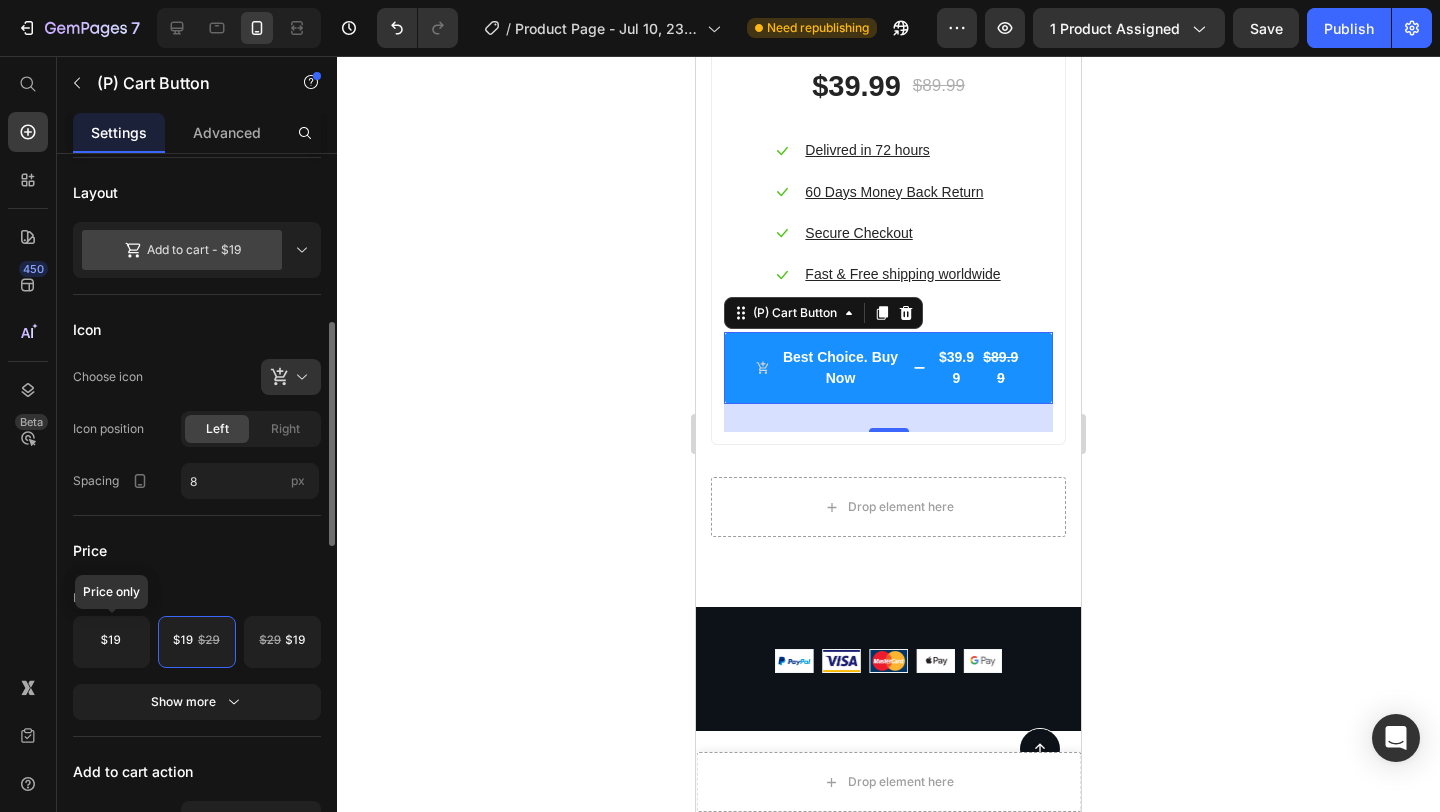 click 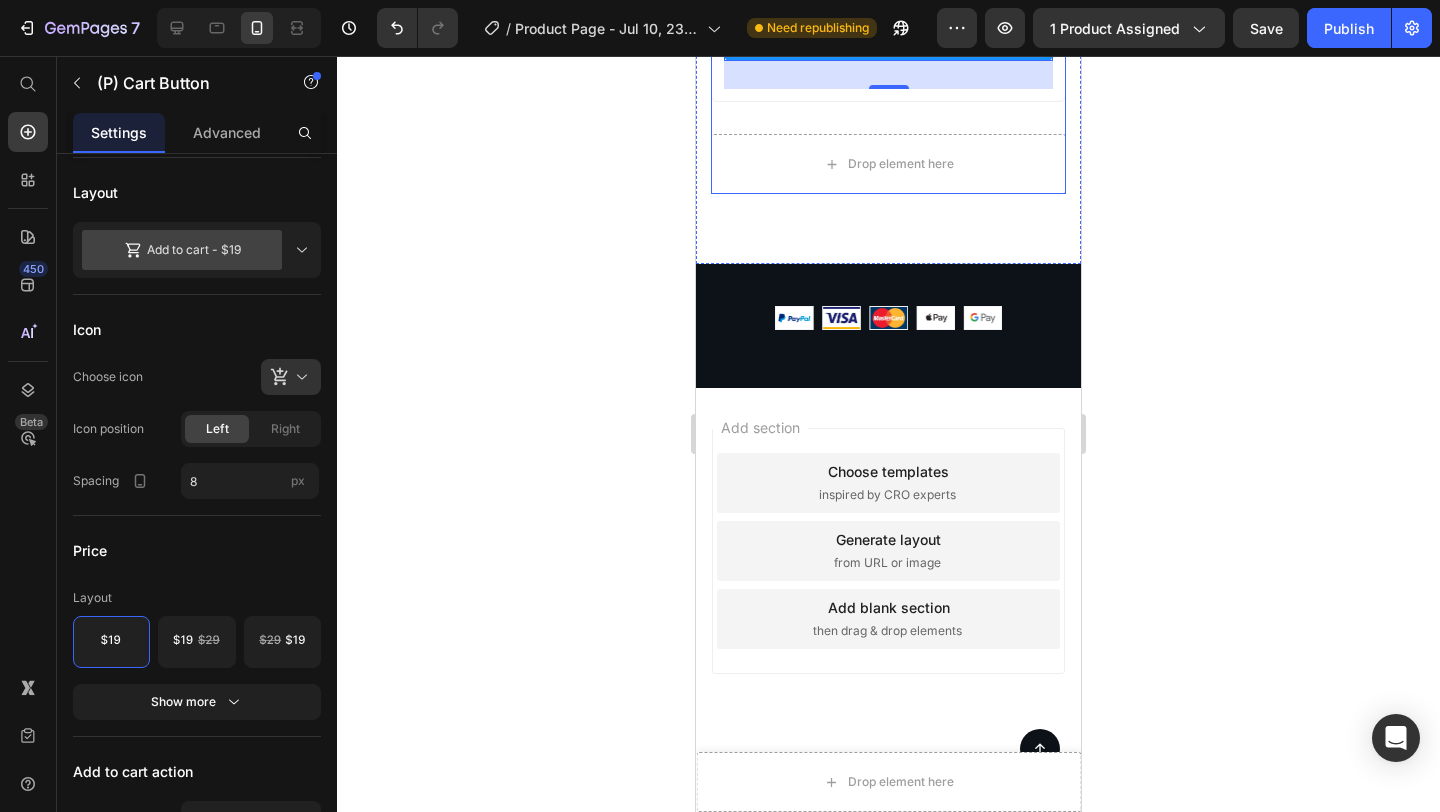 scroll, scrollTop: 13420, scrollLeft: 0, axis: vertical 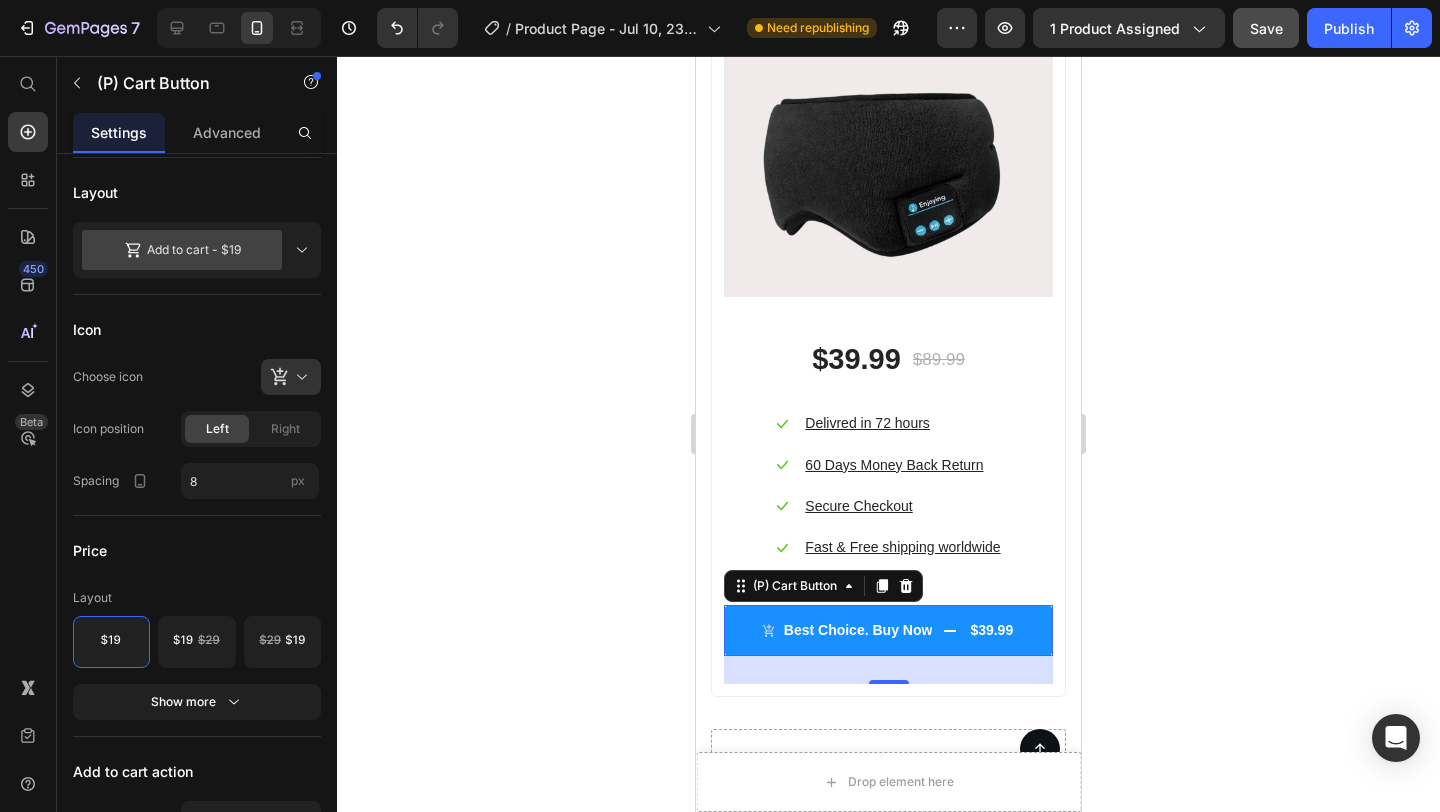 click on "Save" 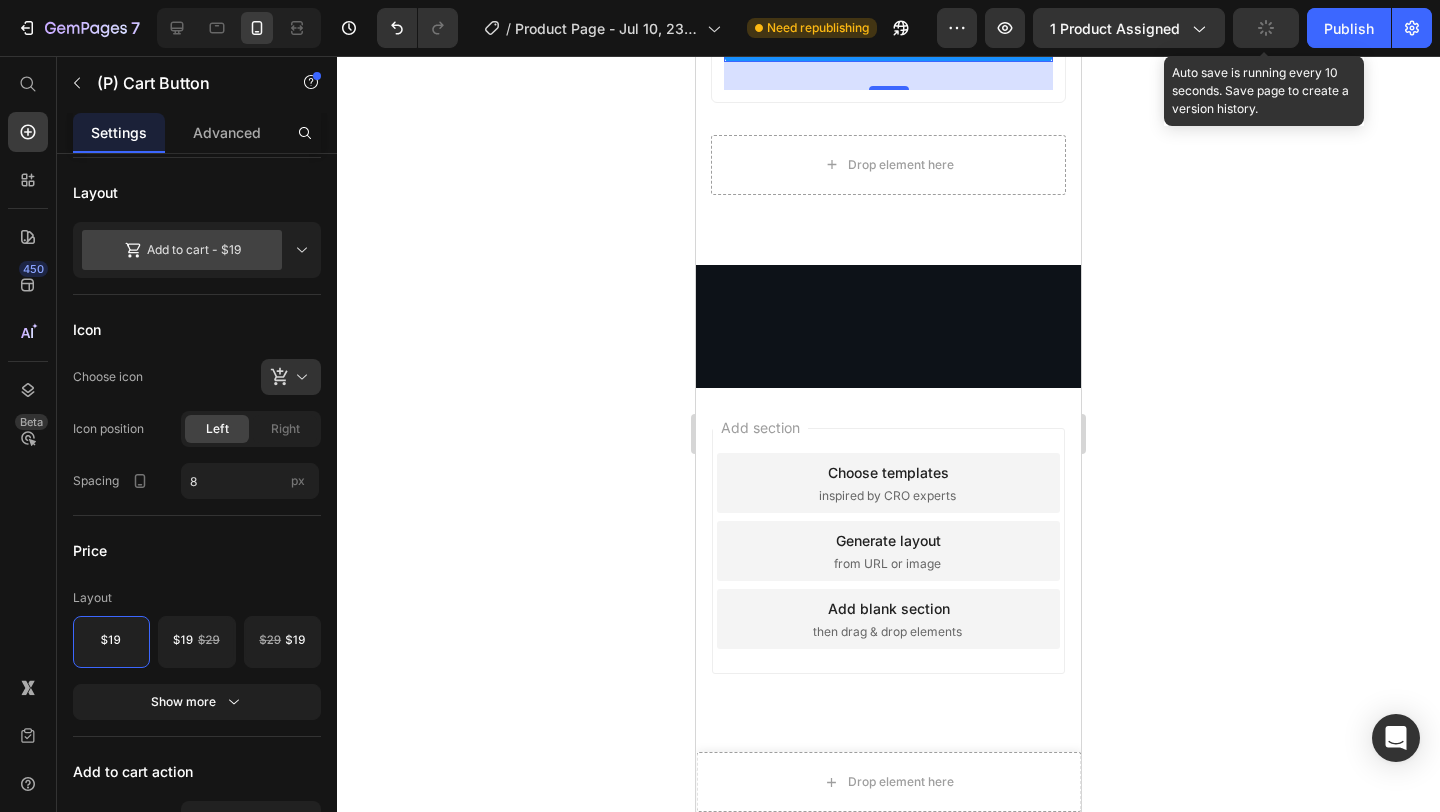 scroll, scrollTop: 12974, scrollLeft: 0, axis: vertical 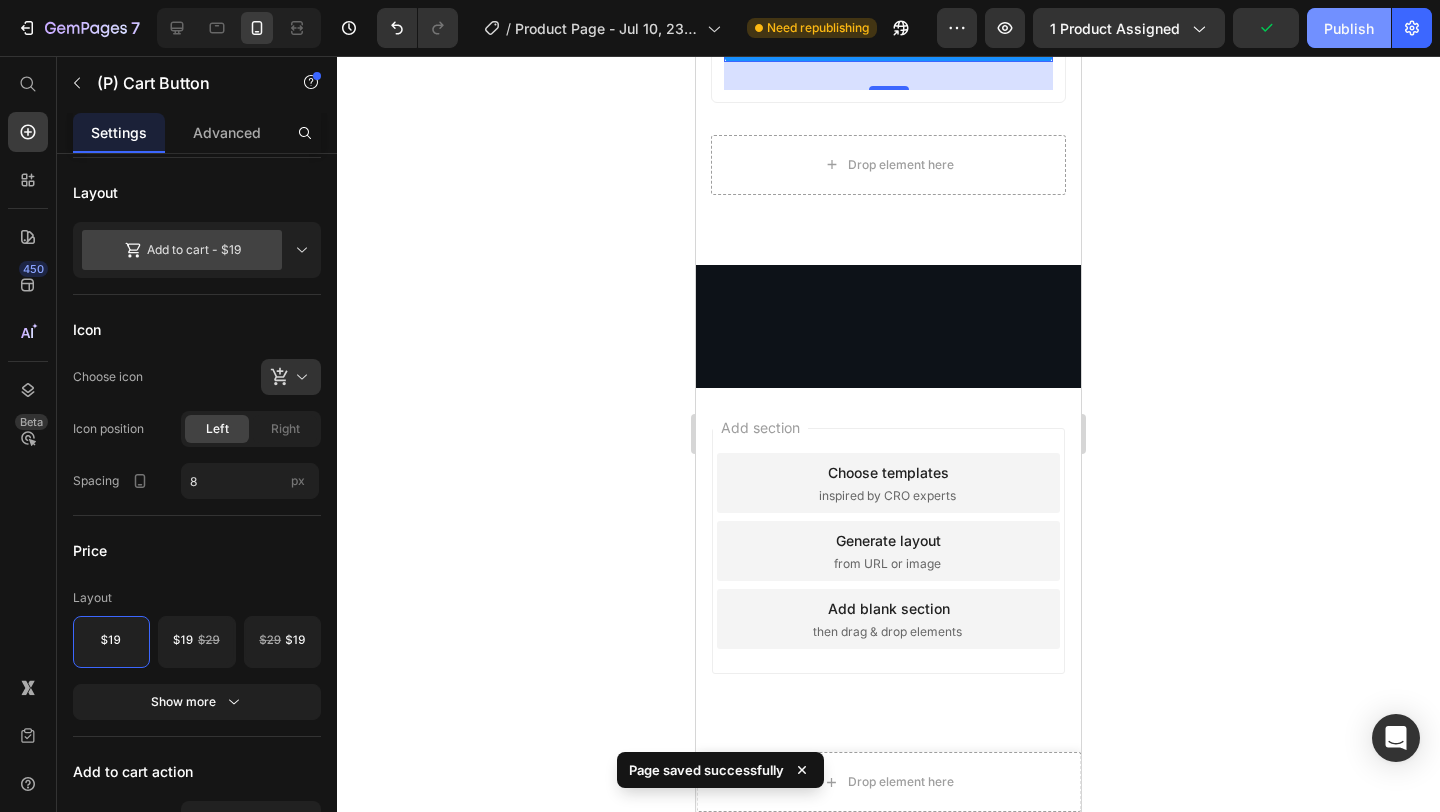 click on "Publish" at bounding box center [1349, 28] 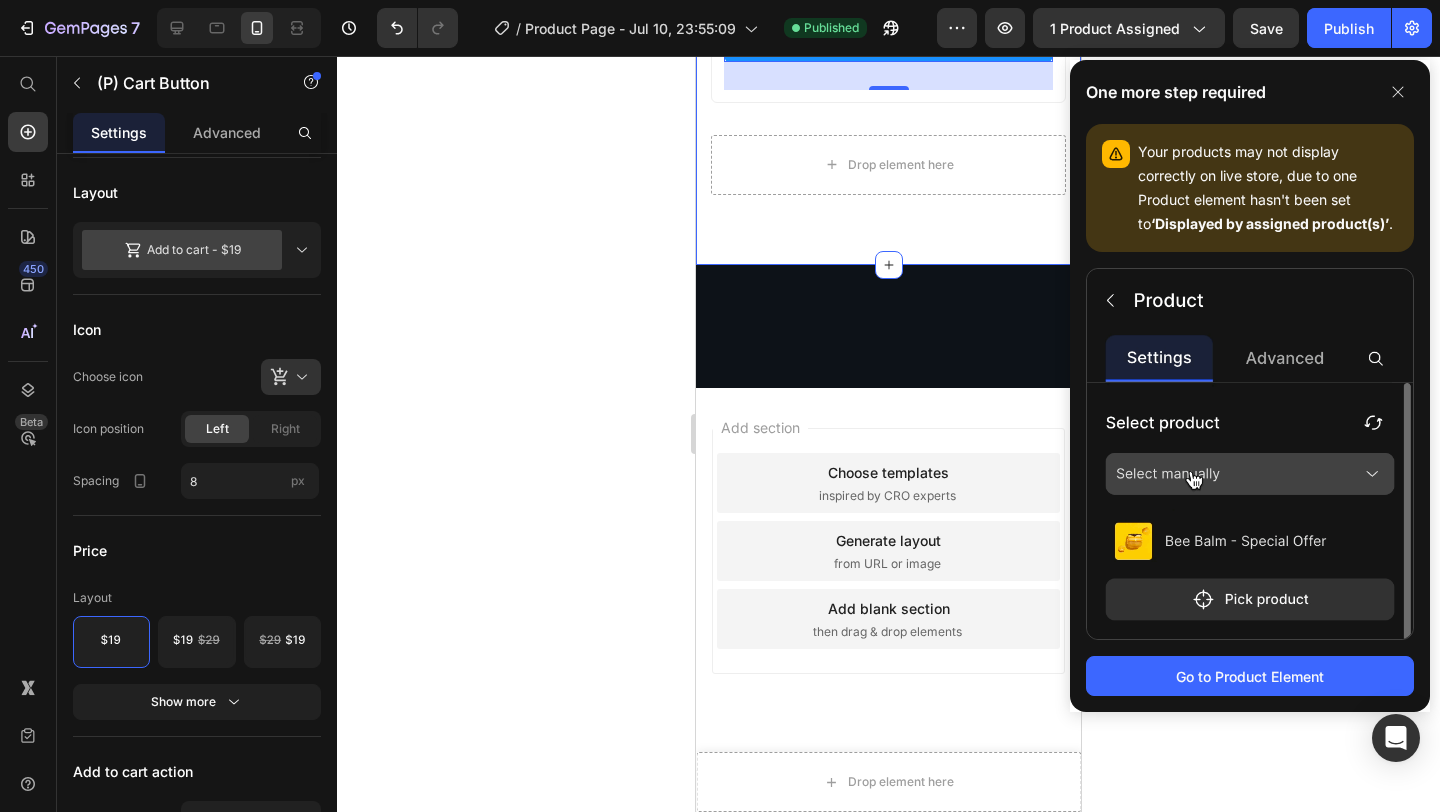 click on "Beautiful Everyday Heading Compact in size and lightweight that can be moved around easily. Text block Image Row (P) Images & Gallery $39.99 (P) Price $89.99 (P) Price Row                Icon Delivred in 72 hours Text block                Icon 60 Days Money Back Return Text block                Icon Secure Checkout   Text block                Icon Fast & Free shipping worldwide Text block Icon List Row Best Choice. Buy Now
$39.99 (P) Cart Button   28 Product
Drop element here Row Section 11" at bounding box center [888, -285] 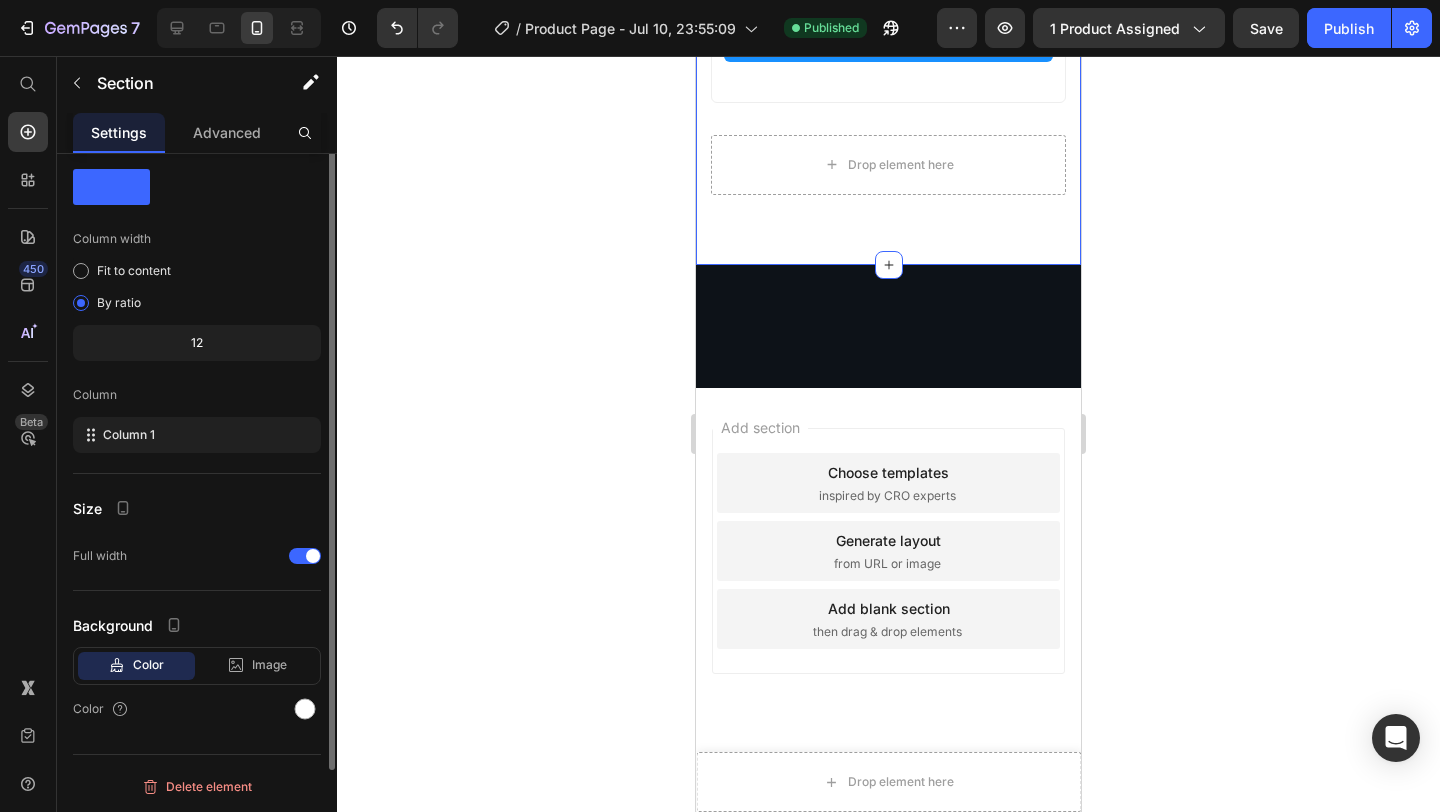 scroll, scrollTop: 0, scrollLeft: 0, axis: both 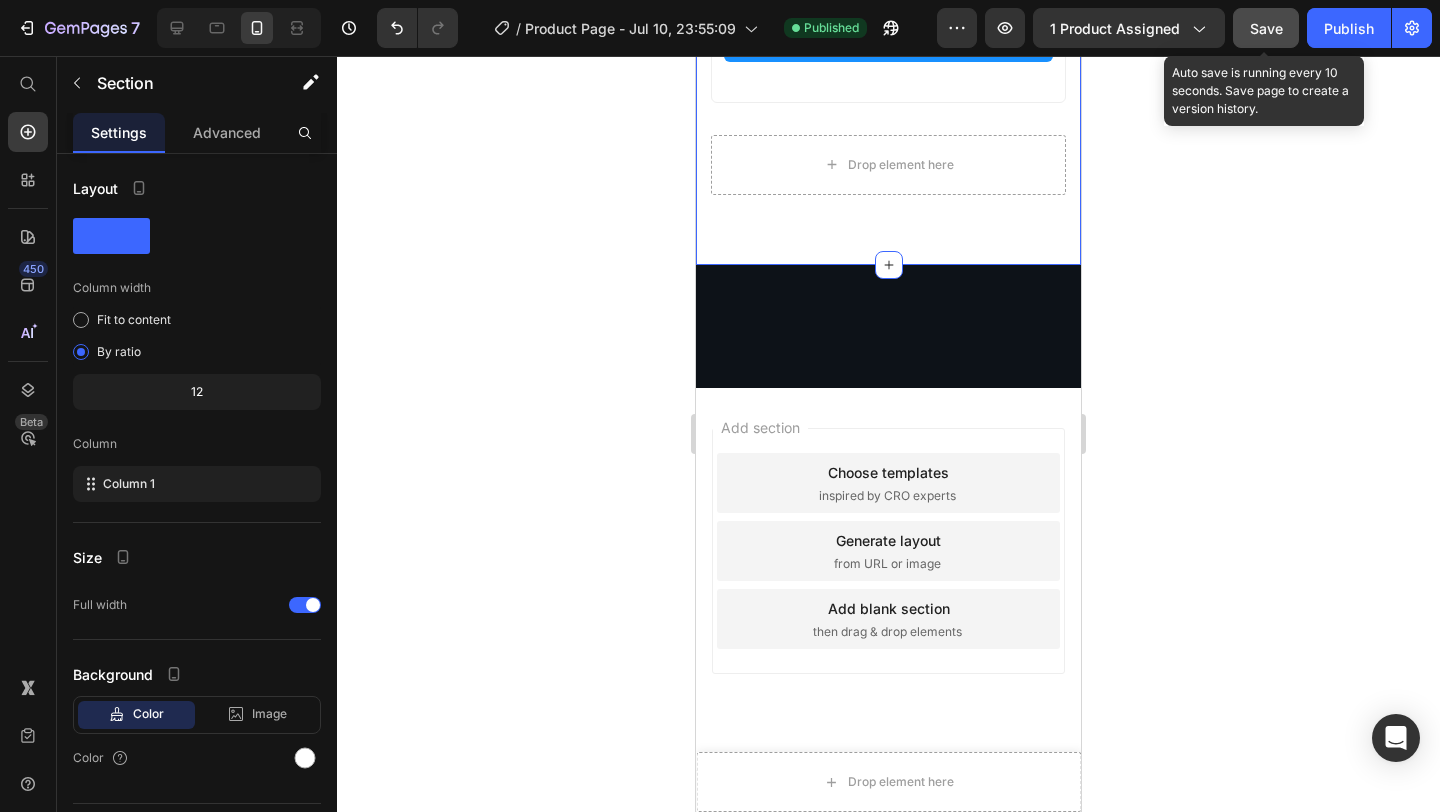 click on "Save" at bounding box center (1266, 28) 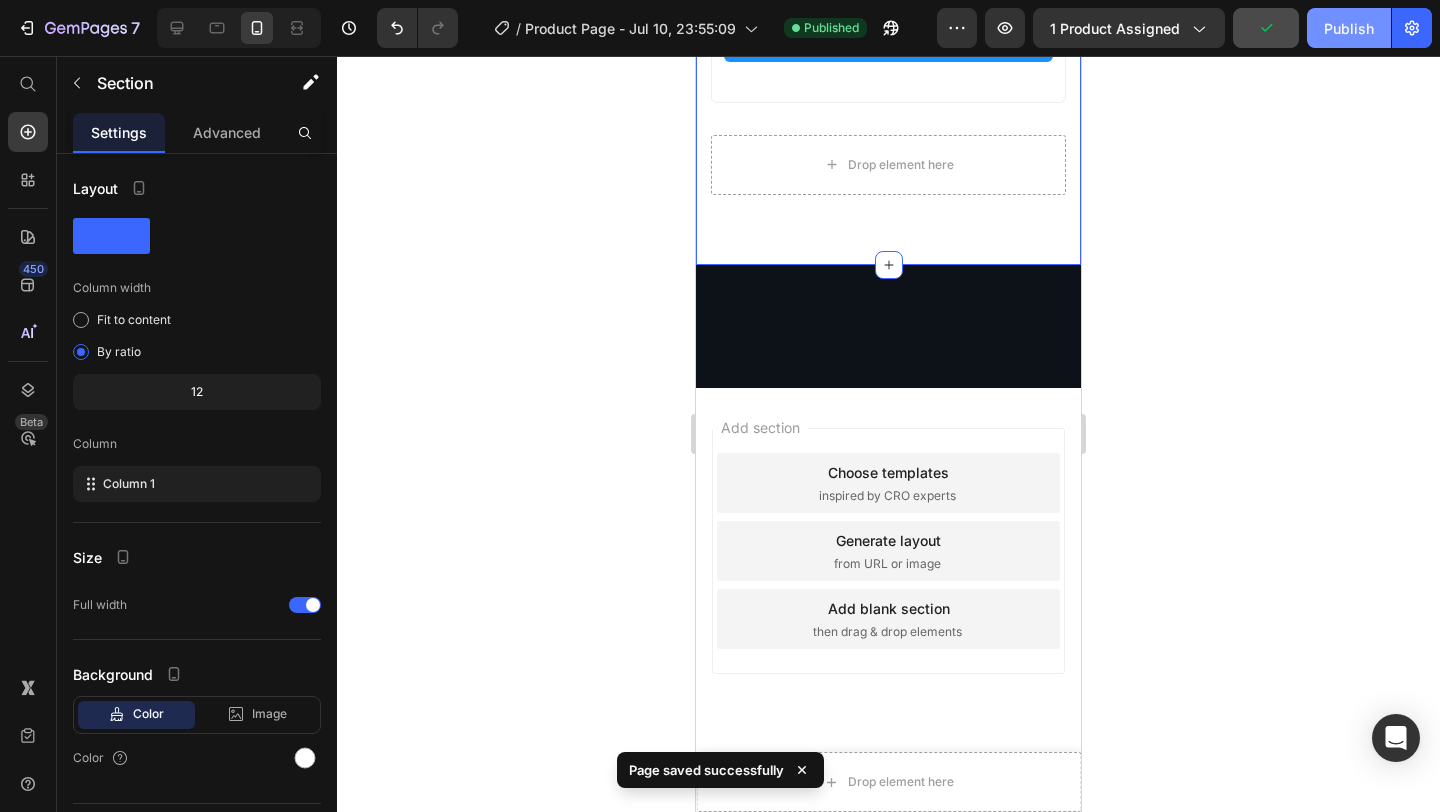 click on "Publish" at bounding box center [1349, 28] 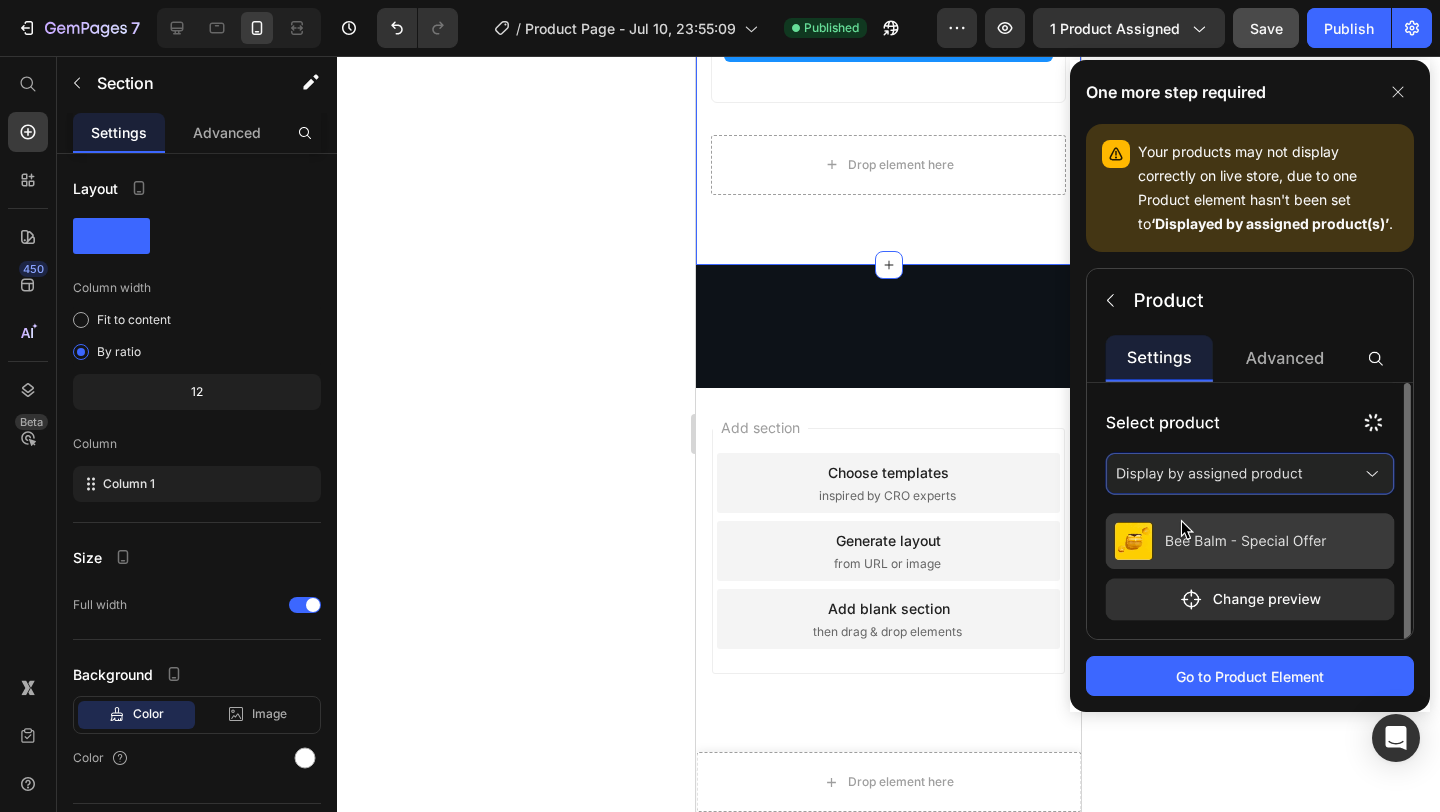 click 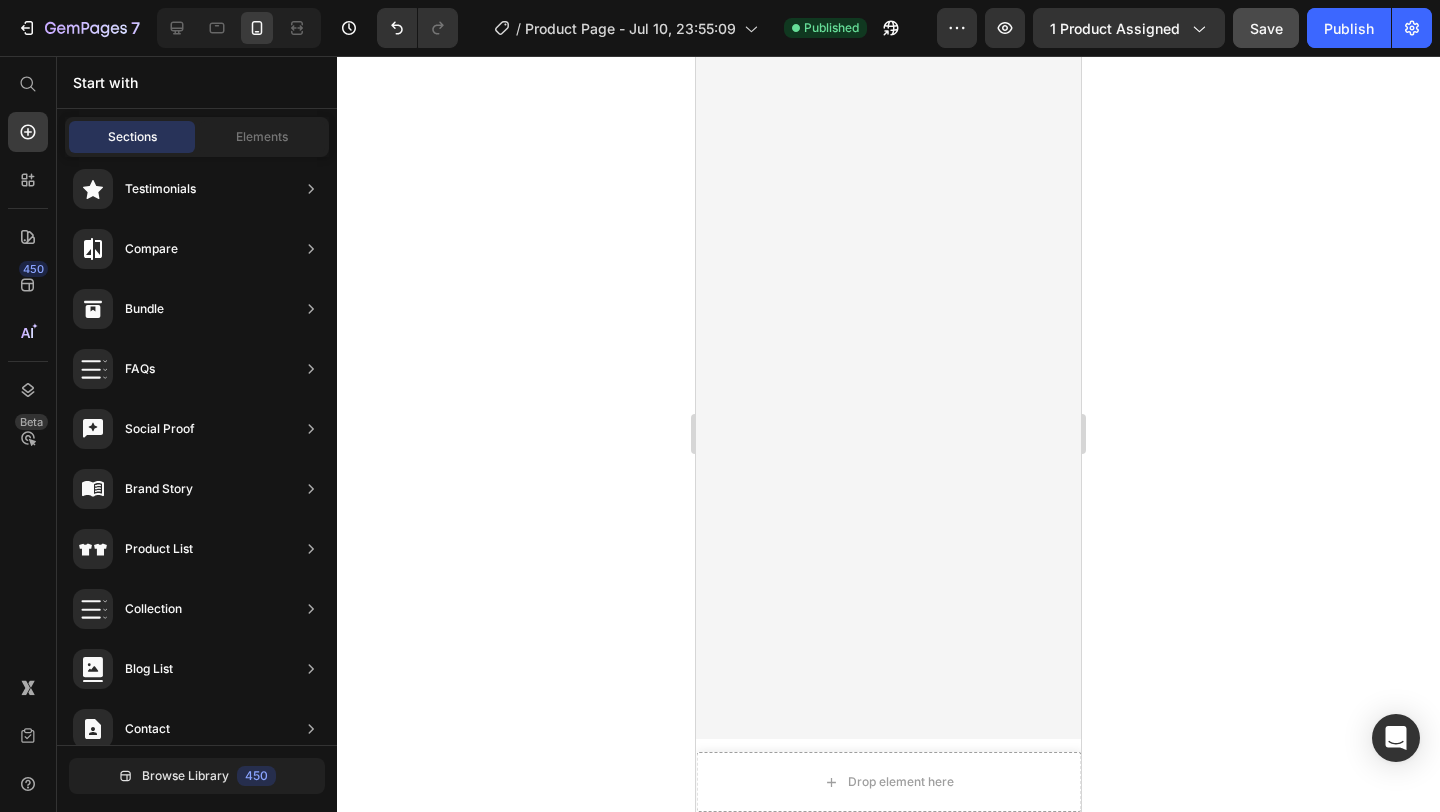 scroll, scrollTop: 4802, scrollLeft: 0, axis: vertical 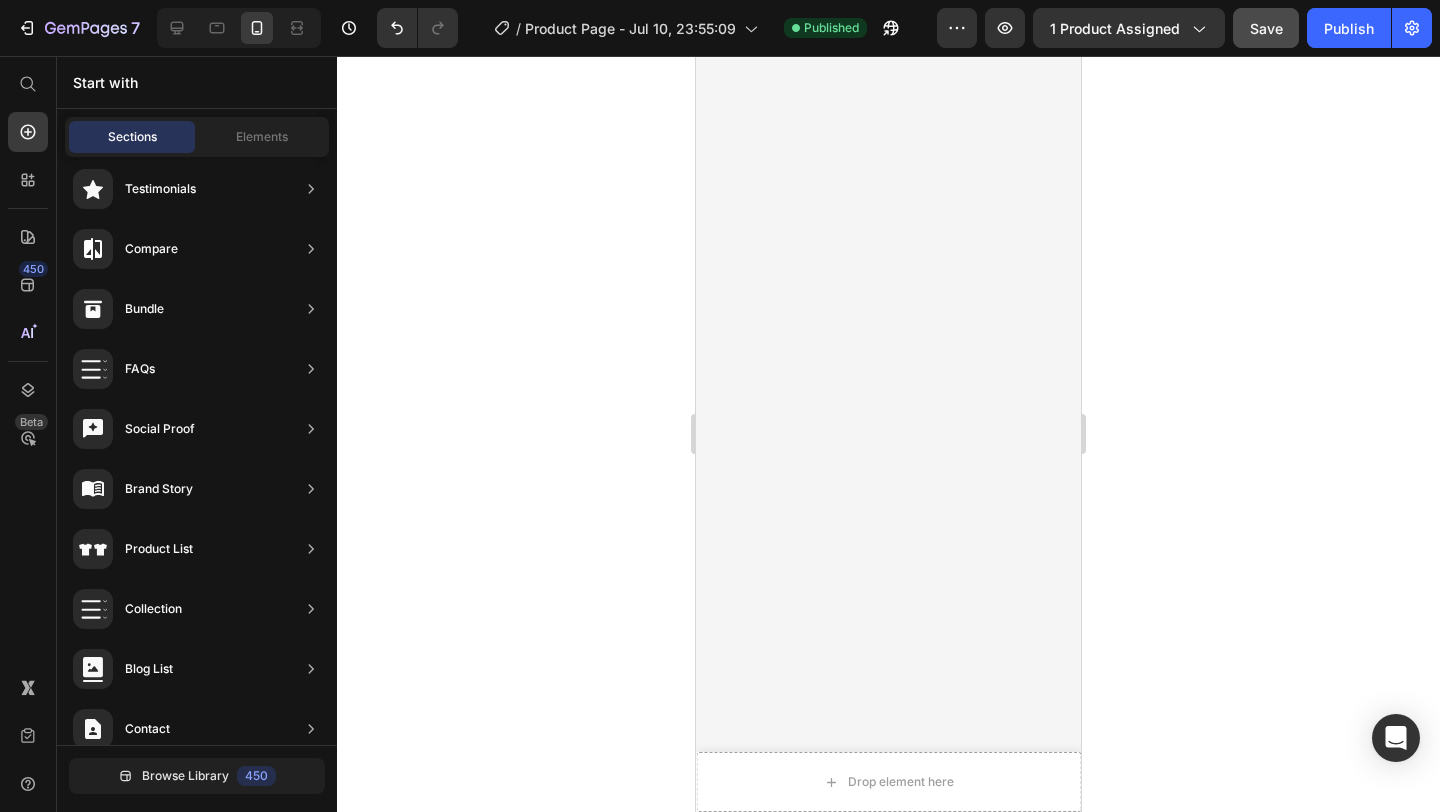click on "Shop Now" at bounding box center [888, -953] 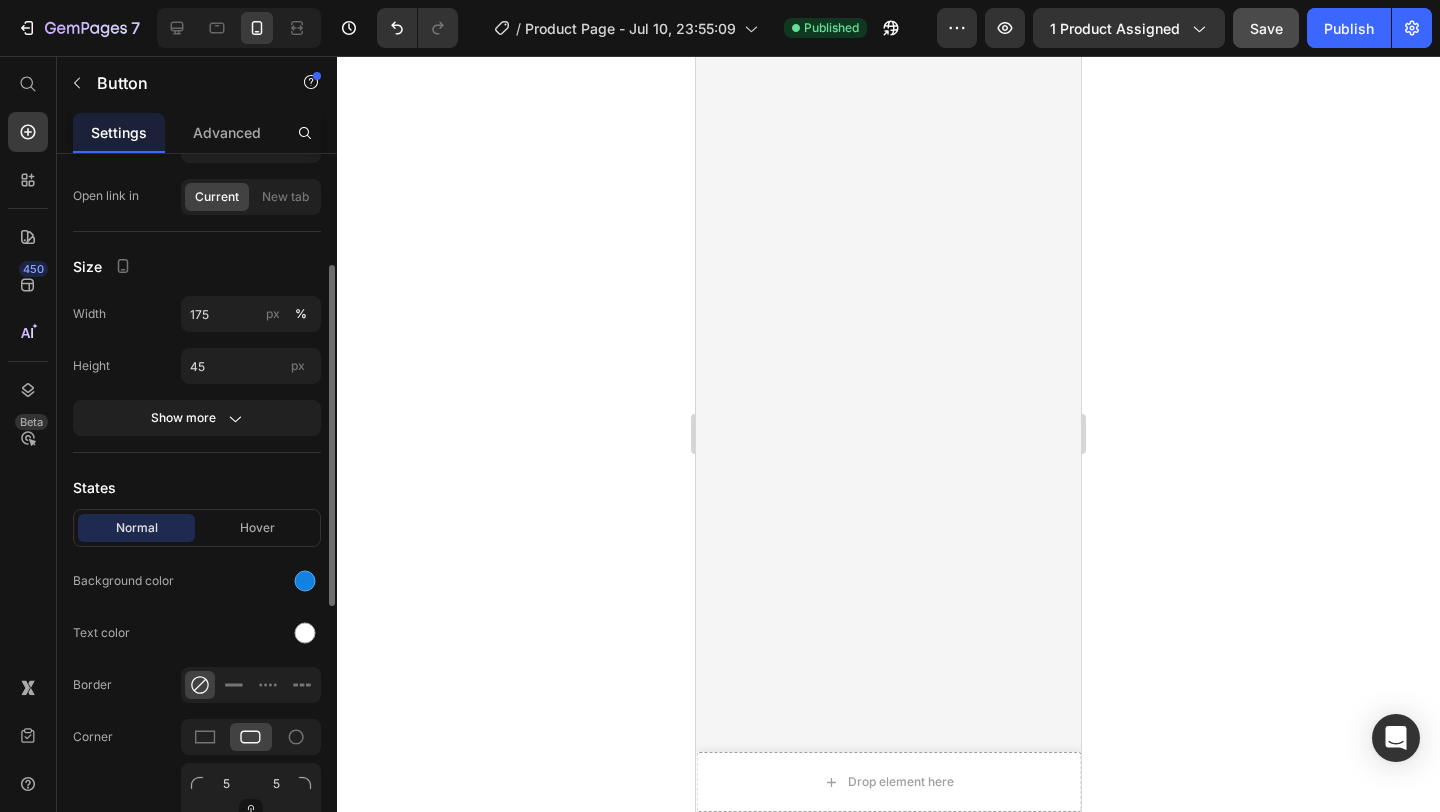 scroll, scrollTop: 211, scrollLeft: 0, axis: vertical 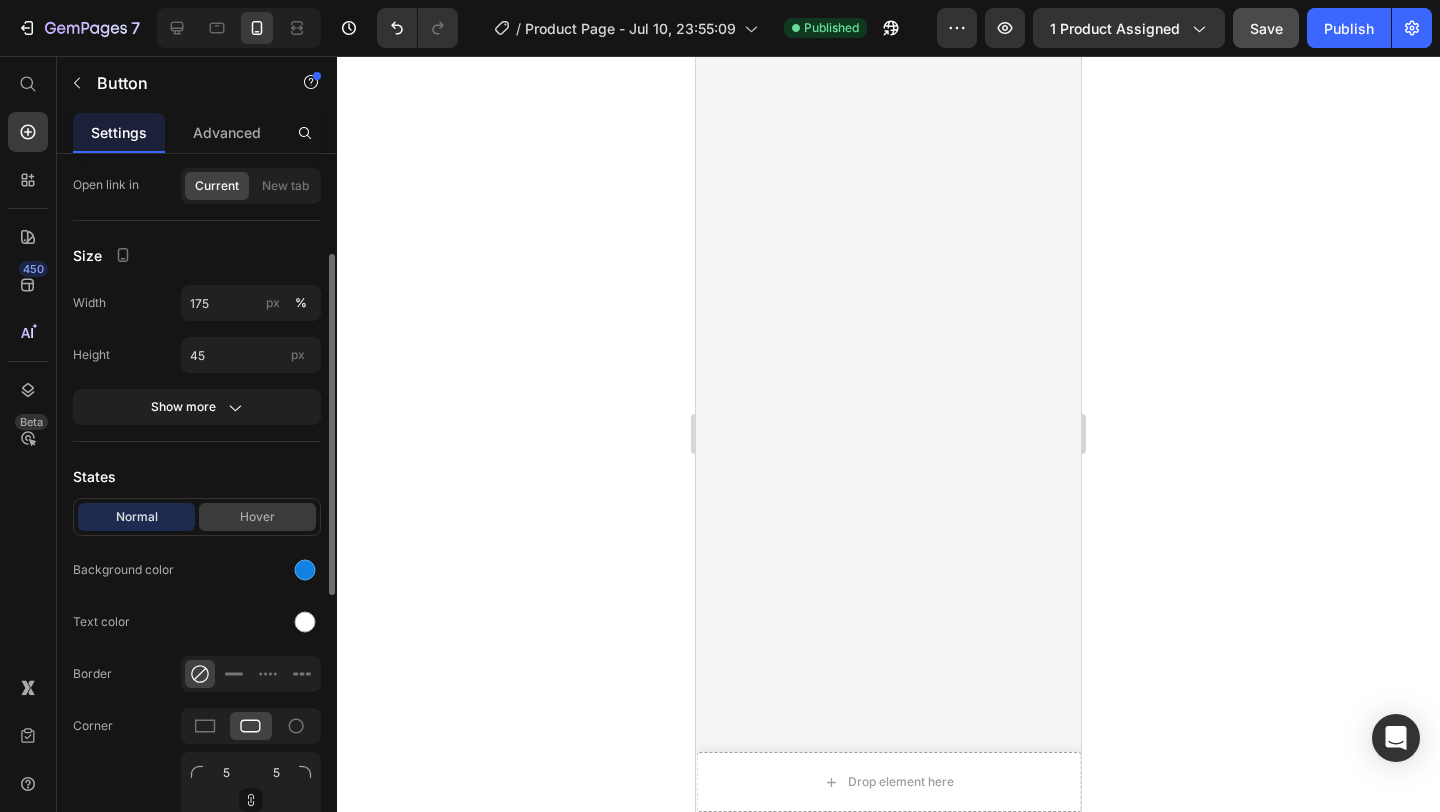 click on "Hover" at bounding box center [257, 517] 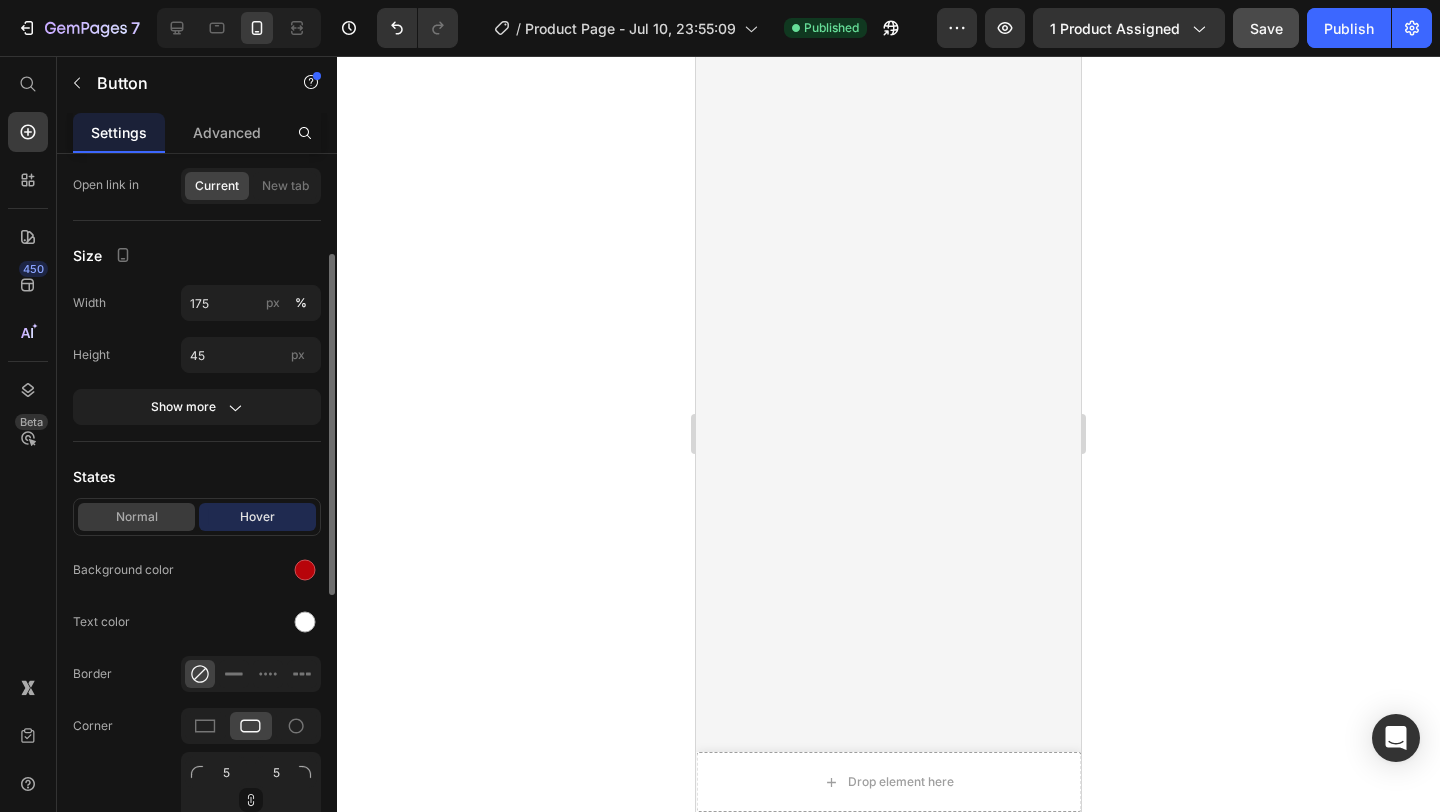 click on "Normal" at bounding box center [136, 517] 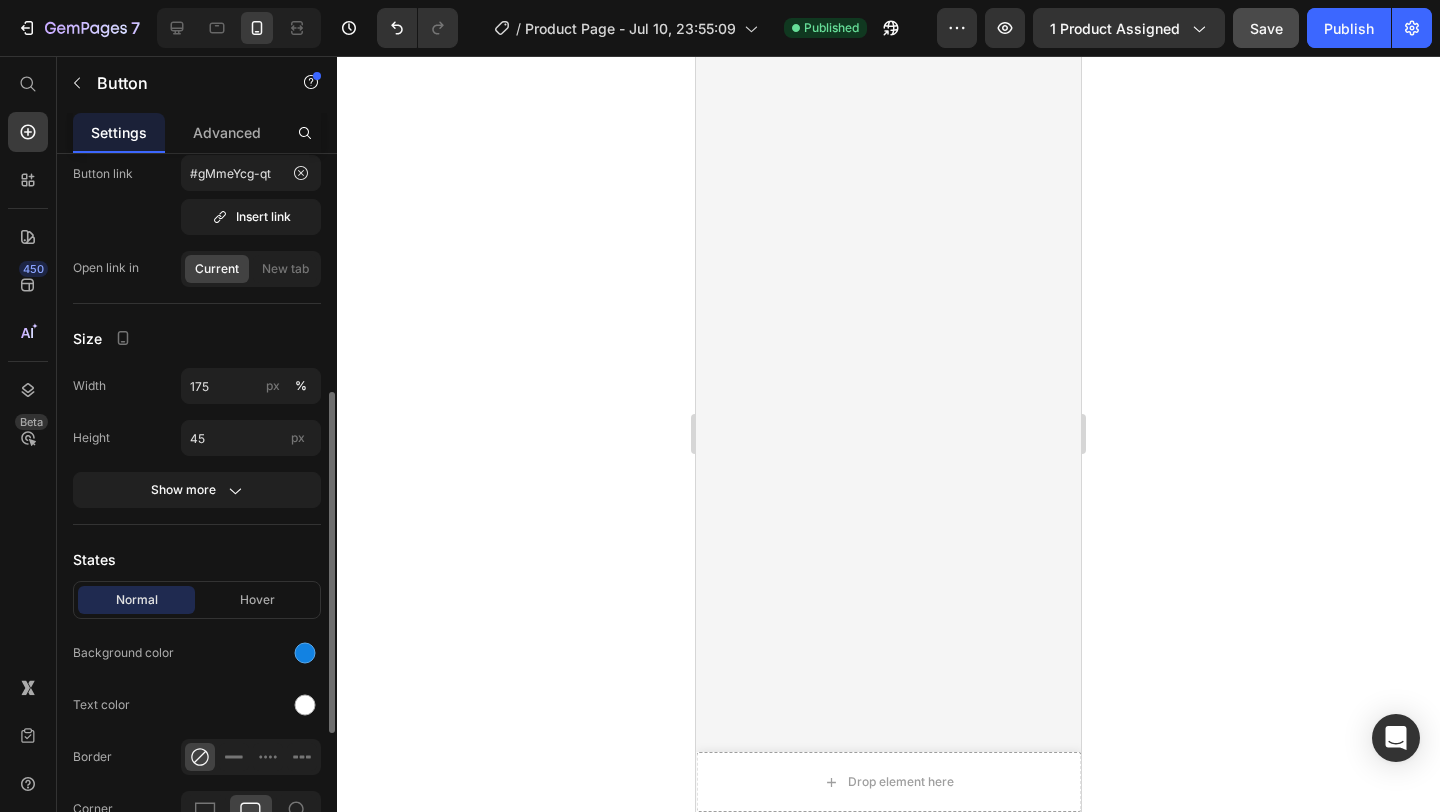 scroll, scrollTop: 0, scrollLeft: 0, axis: both 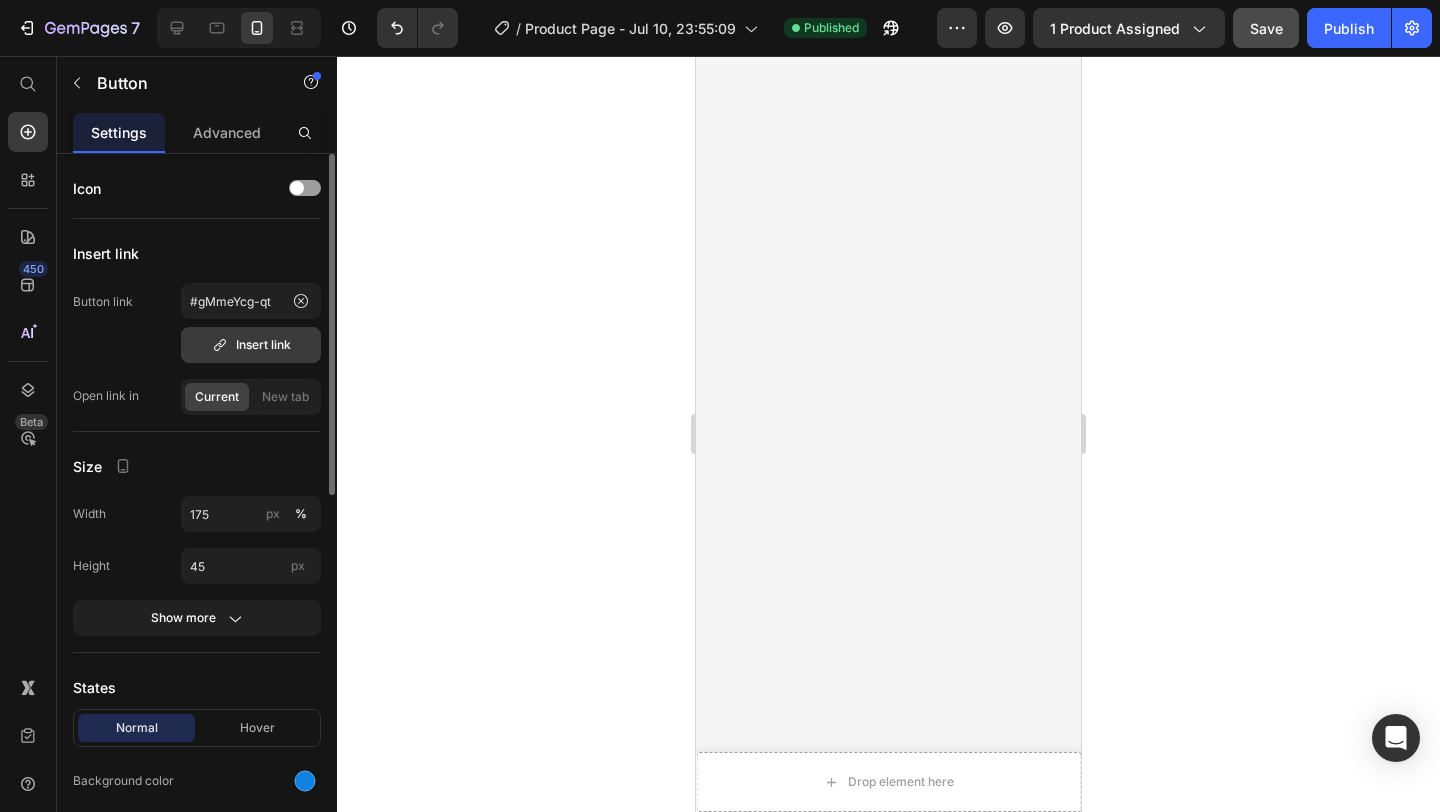 click on "Insert link" at bounding box center (251, 345) 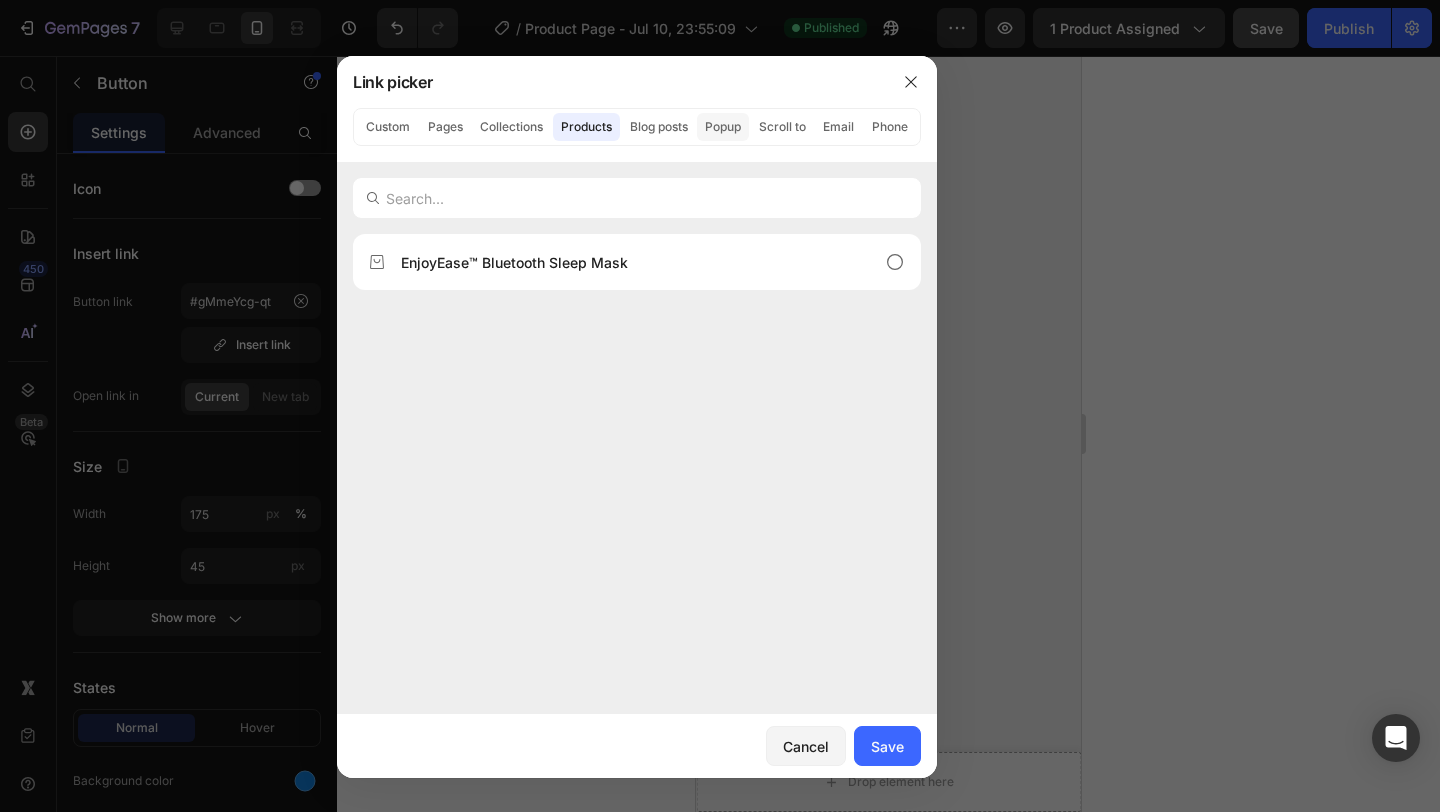 click on "Popup" 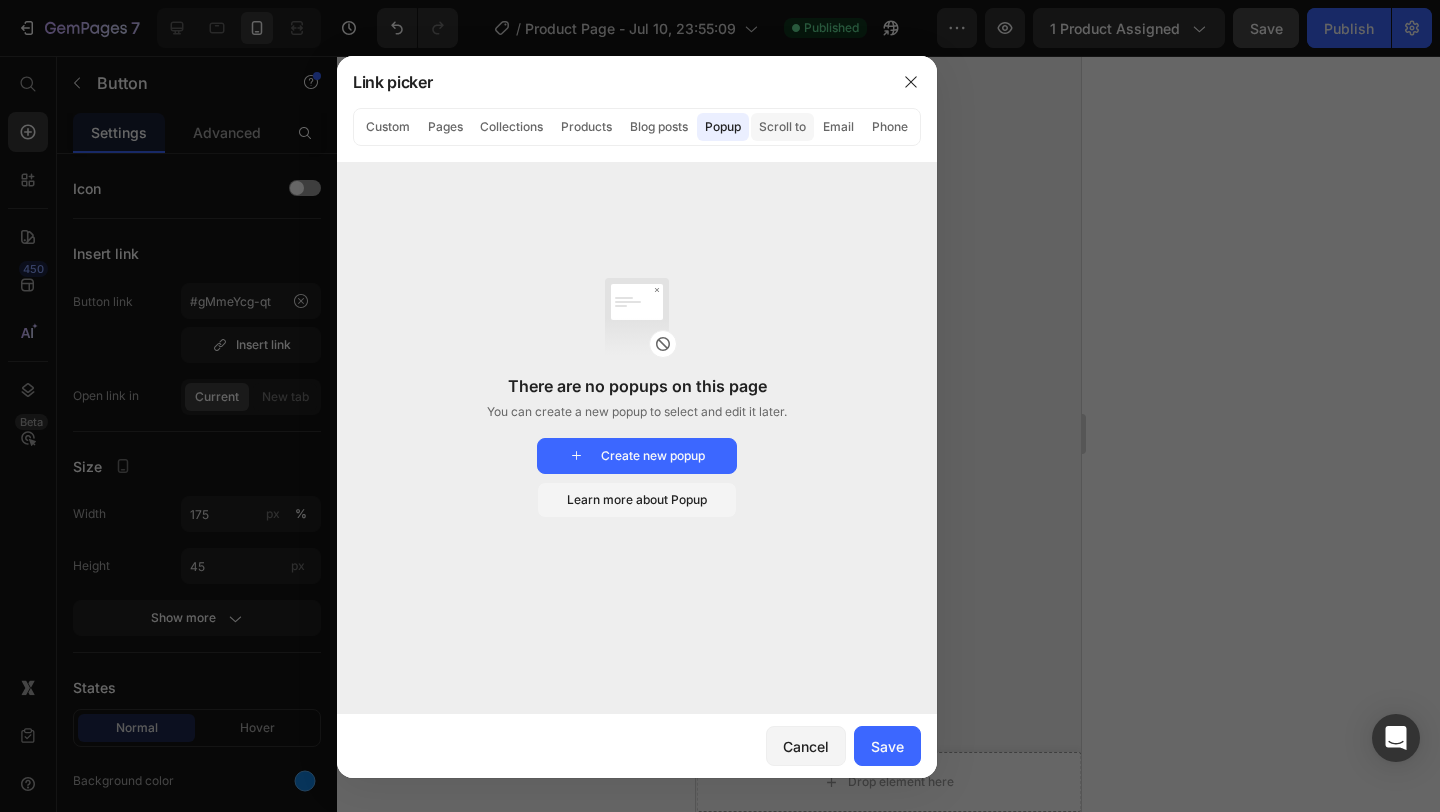 click on "Scroll to" 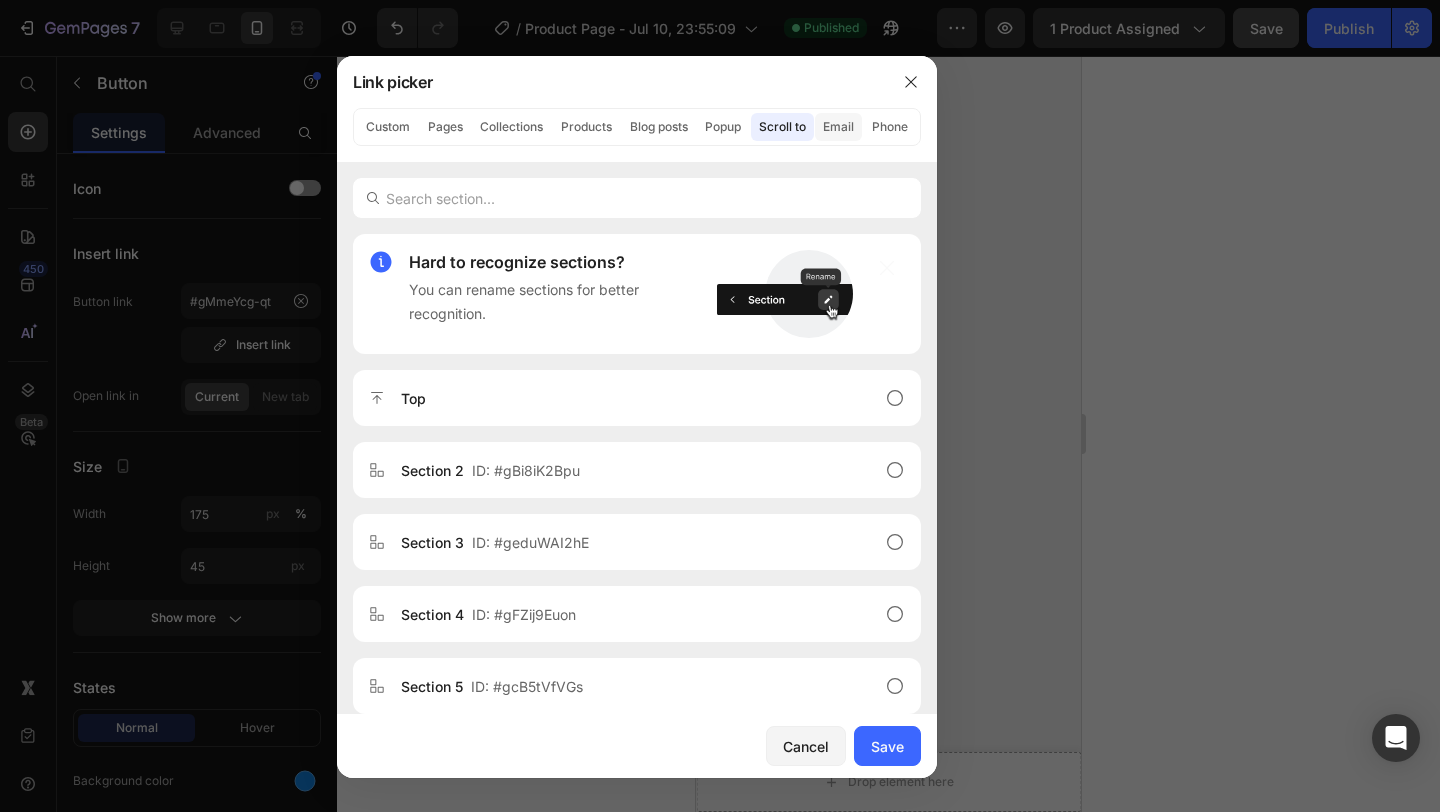 click on "Email" 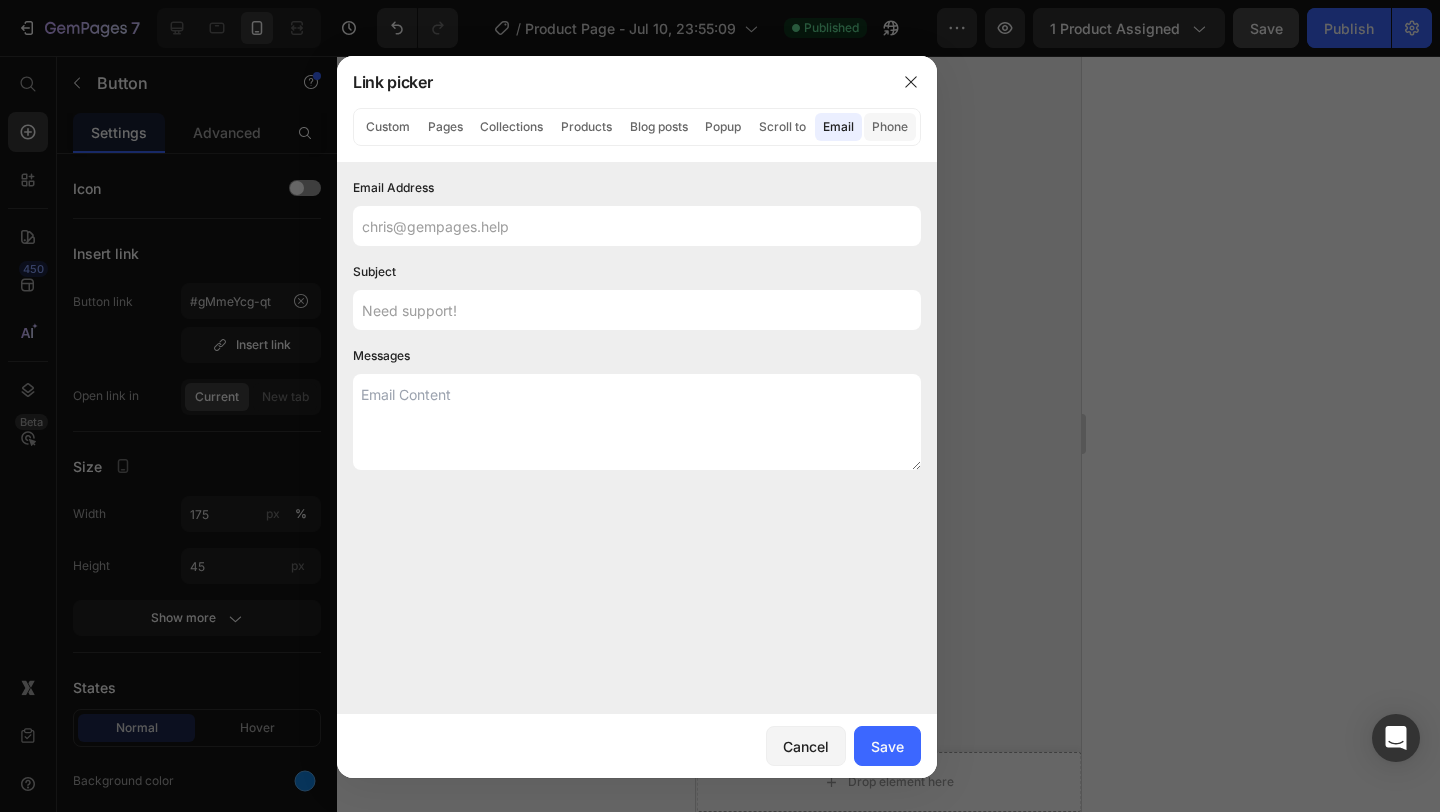click on "Phone" 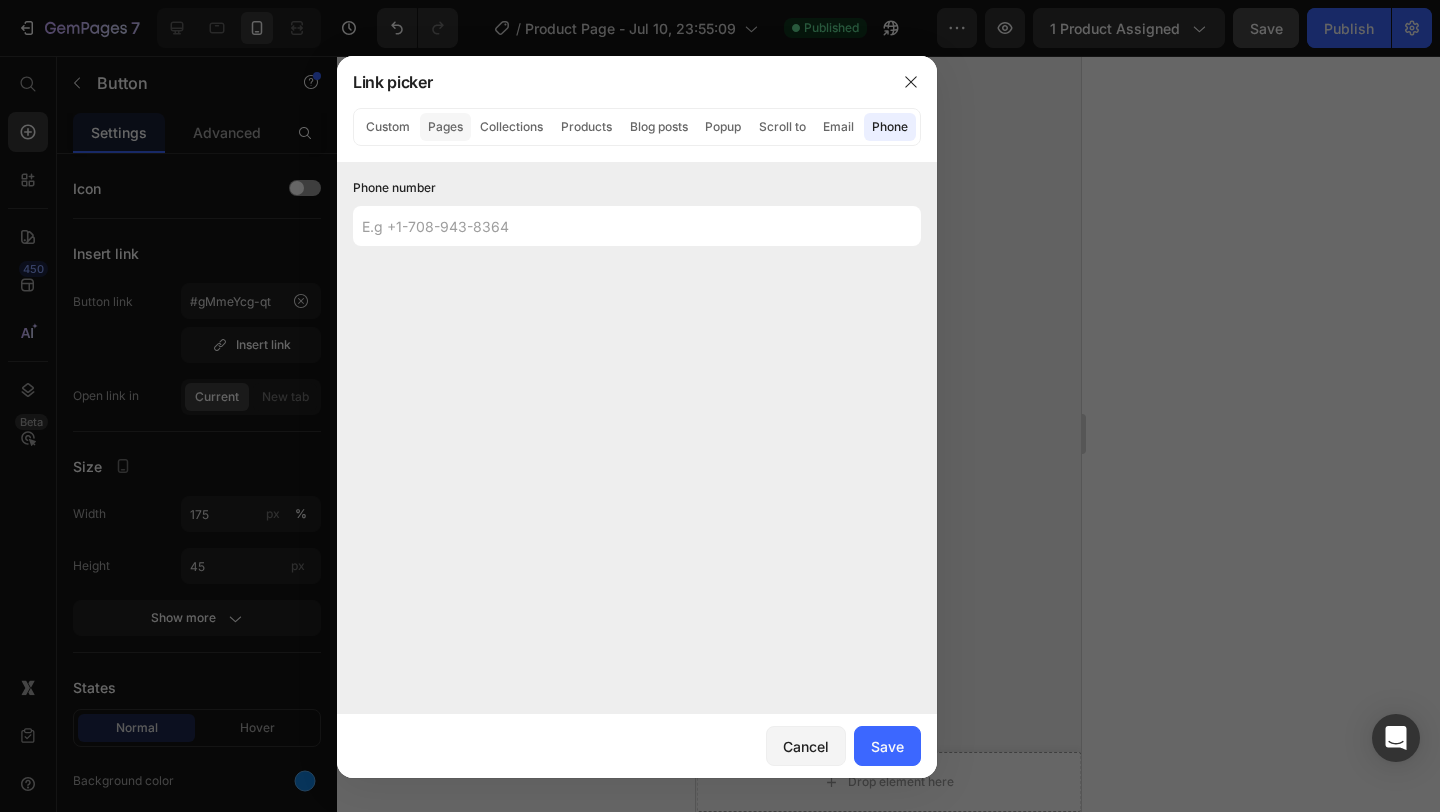 click on "Pages" 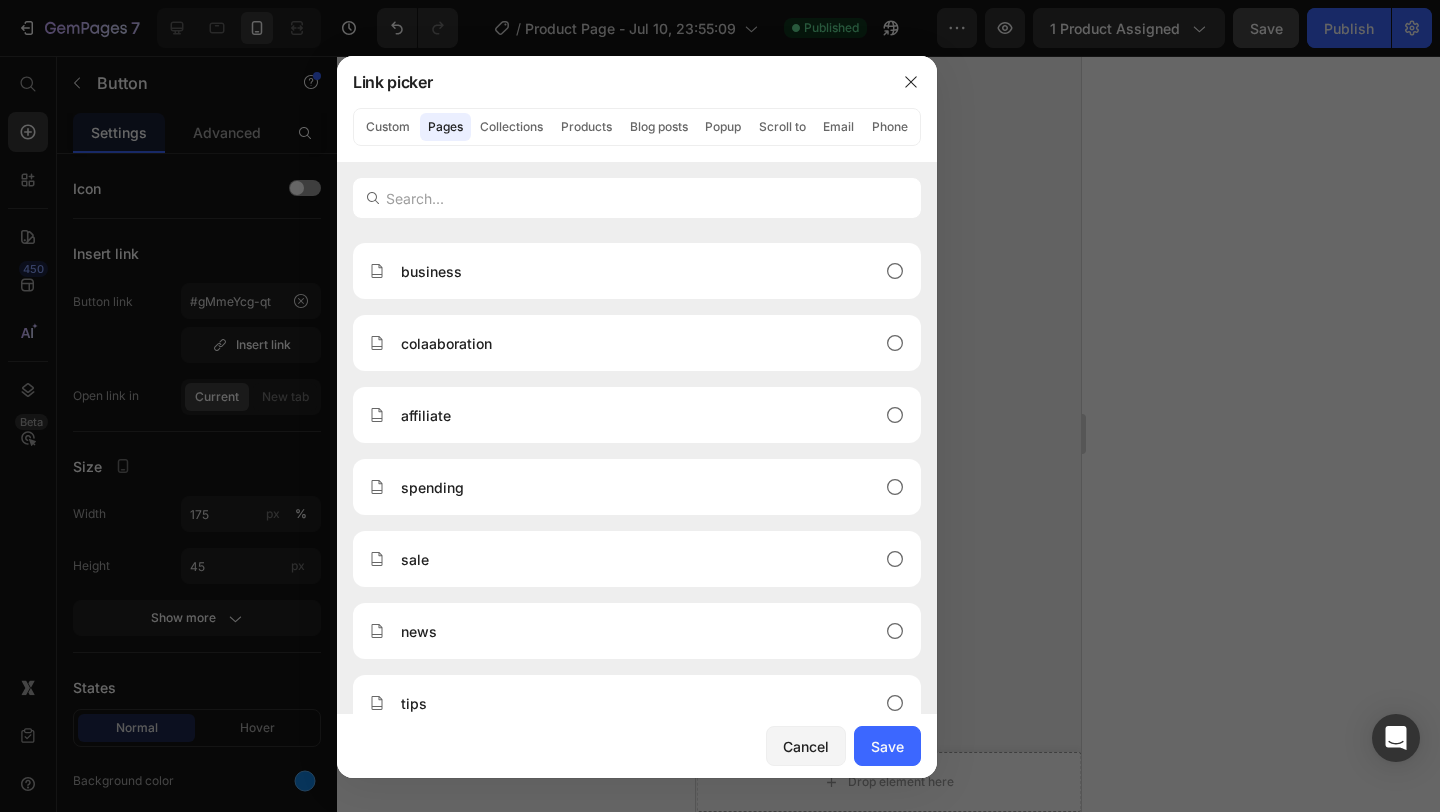 scroll, scrollTop: 1104, scrollLeft: 0, axis: vertical 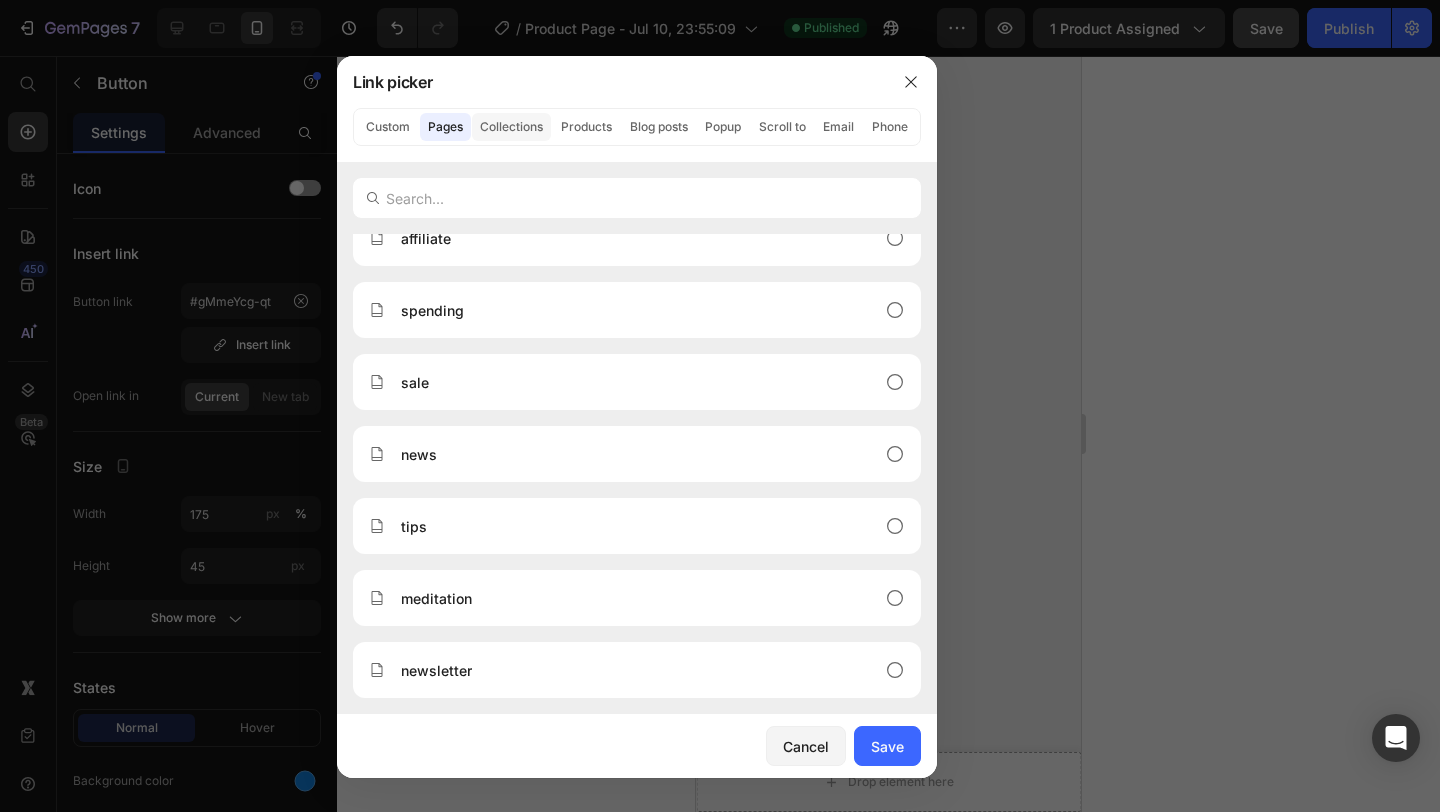 click on "Collections" 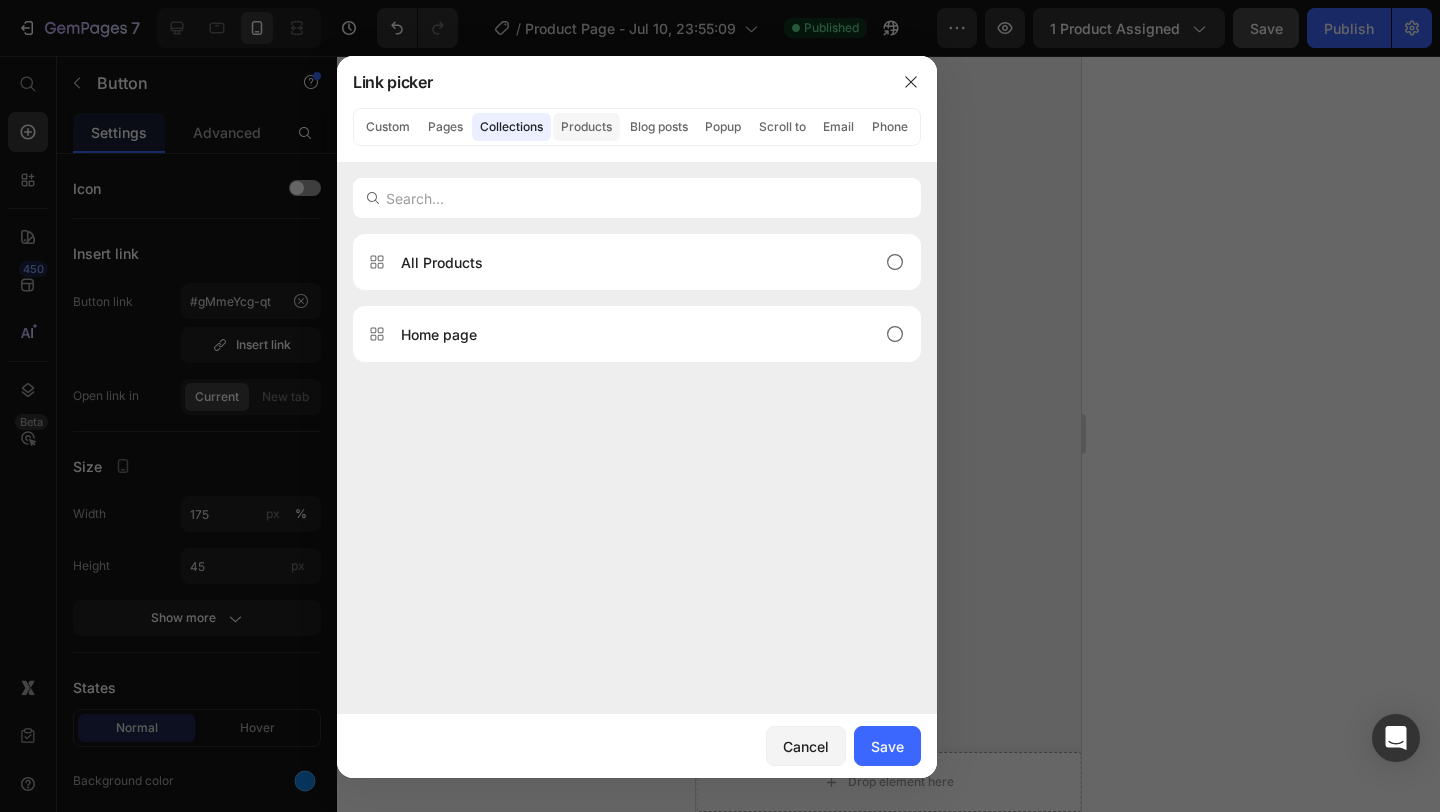 click on "Products" 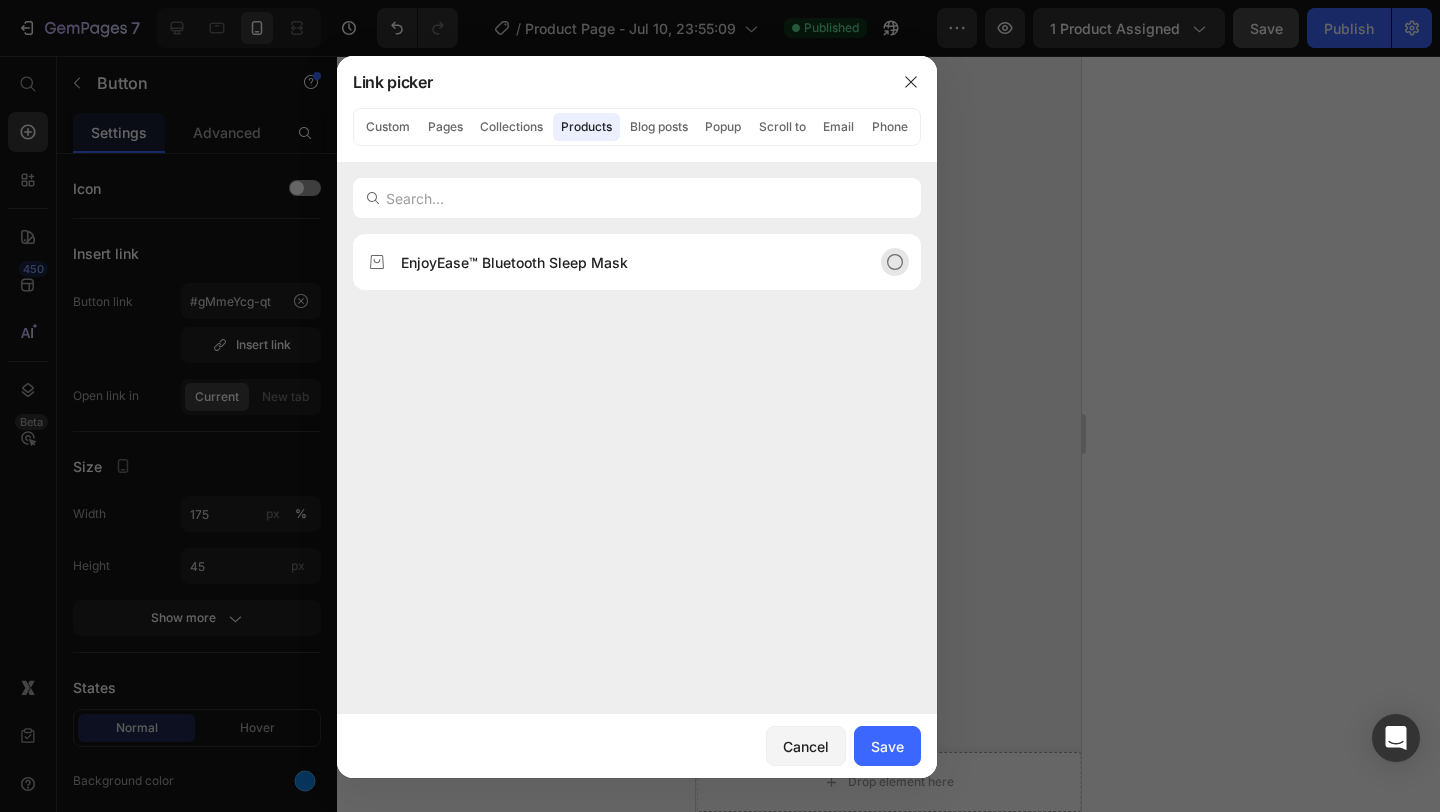 click on "EnjoyEase™ Bluetooth Sleep Mask" 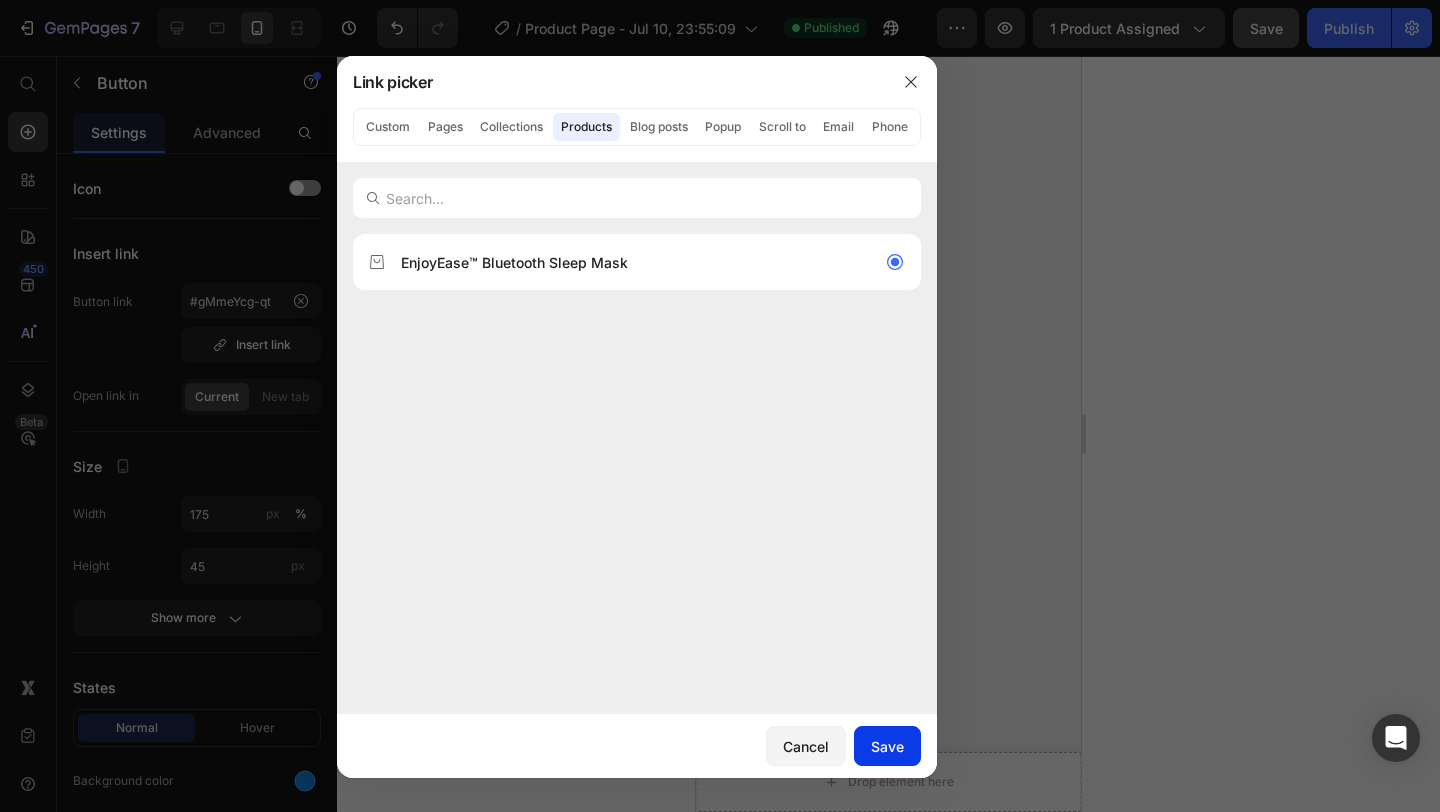 click on "Save" 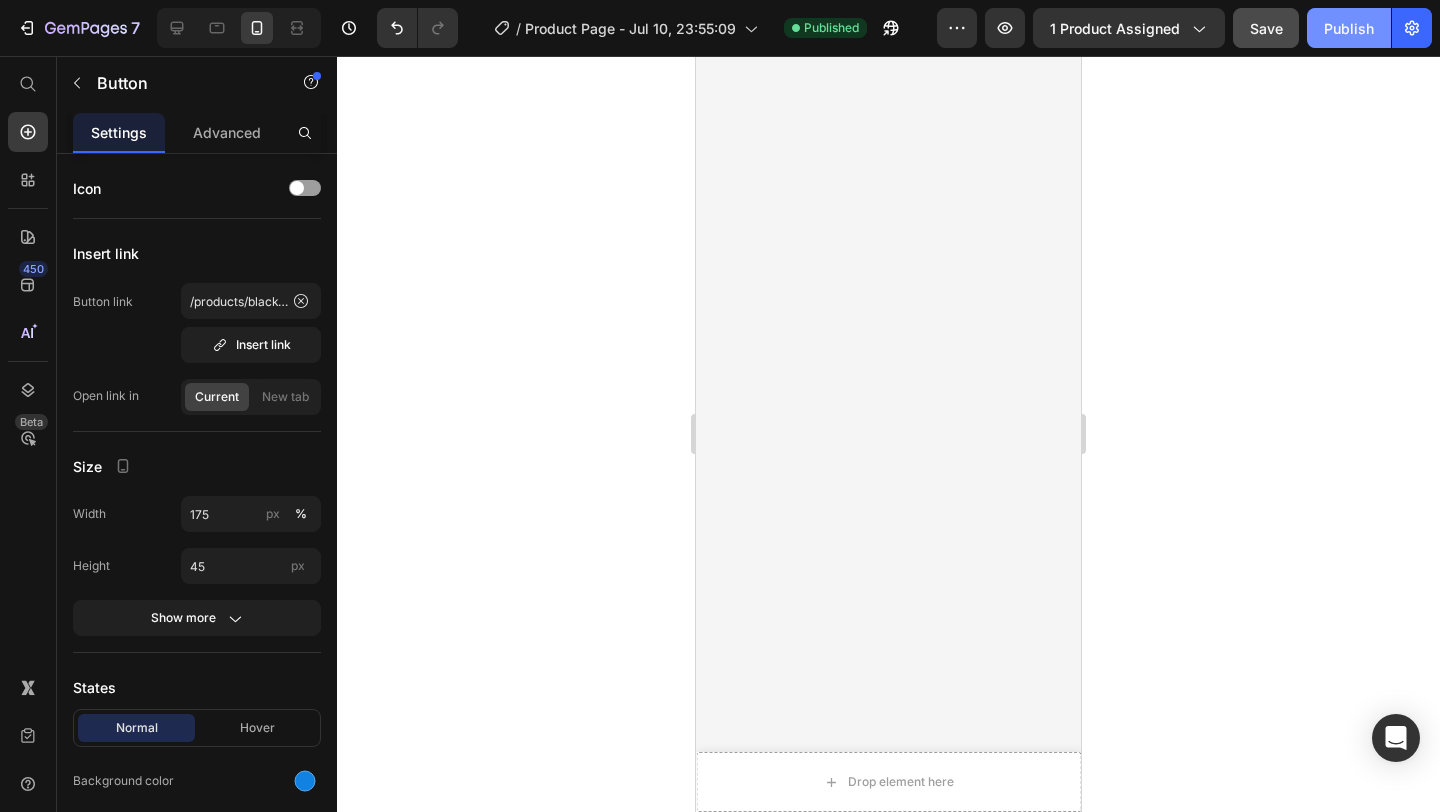 click on "Publish" at bounding box center (1349, 28) 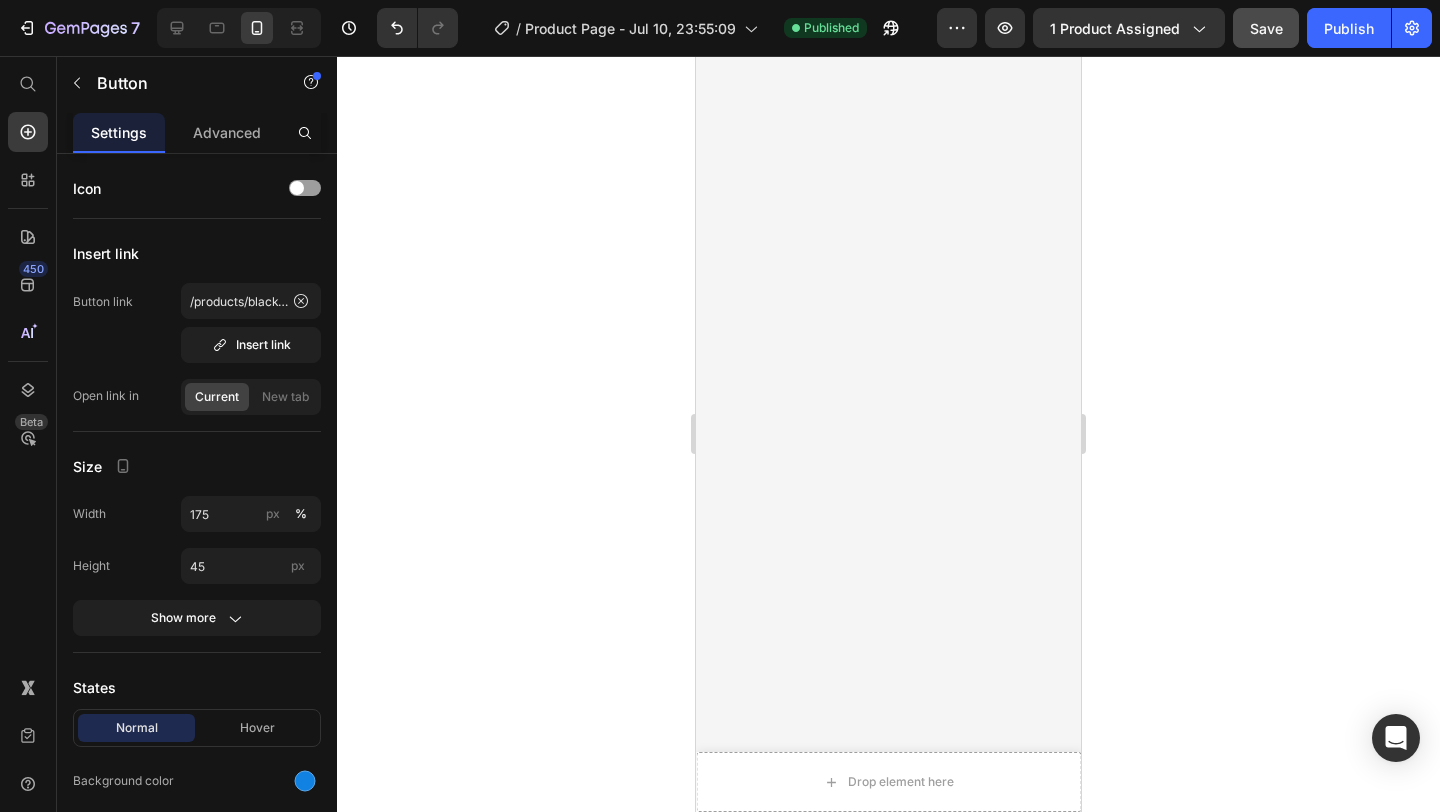 click on "Shop Now" at bounding box center [888, -953] 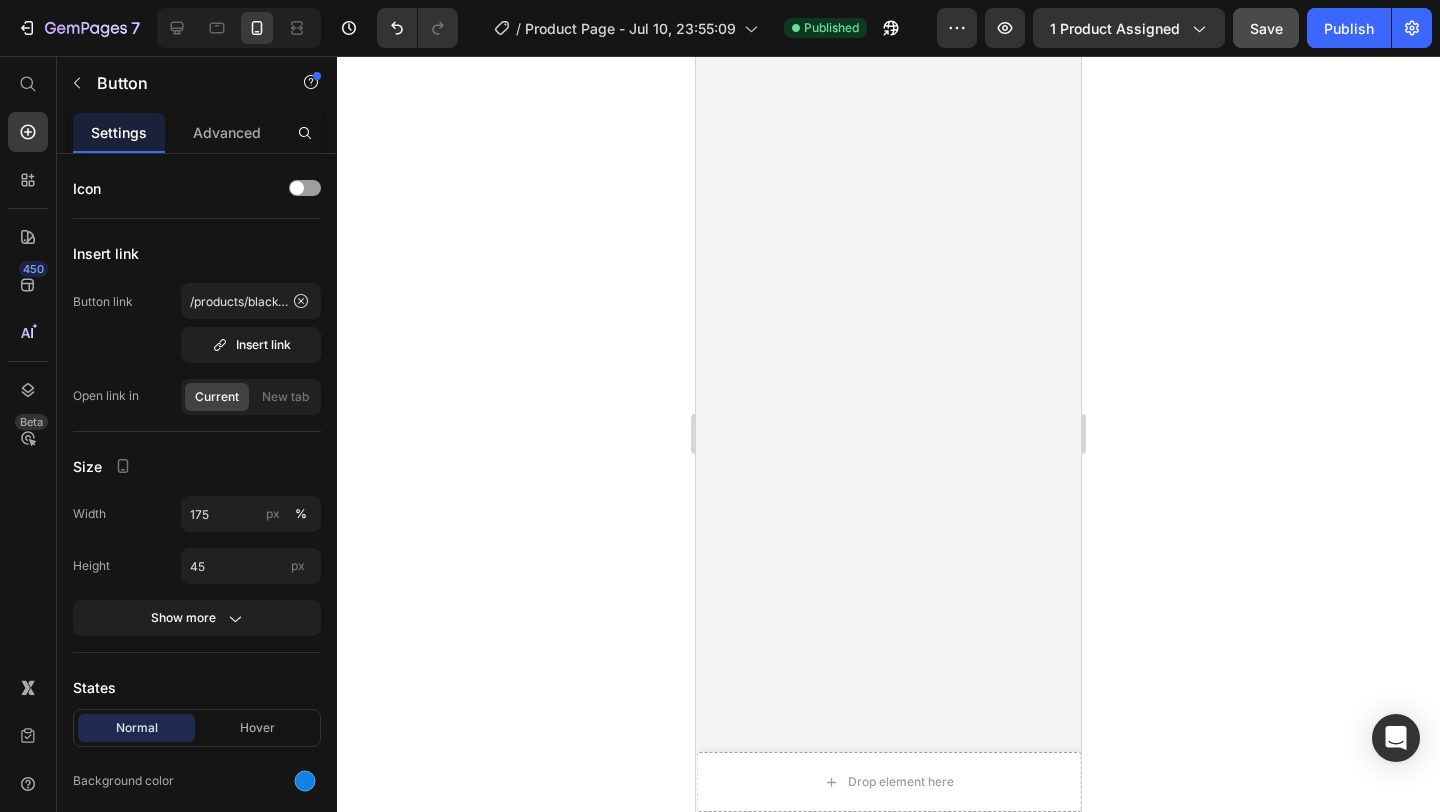 click on "Shop Now" at bounding box center (888, -953) 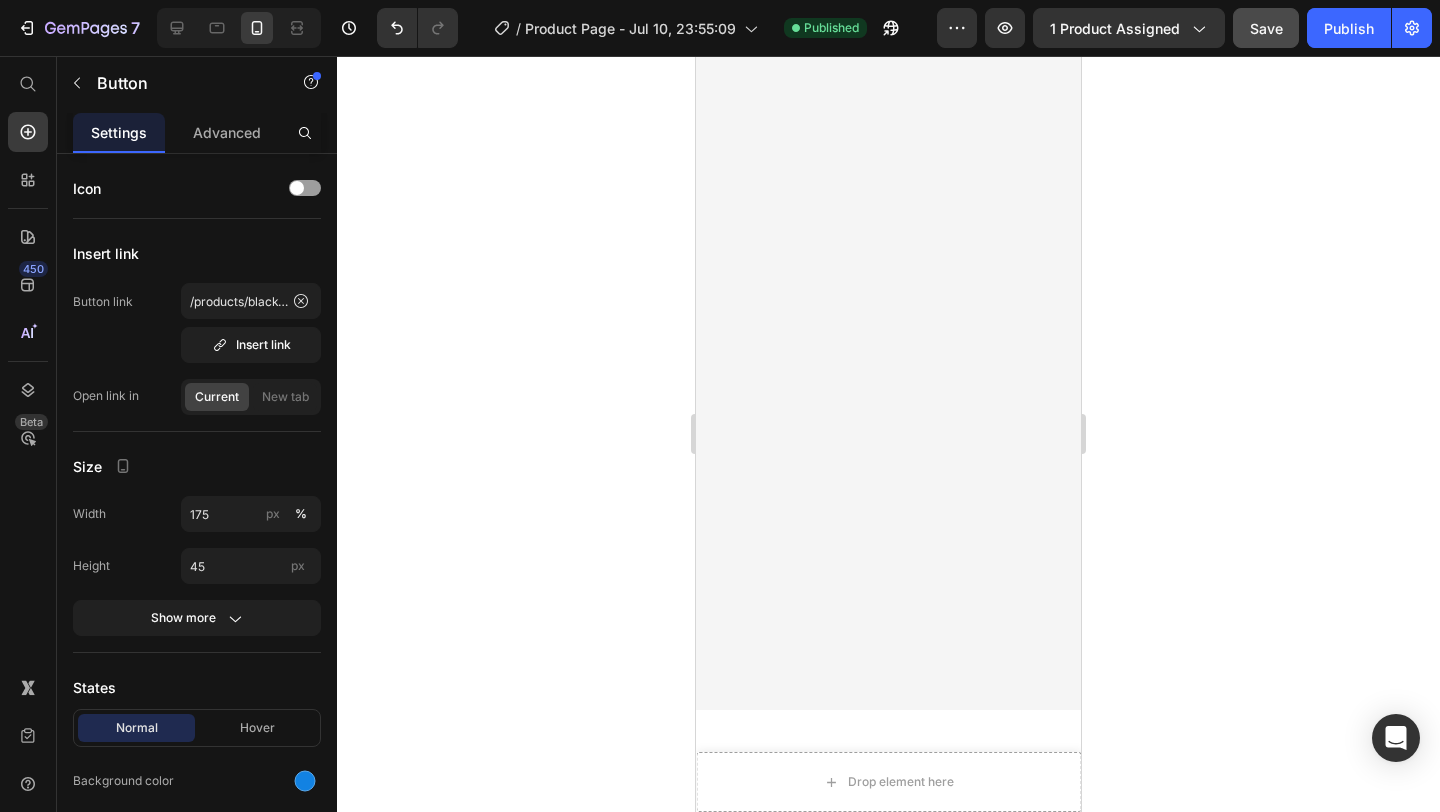 scroll, scrollTop: 4865, scrollLeft: 0, axis: vertical 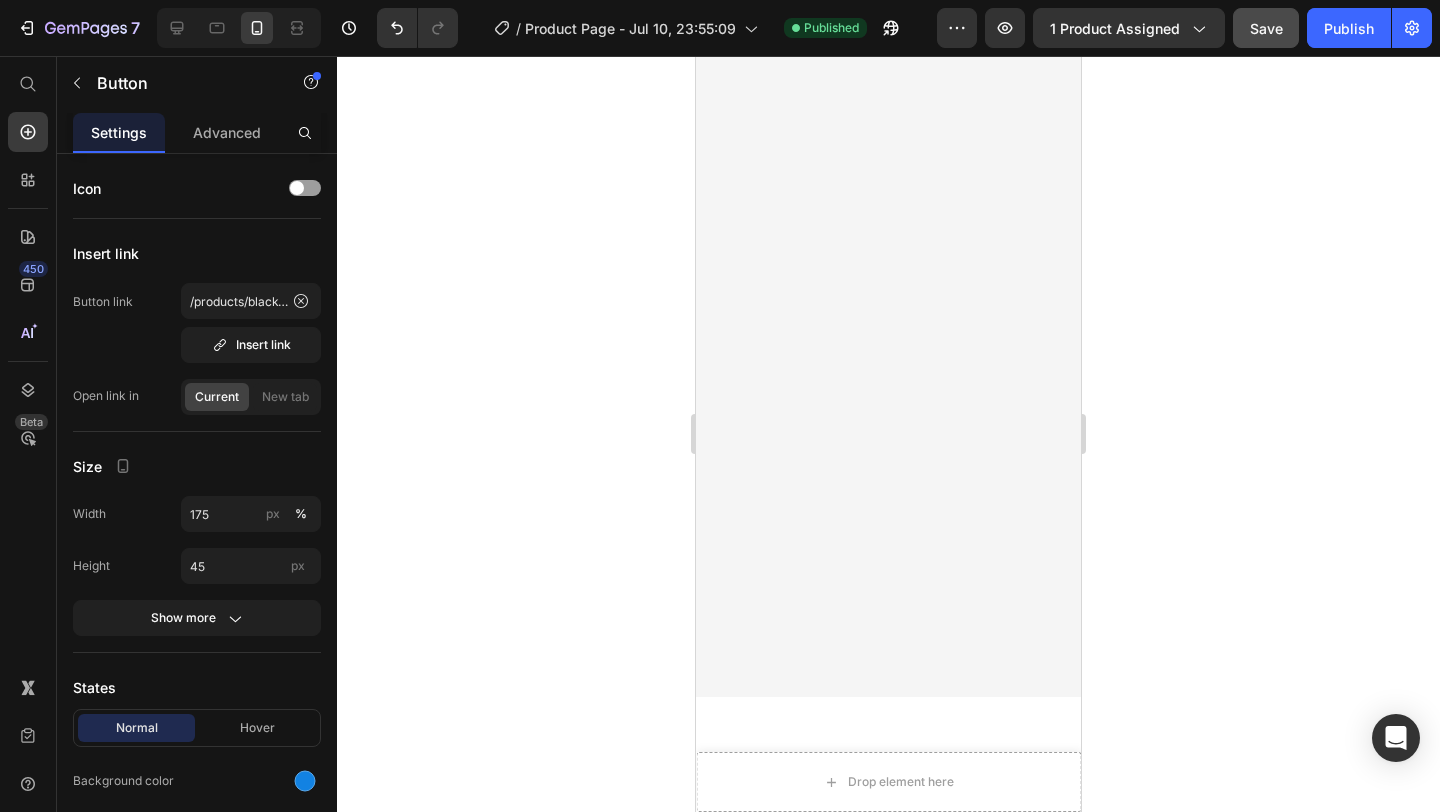 click 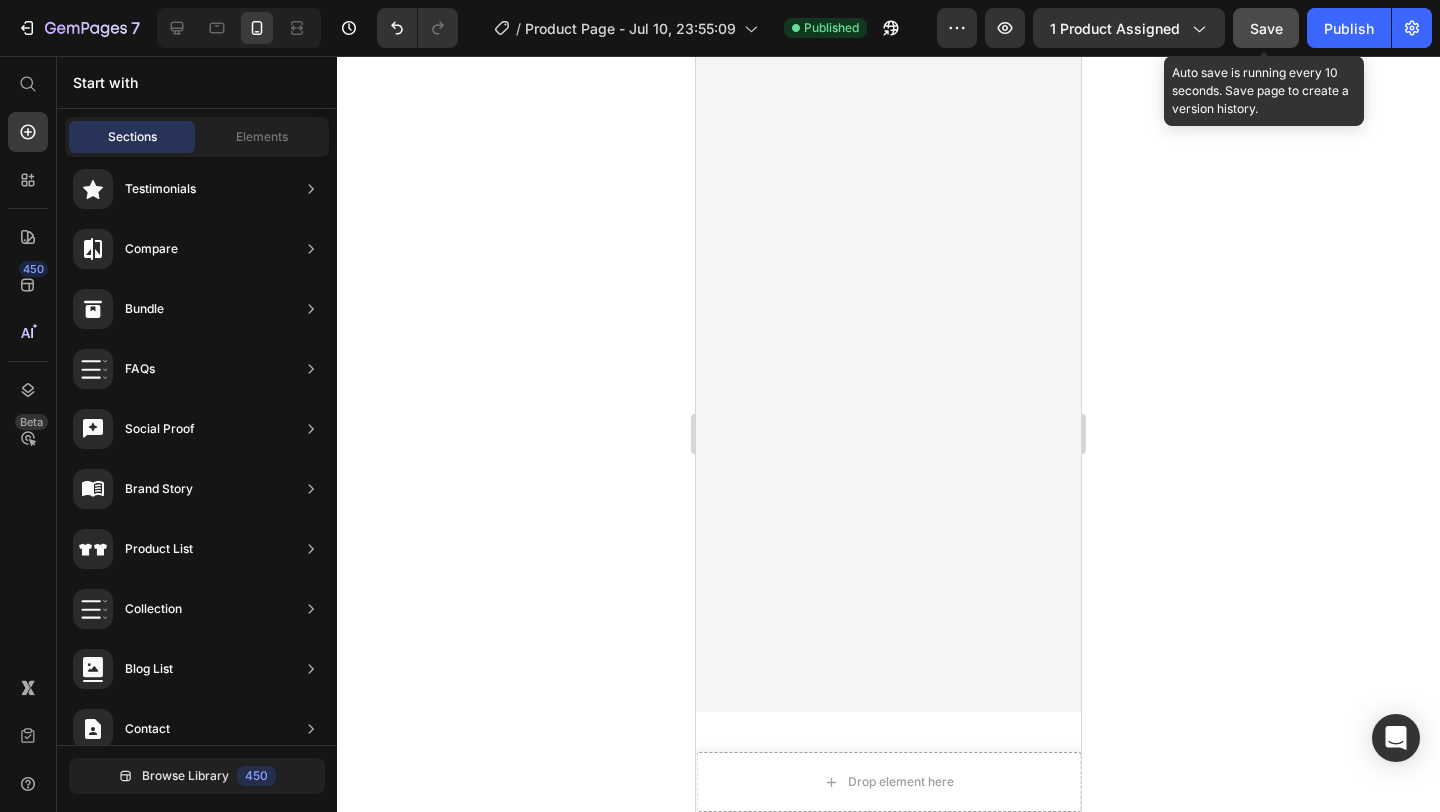 click on "Save" at bounding box center (1266, 28) 